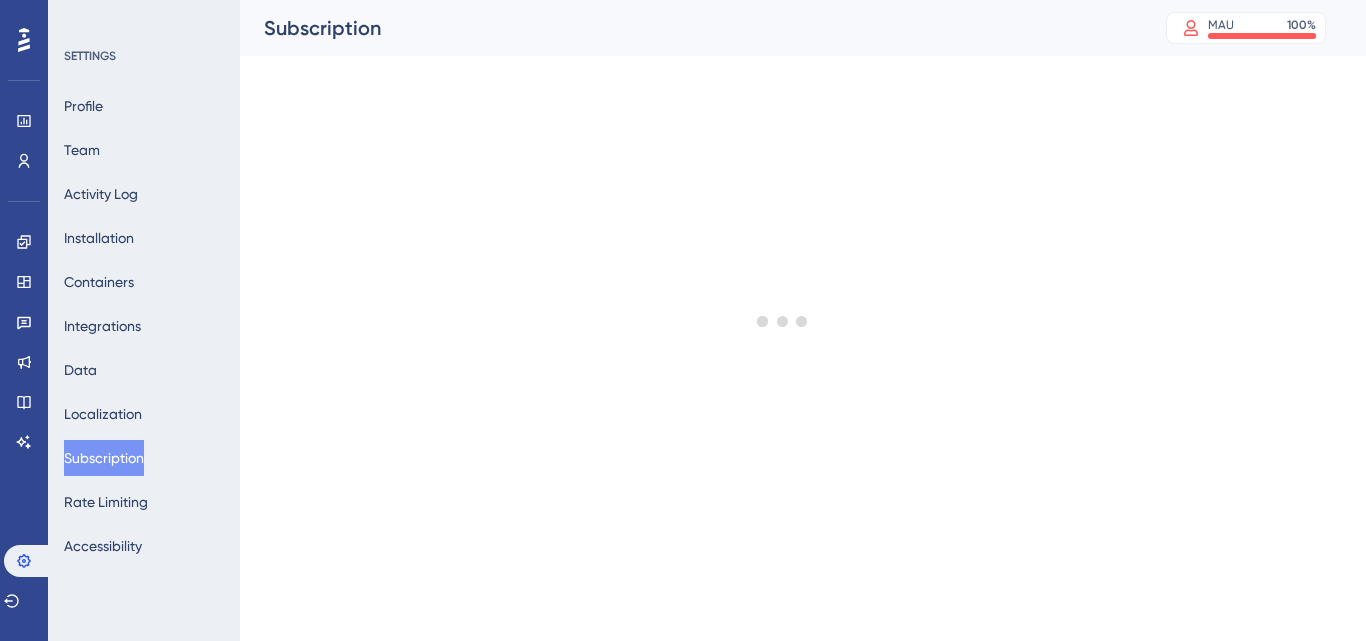 scroll, scrollTop: 0, scrollLeft: 0, axis: both 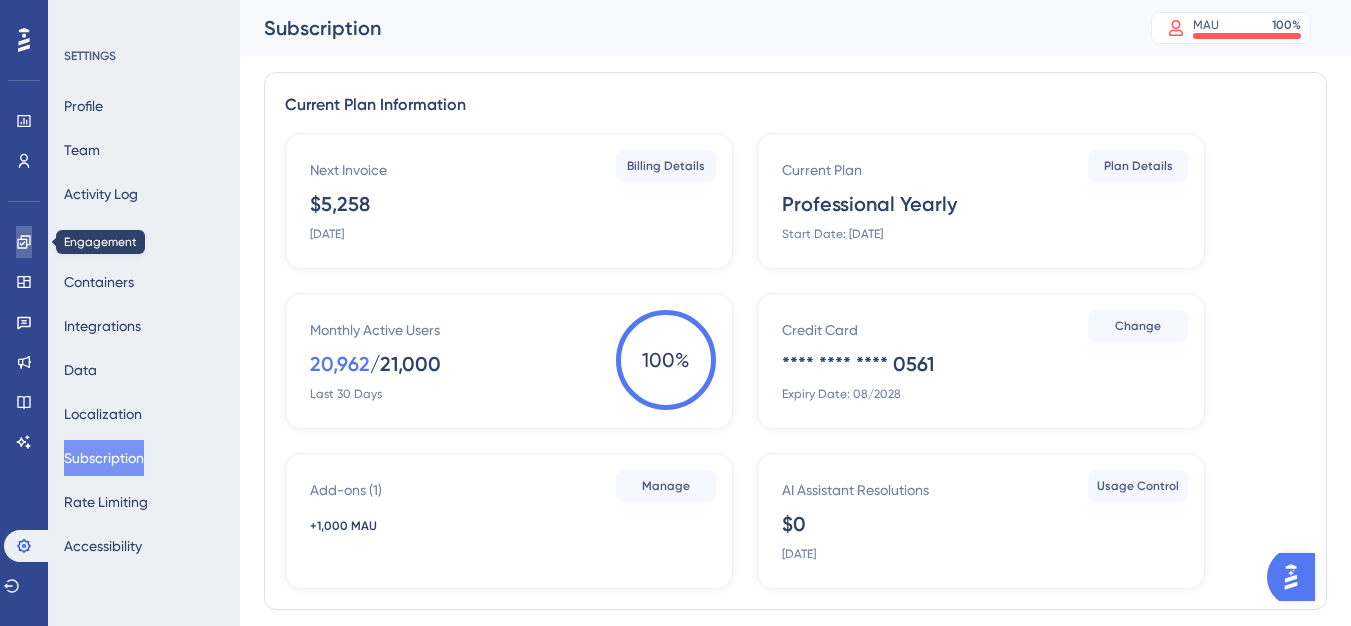 click at bounding box center (24, 242) 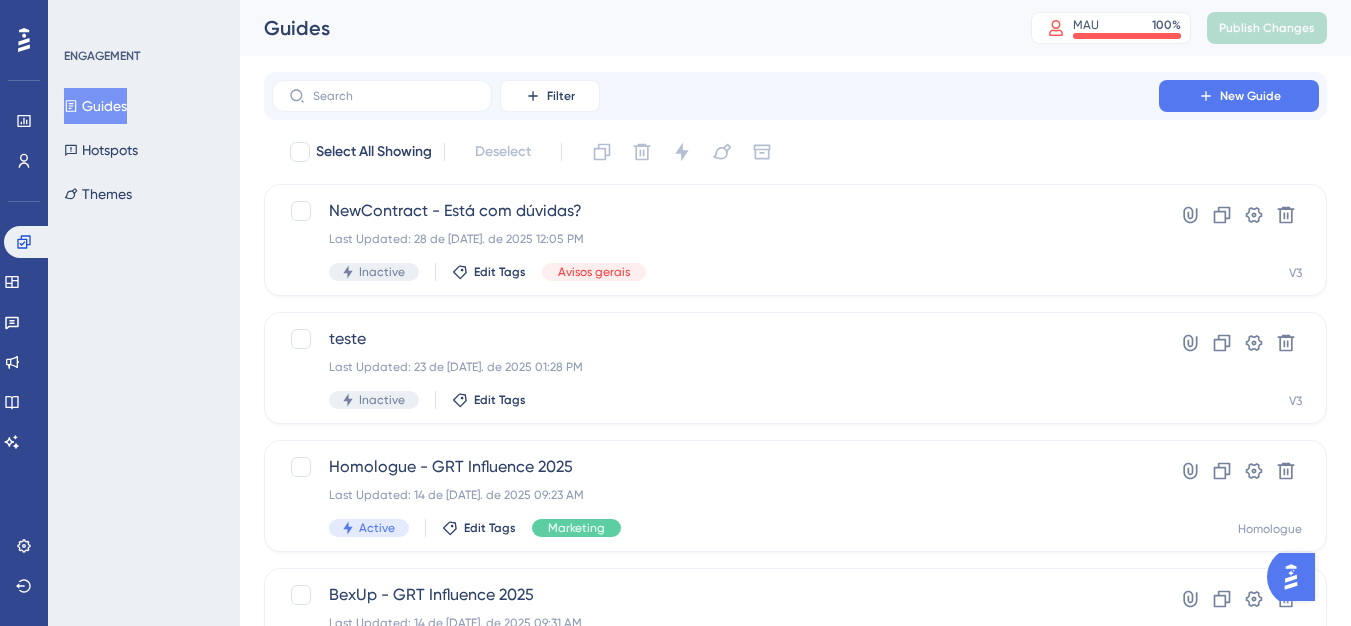 scroll, scrollTop: 0, scrollLeft: 0, axis: both 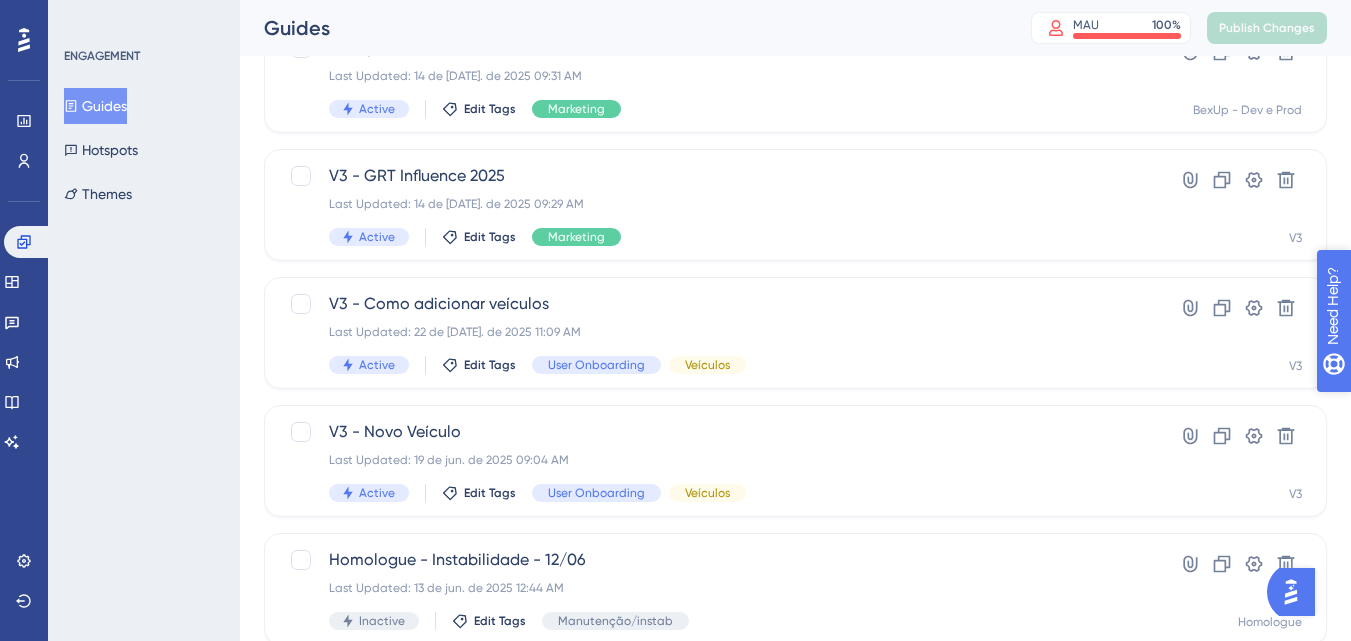 click on "Need Help?" at bounding box center [1403, 408] 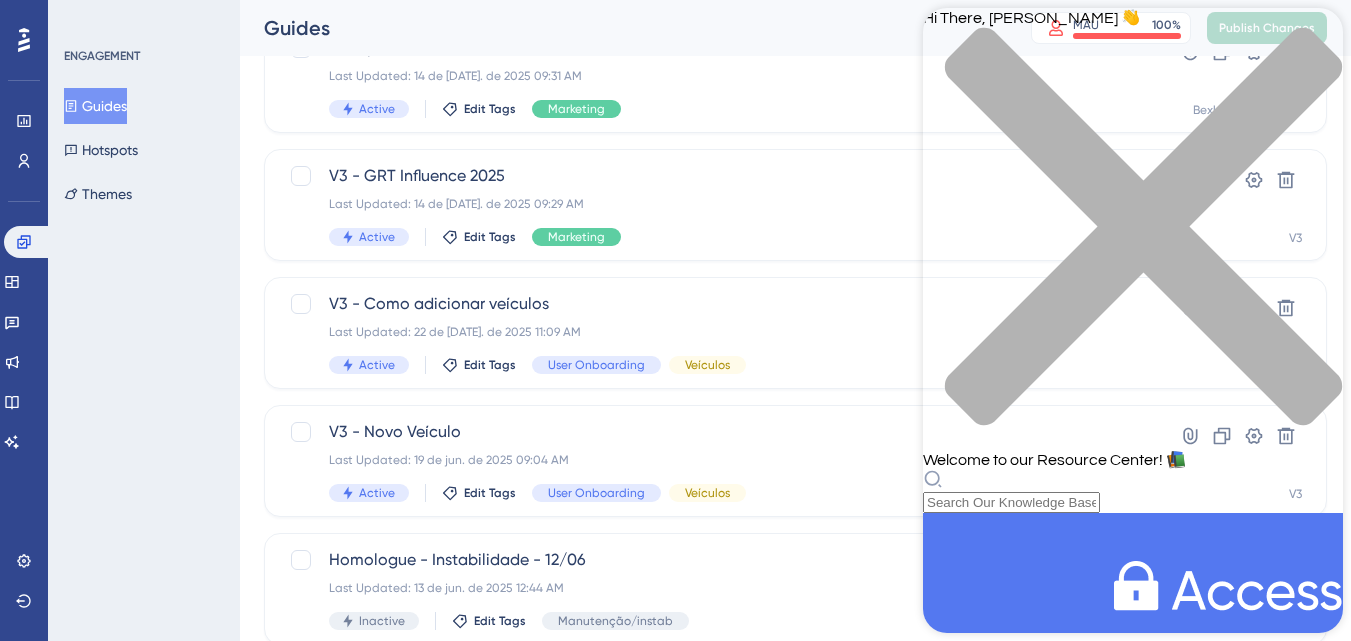 scroll, scrollTop: 917, scrollLeft: 0, axis: vertical 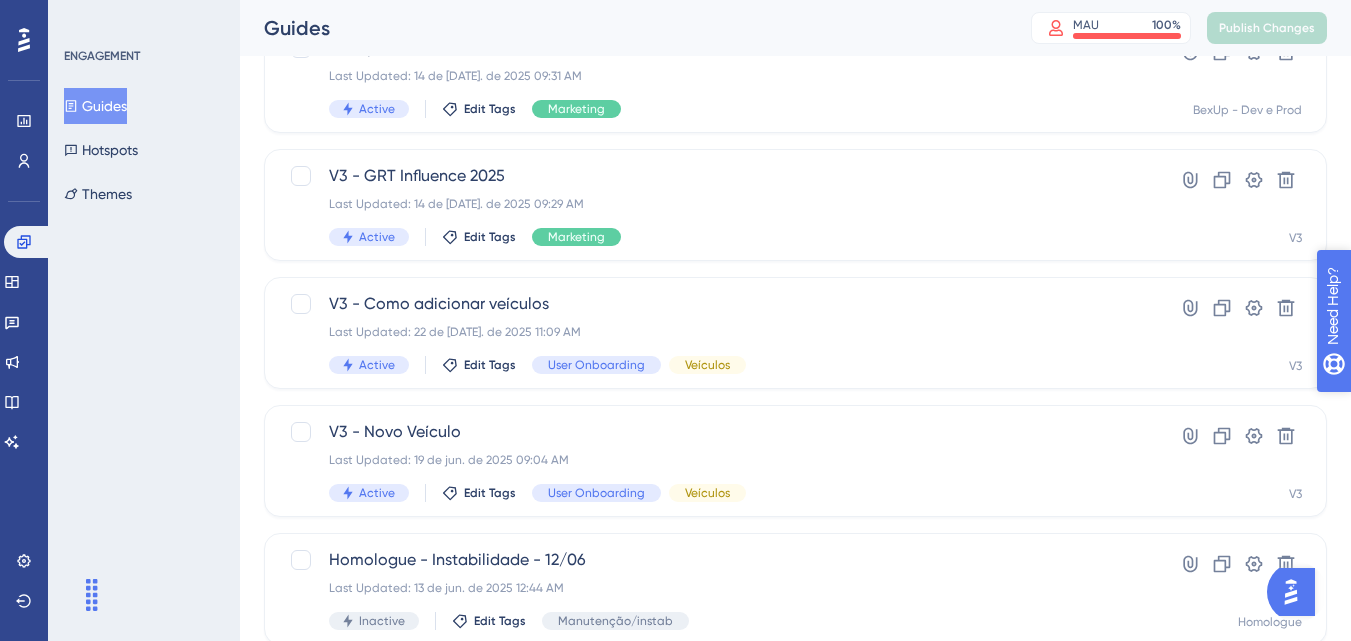 click on "Need Help?" at bounding box center (1388, 408) 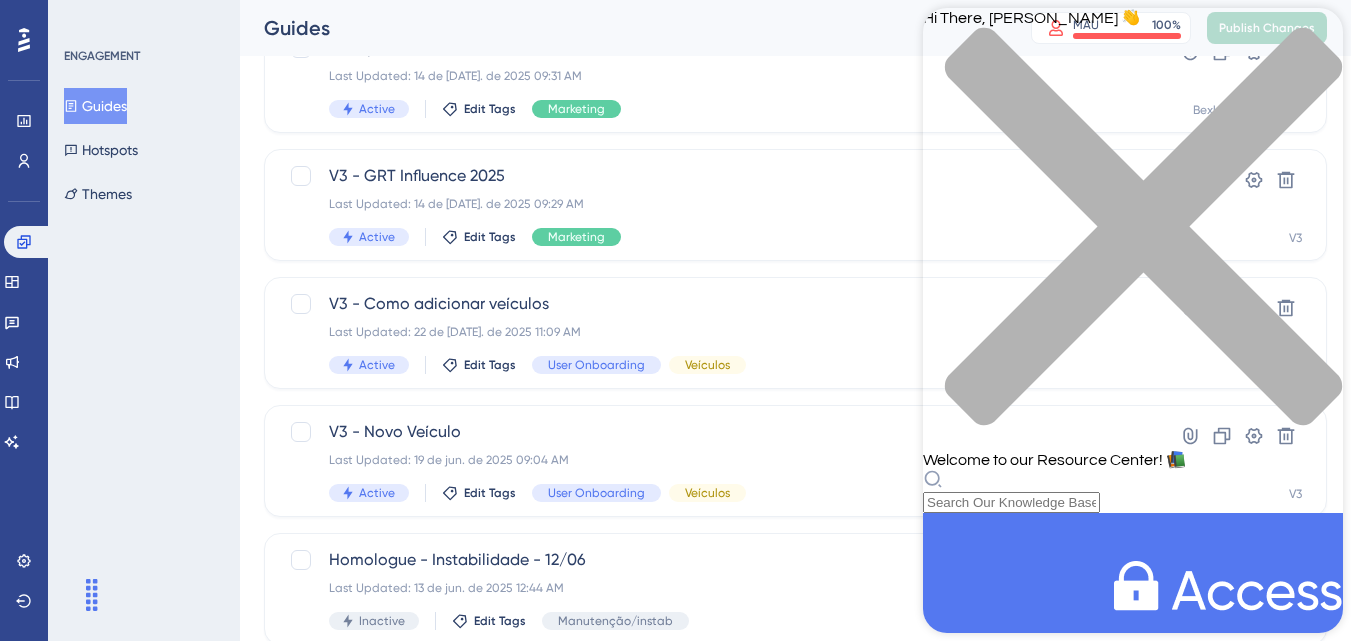 scroll, scrollTop: 917, scrollLeft: 0, axis: vertical 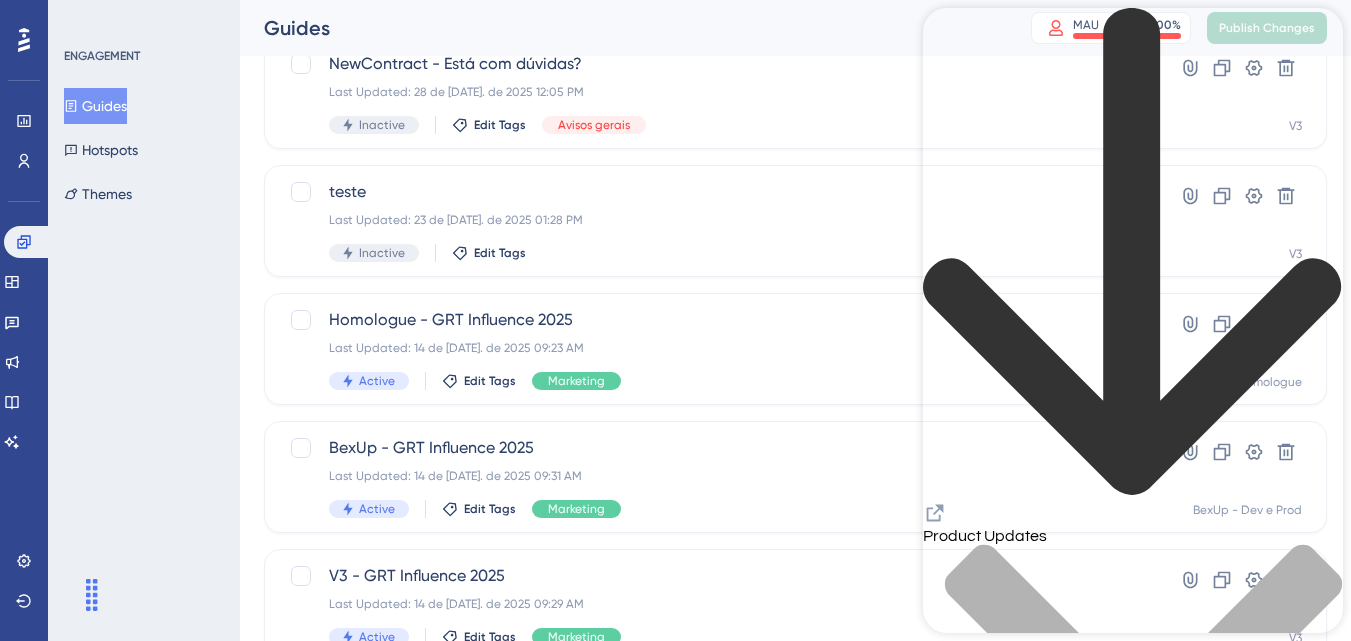 click 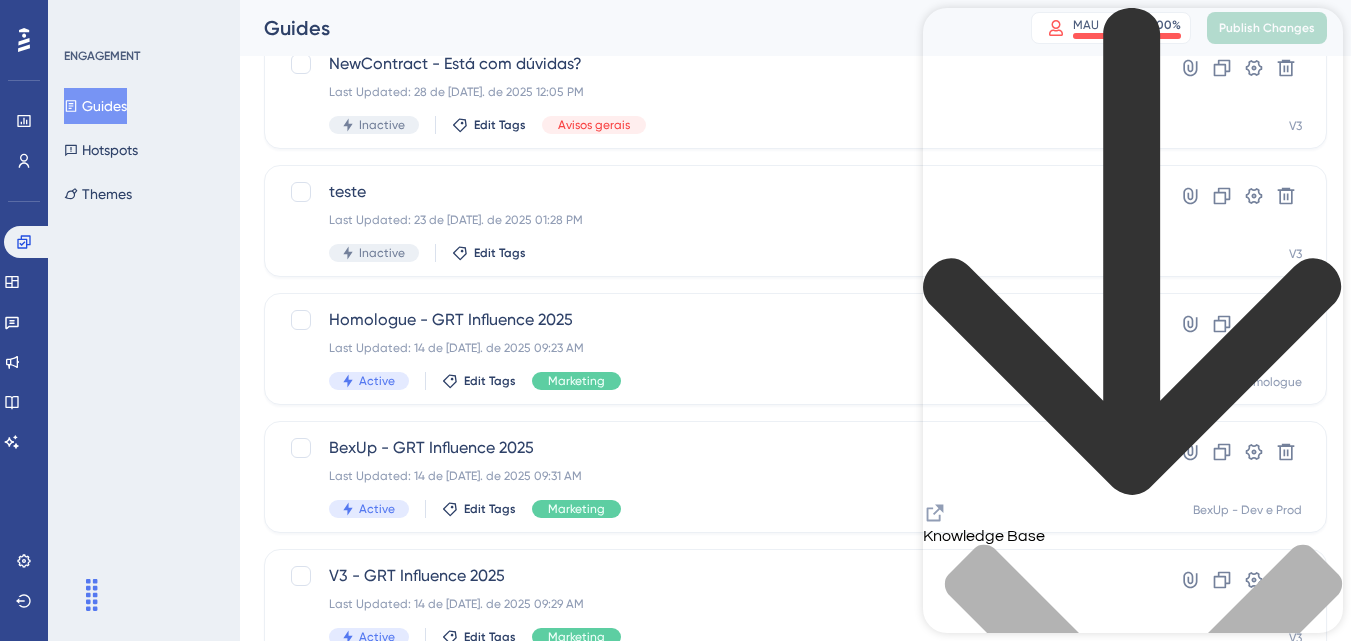 click 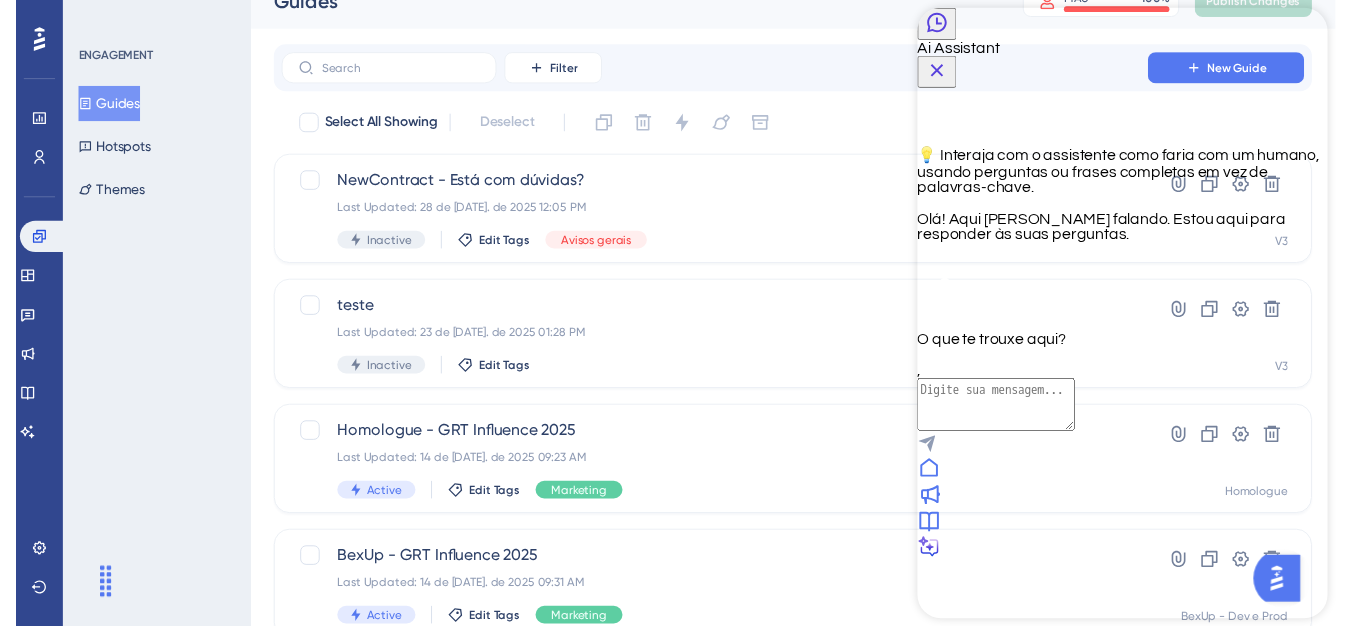 scroll, scrollTop: 0, scrollLeft: 0, axis: both 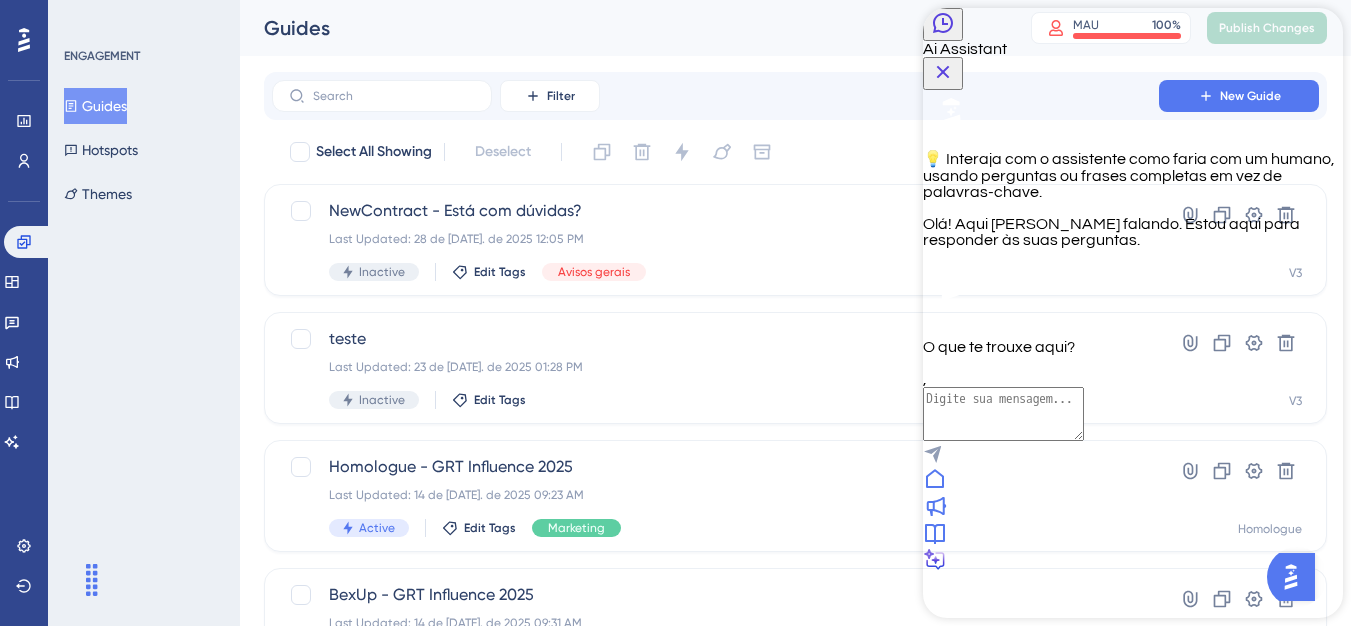 click 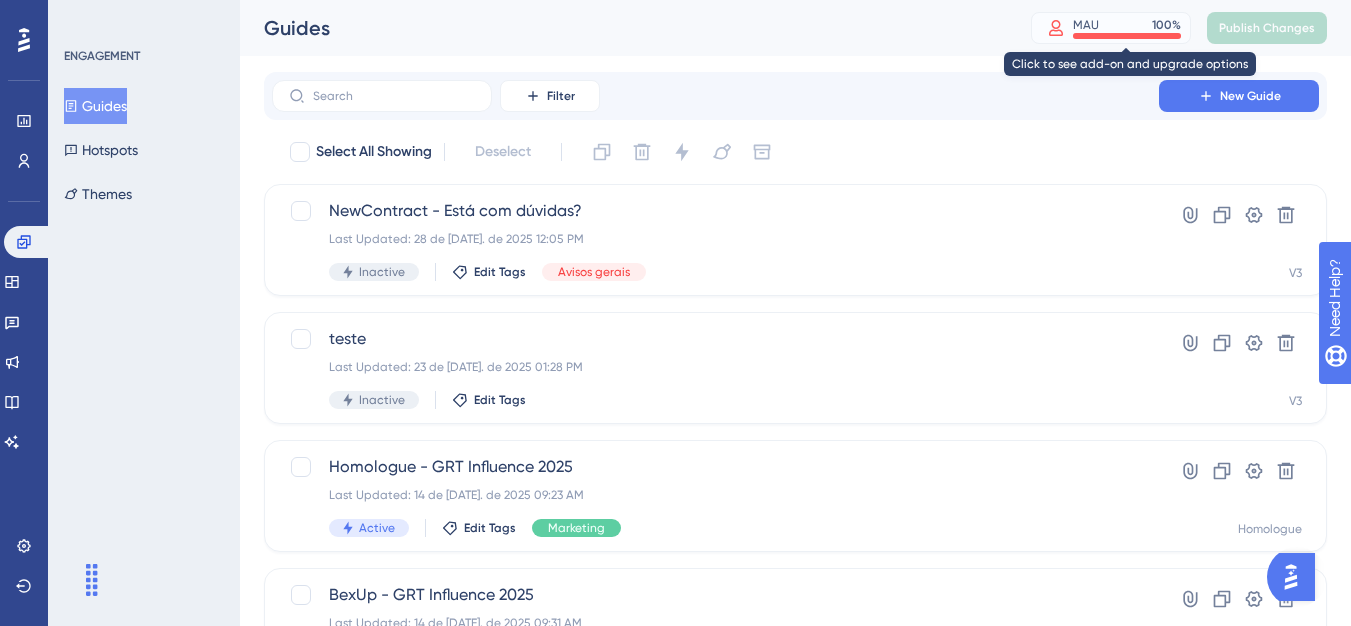 click on "100 %" at bounding box center [1166, 25] 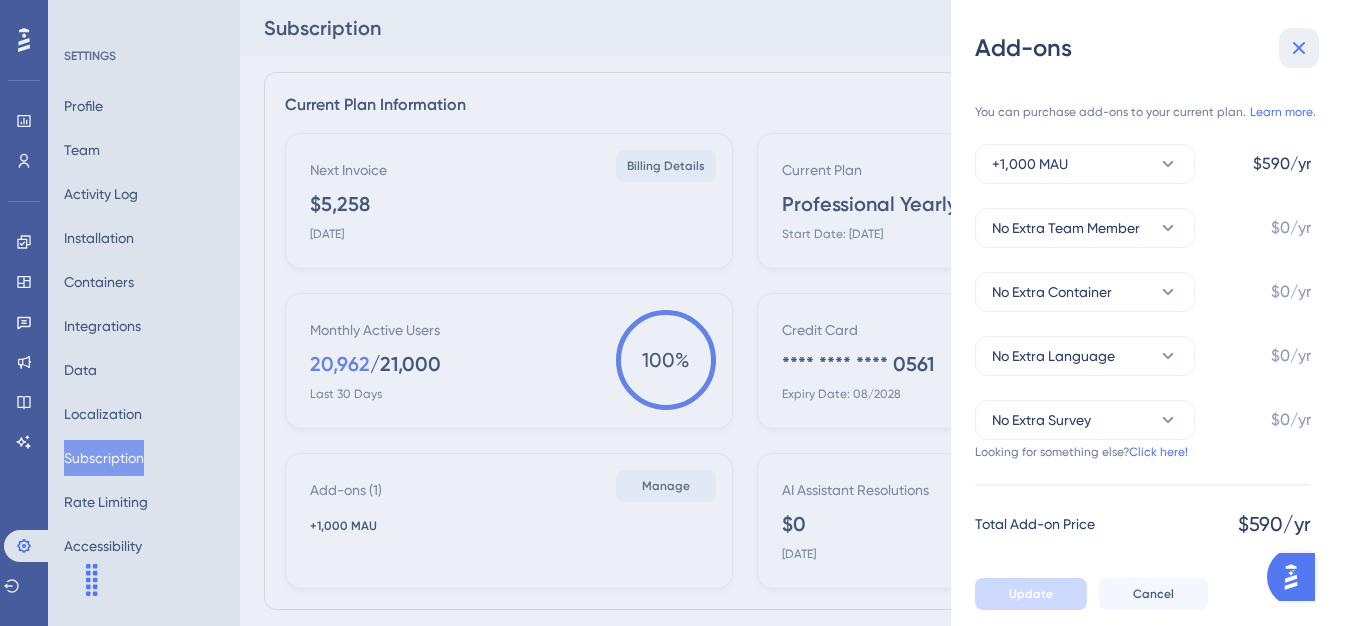 click 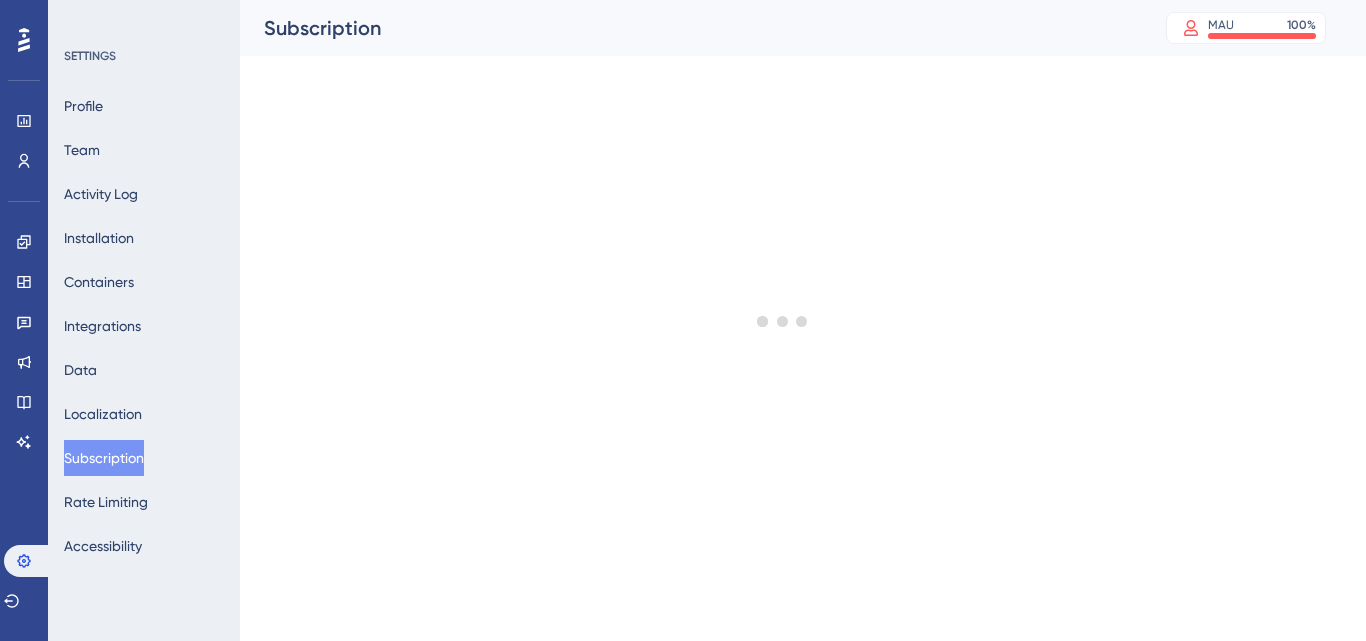 scroll, scrollTop: 0, scrollLeft: 0, axis: both 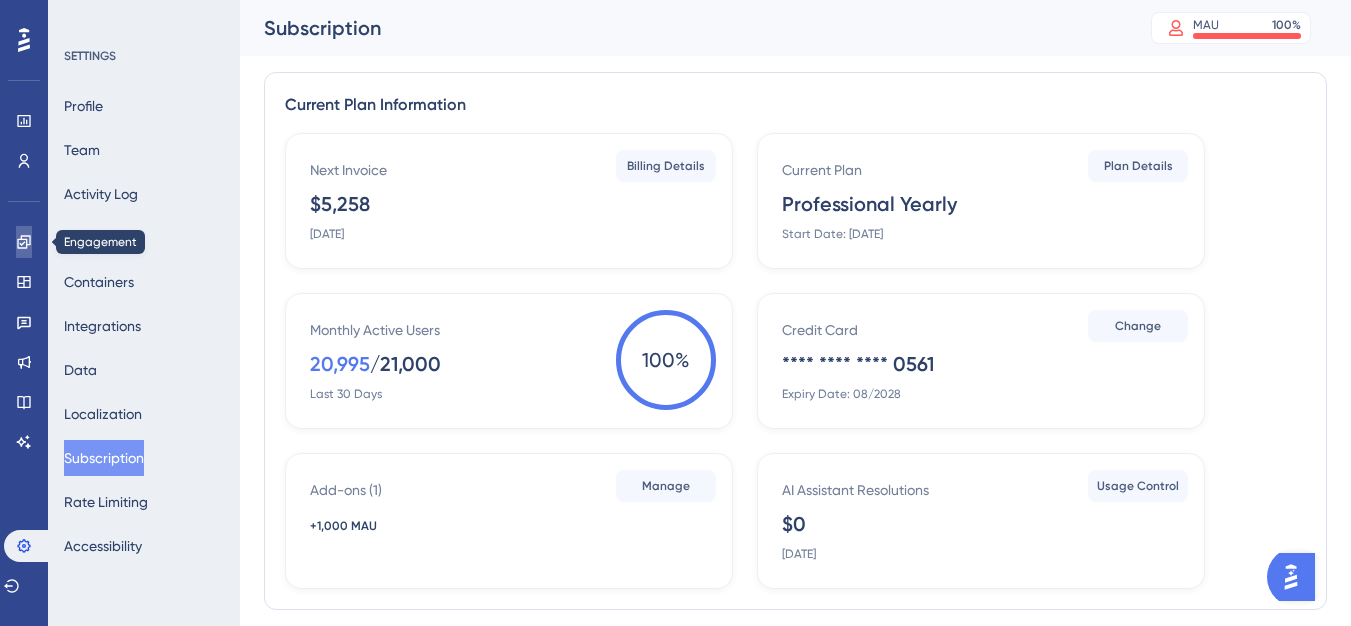 click at bounding box center (24, 242) 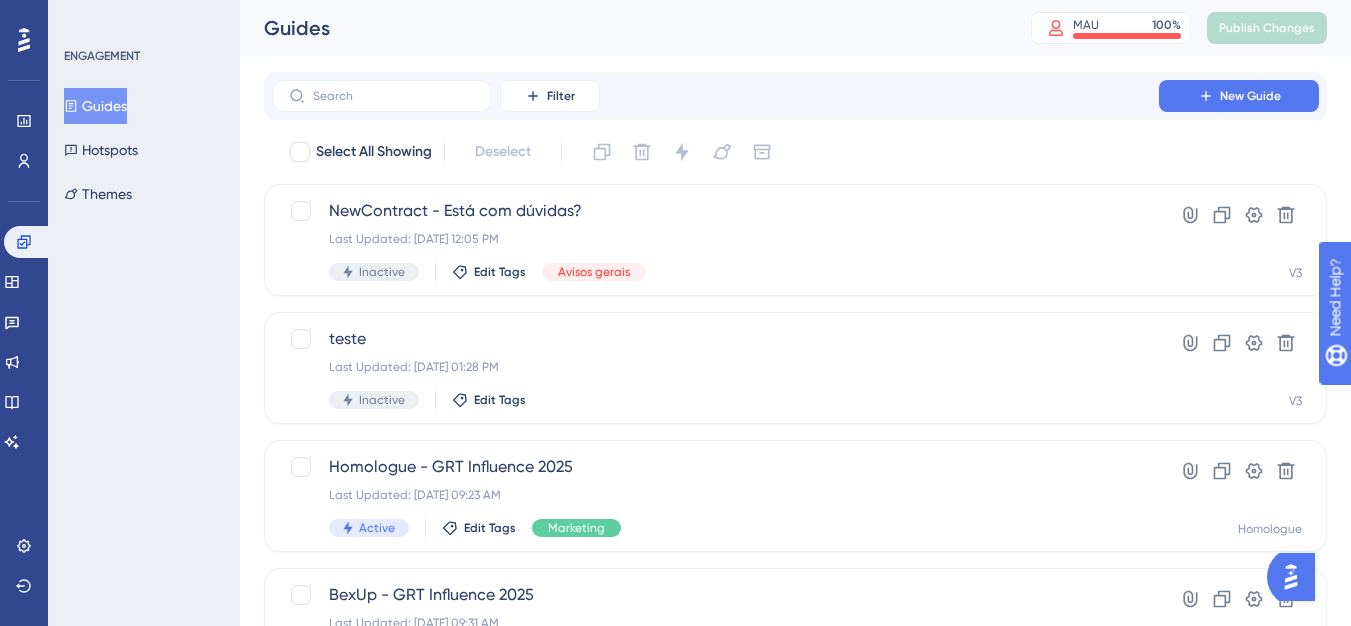 scroll, scrollTop: 0, scrollLeft: 0, axis: both 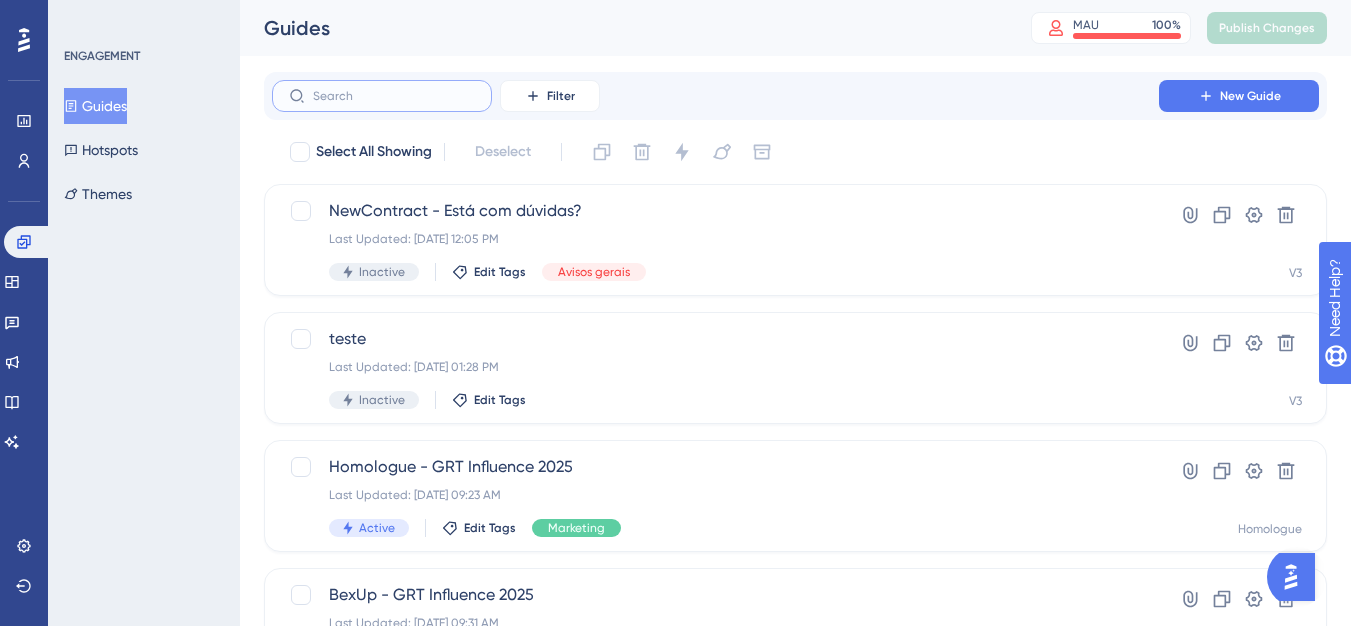 click at bounding box center (394, 96) 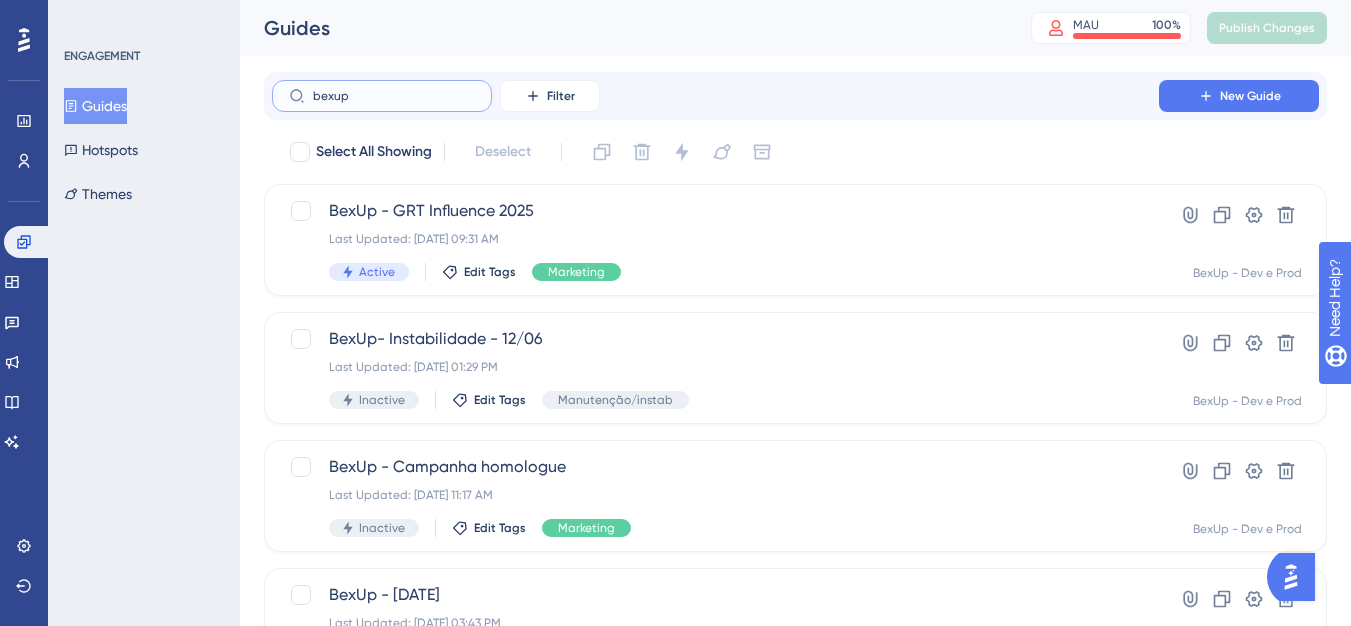 type on "bexup" 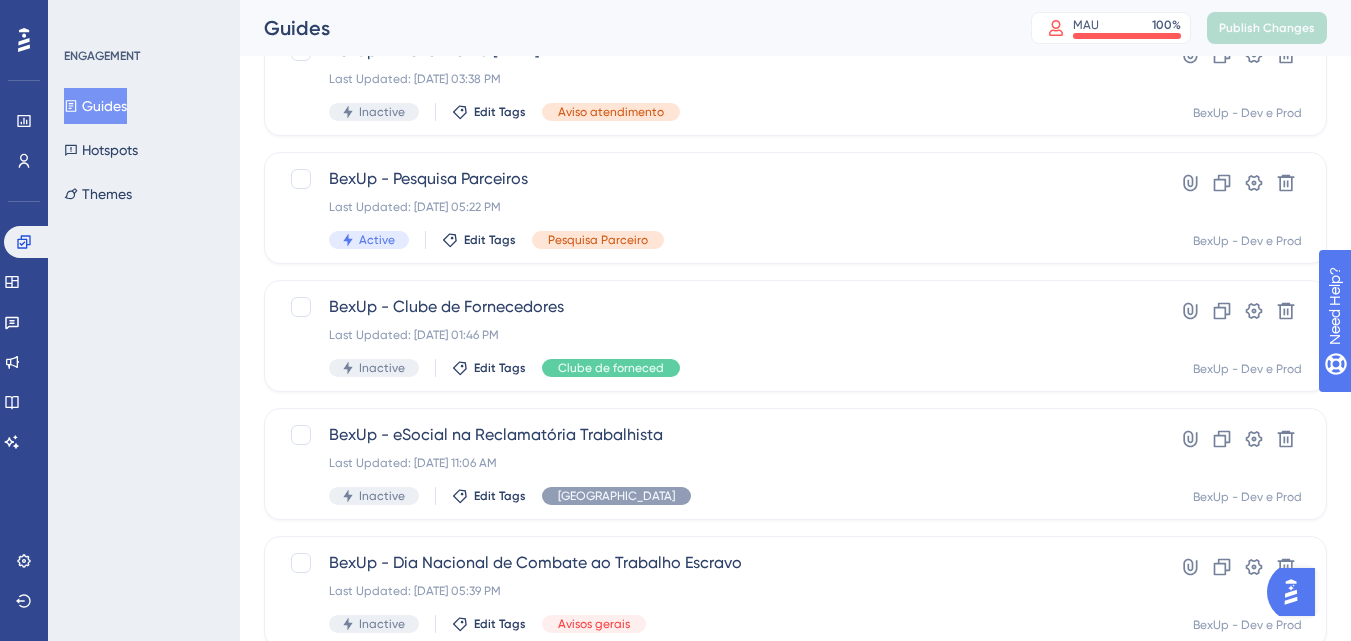 scroll, scrollTop: 911, scrollLeft: 0, axis: vertical 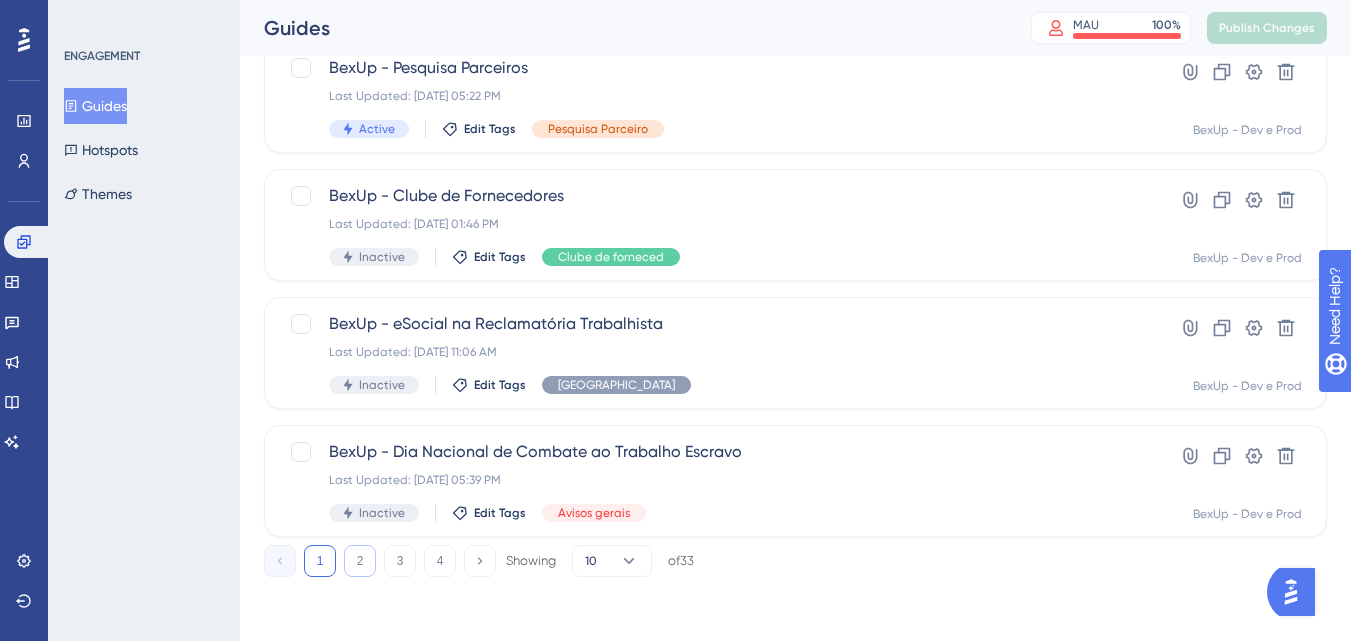 click on "2" at bounding box center [360, 561] 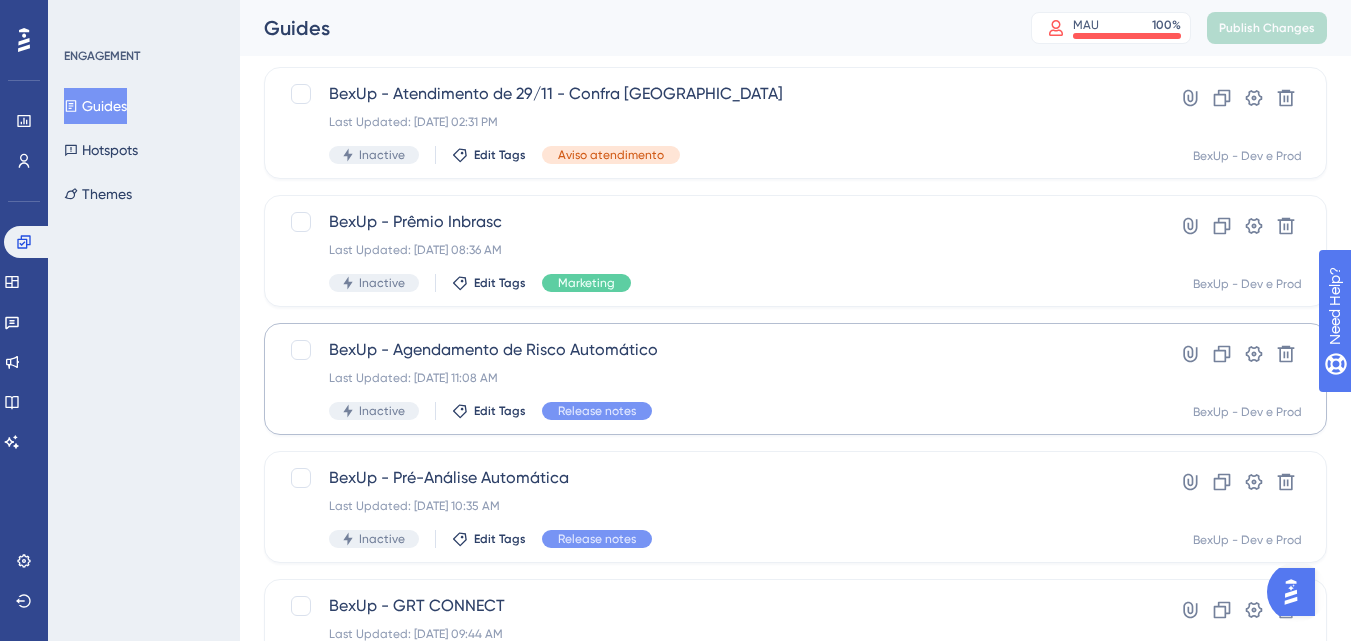 scroll, scrollTop: 911, scrollLeft: 0, axis: vertical 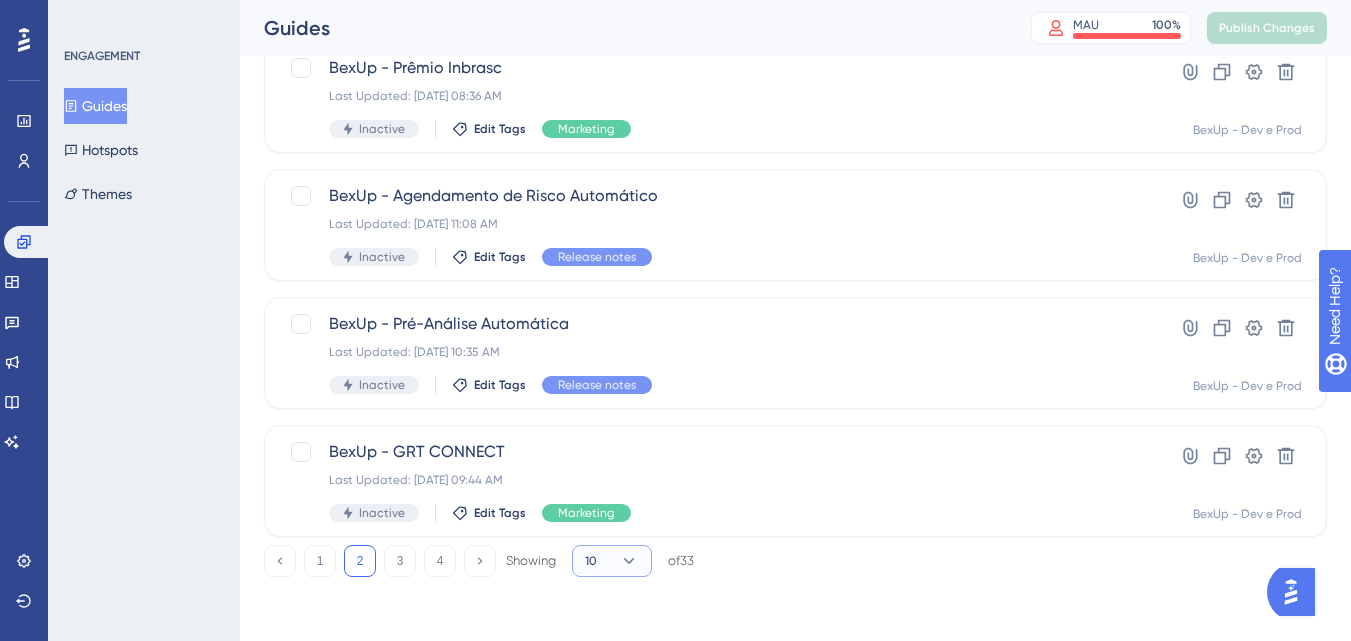 click on "10" at bounding box center (612, 561) 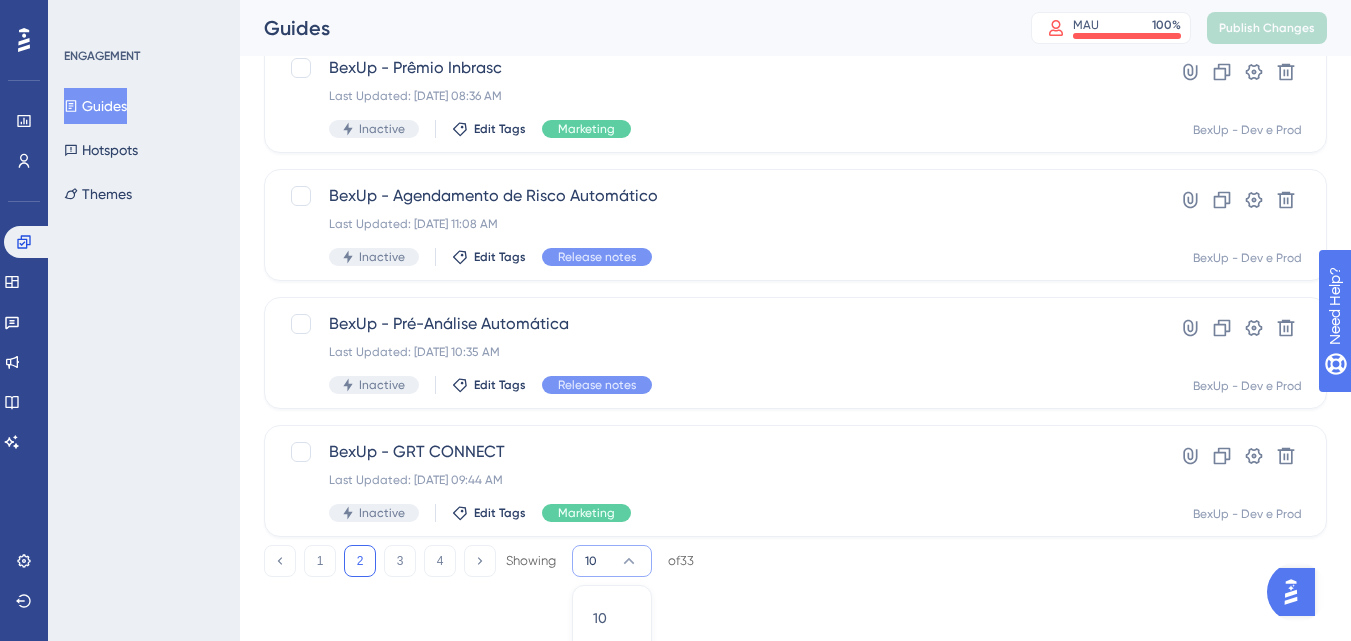 scroll, scrollTop: 1001, scrollLeft: 0, axis: vertical 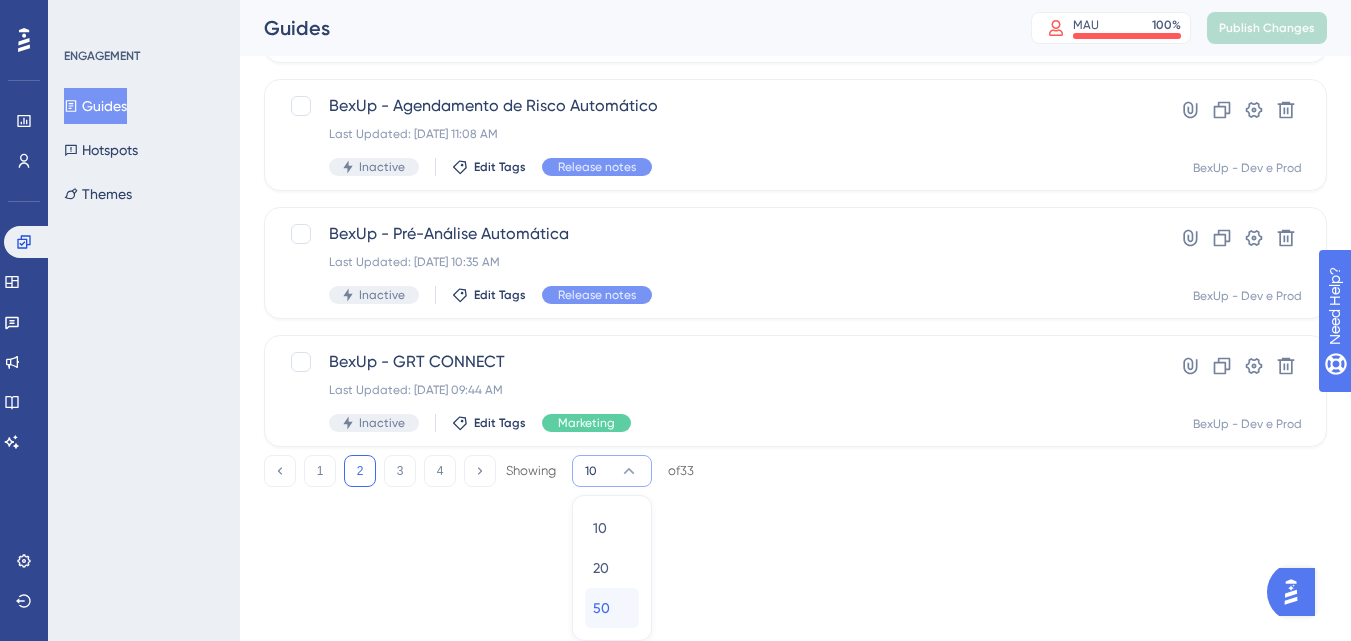 click on "50" at bounding box center [601, 608] 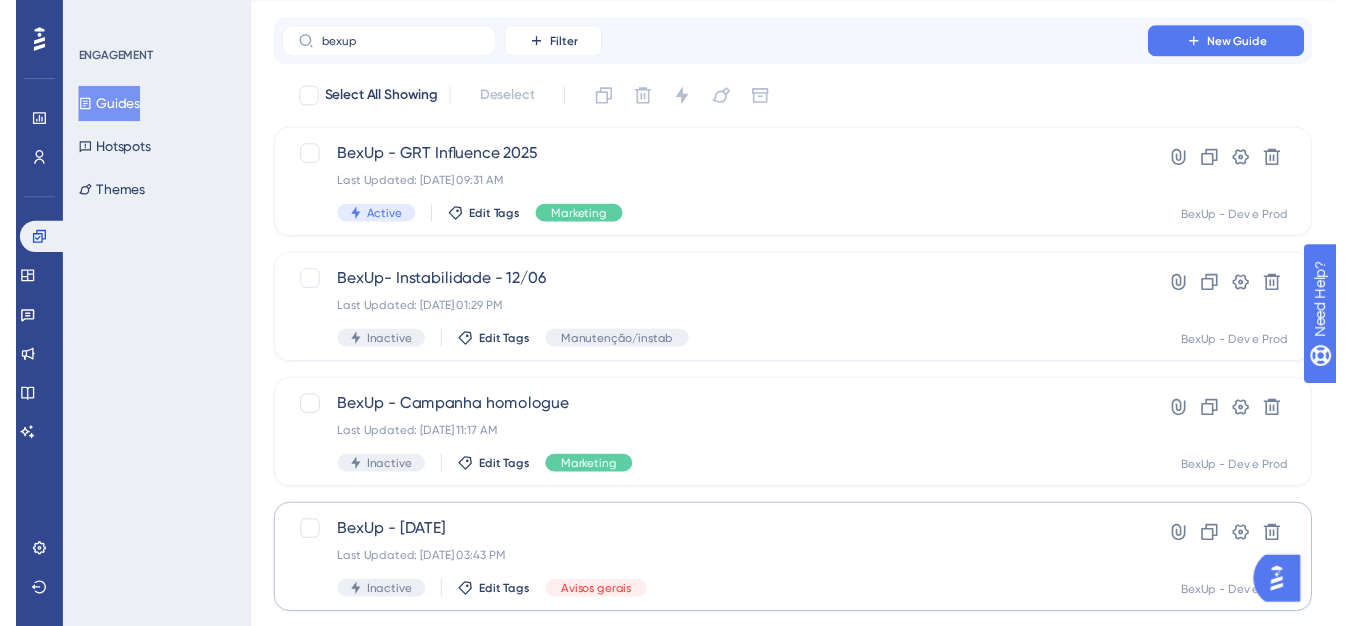 scroll, scrollTop: 0, scrollLeft: 0, axis: both 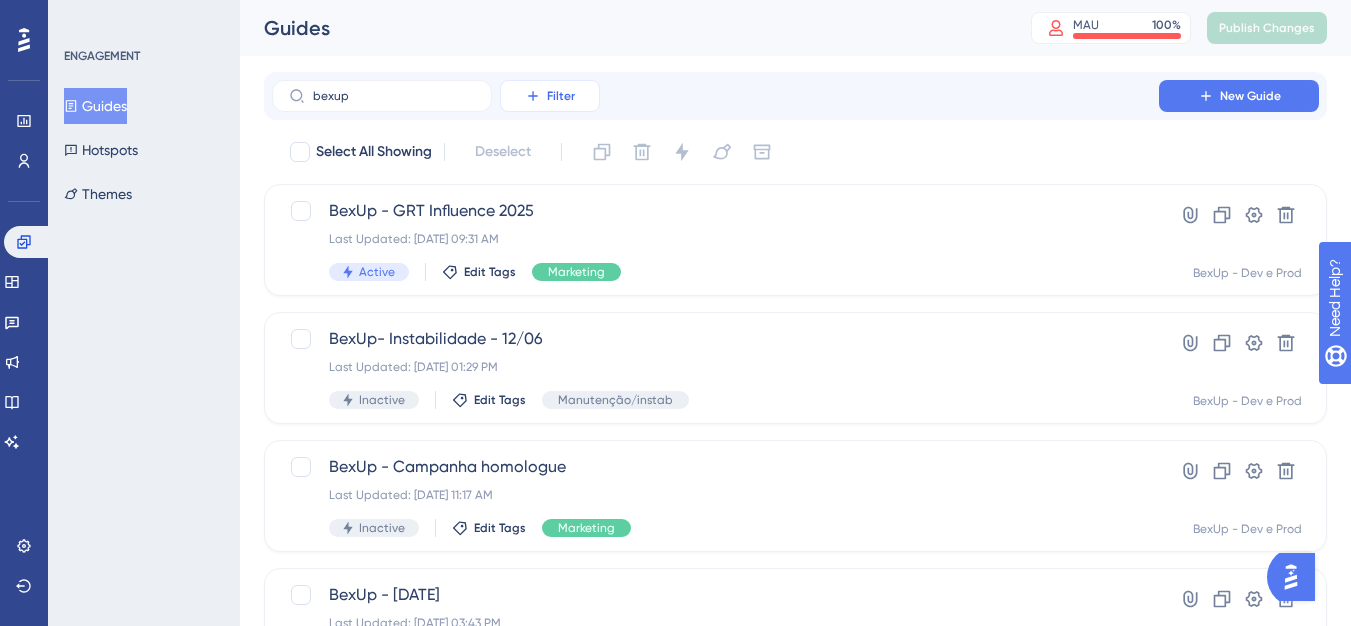 click on "Filter" at bounding box center [561, 96] 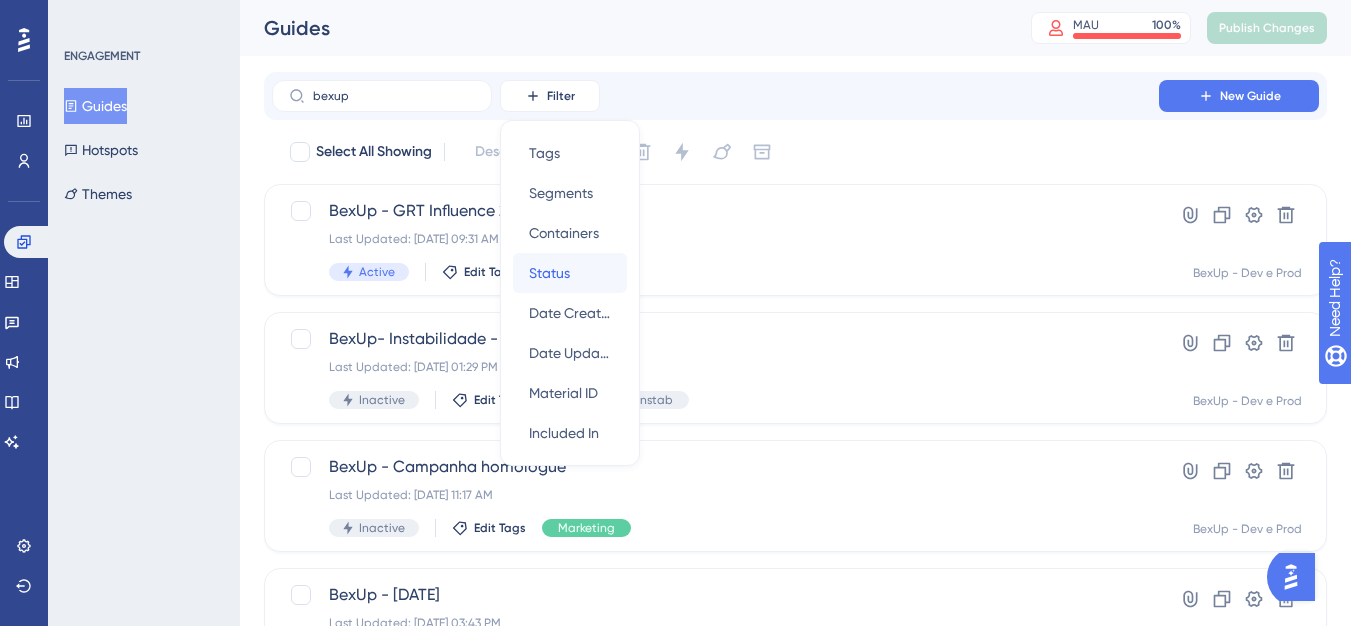 click on "Status" at bounding box center (549, 273) 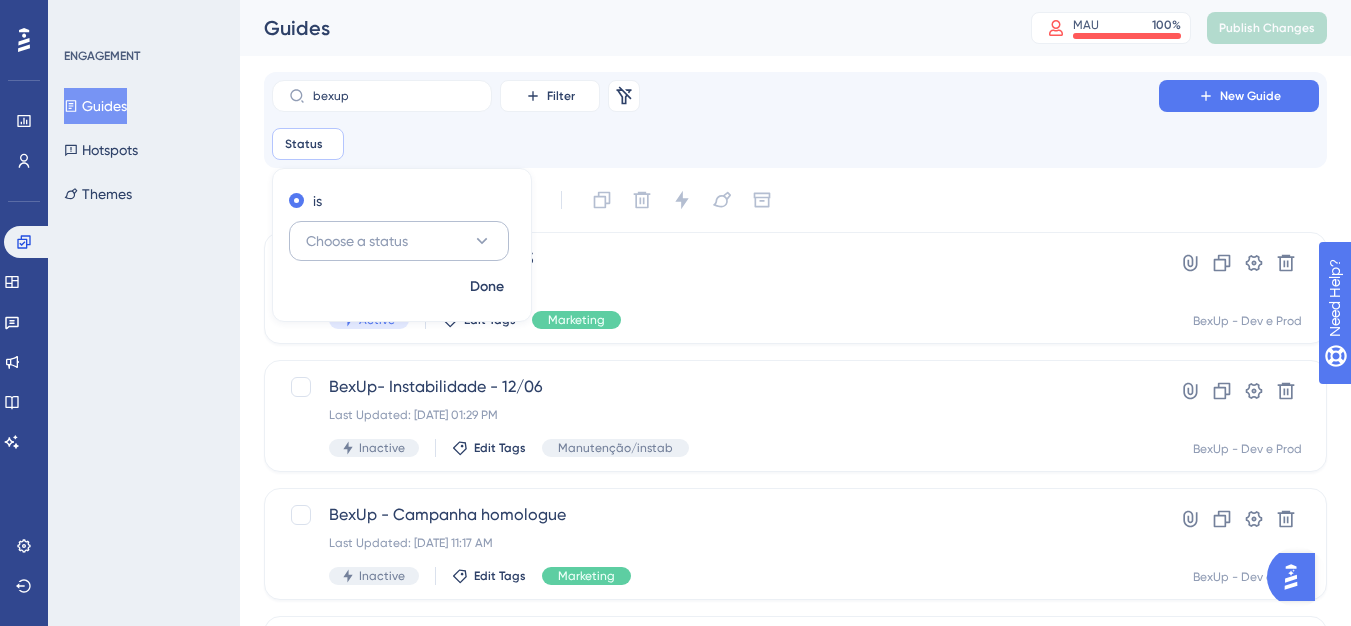 click on "Choose a status" at bounding box center (399, 241) 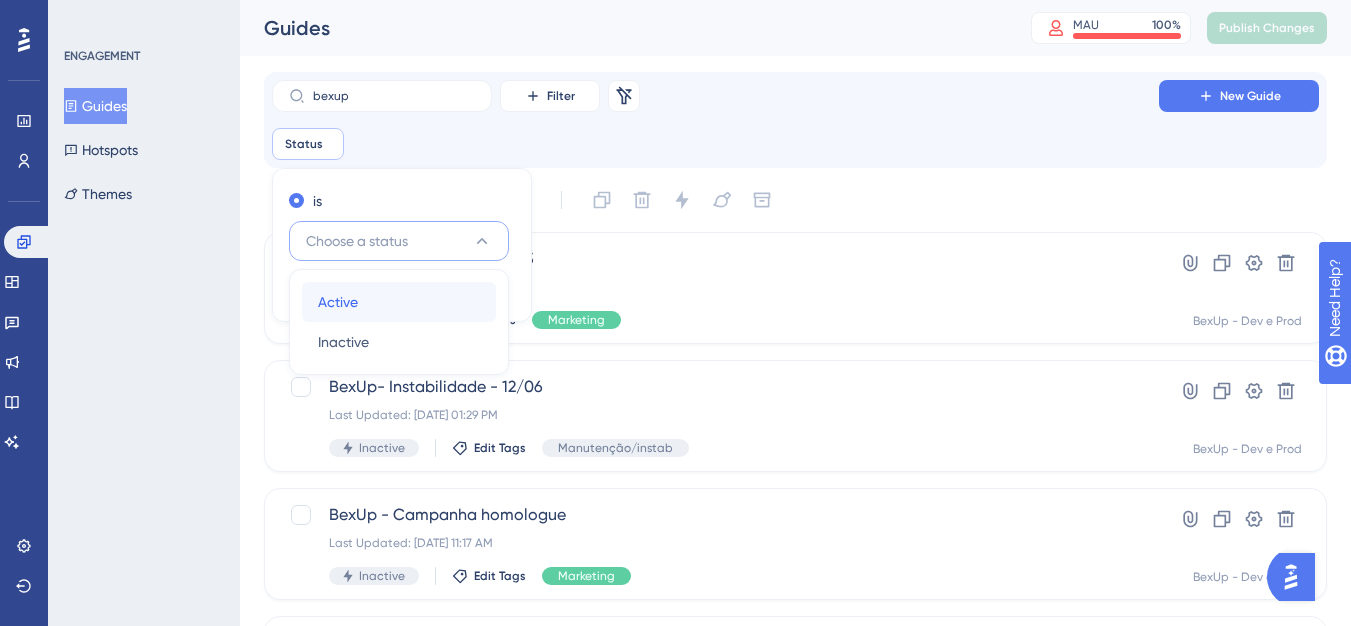 click on "Active Active" at bounding box center (399, 302) 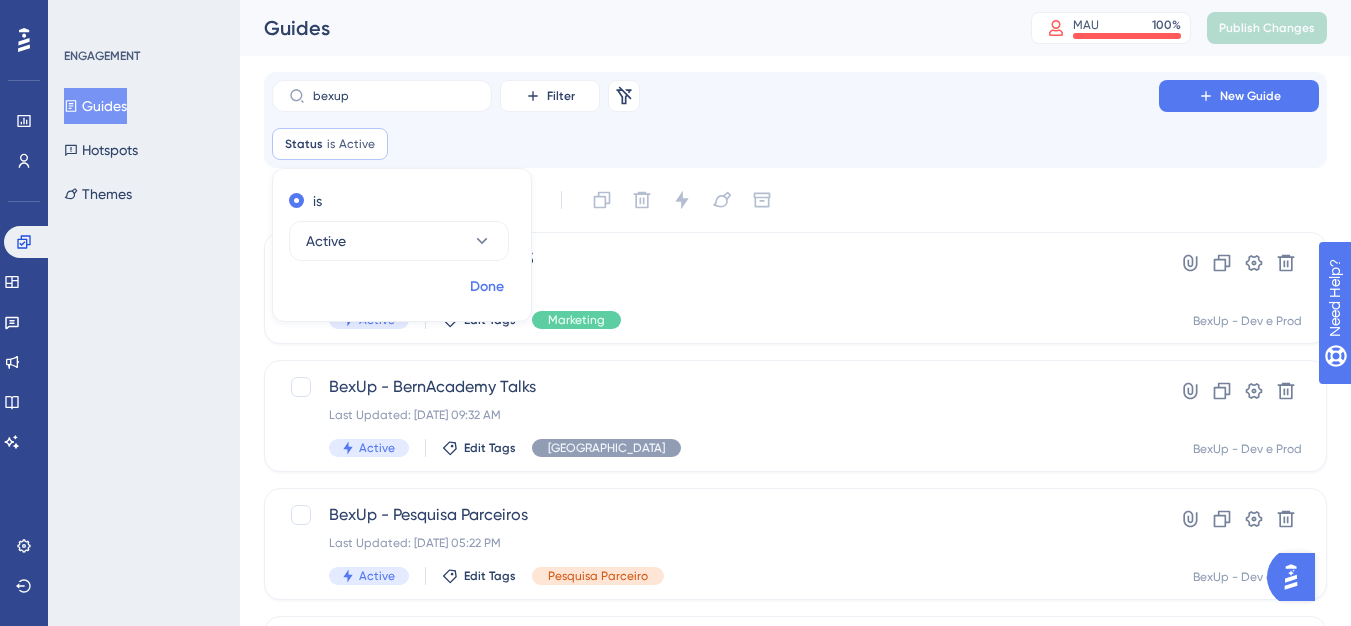 click on "Done" at bounding box center (487, 287) 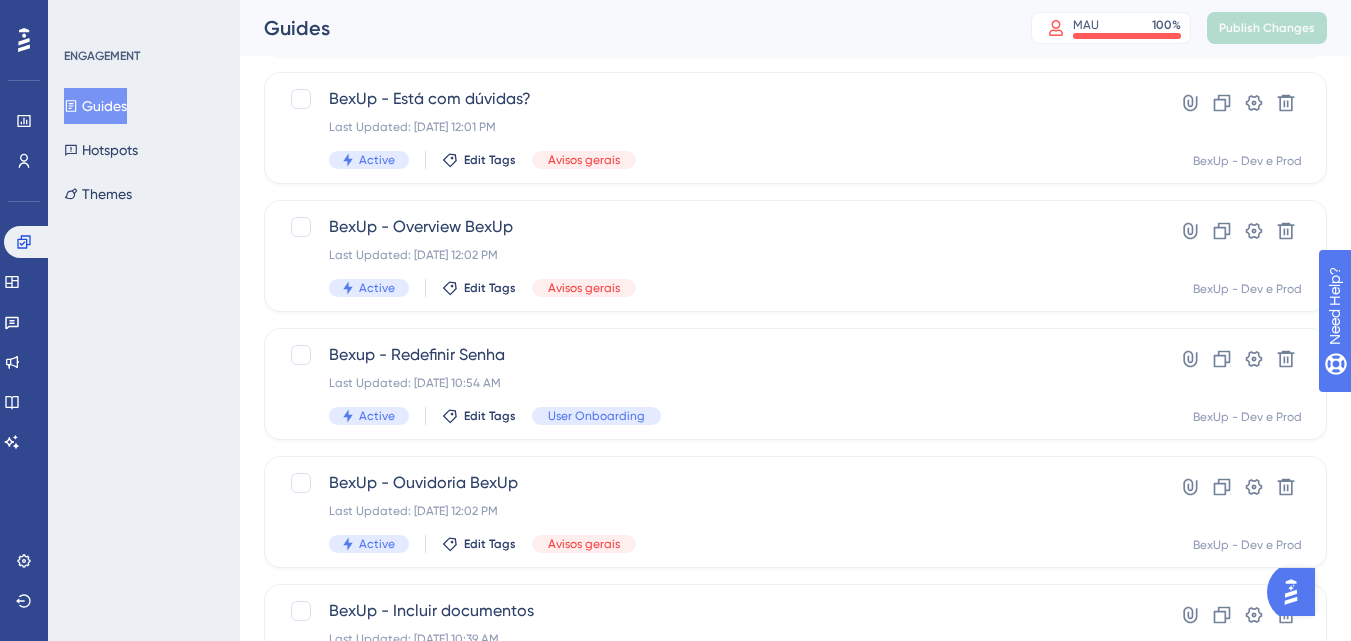 scroll, scrollTop: 900, scrollLeft: 0, axis: vertical 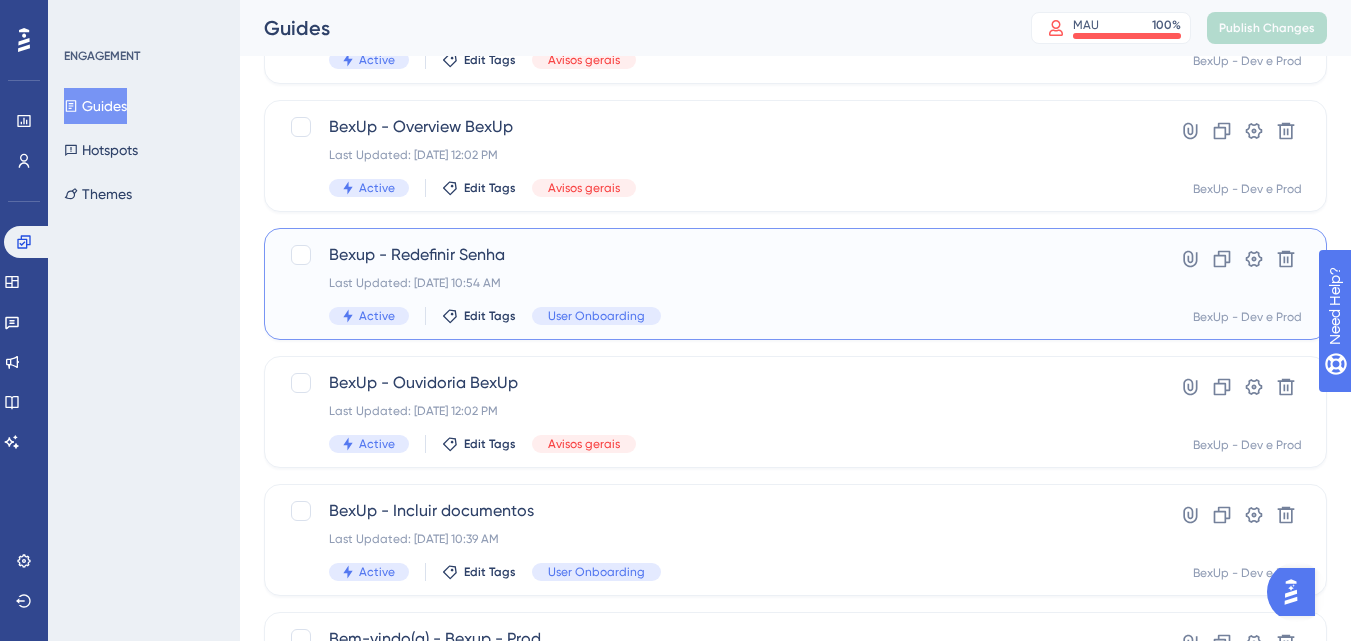 click on "Last Updated: 25 de out. de 2024 10:54 AM" at bounding box center [715, 283] 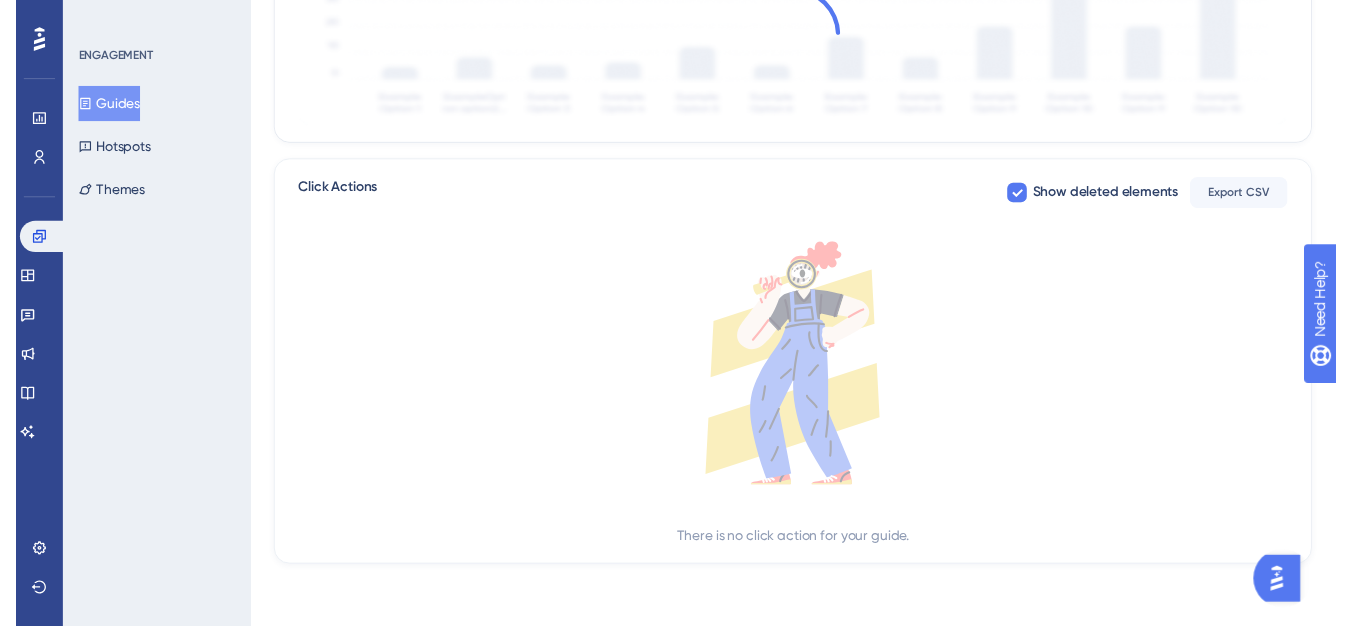 scroll, scrollTop: 0, scrollLeft: 0, axis: both 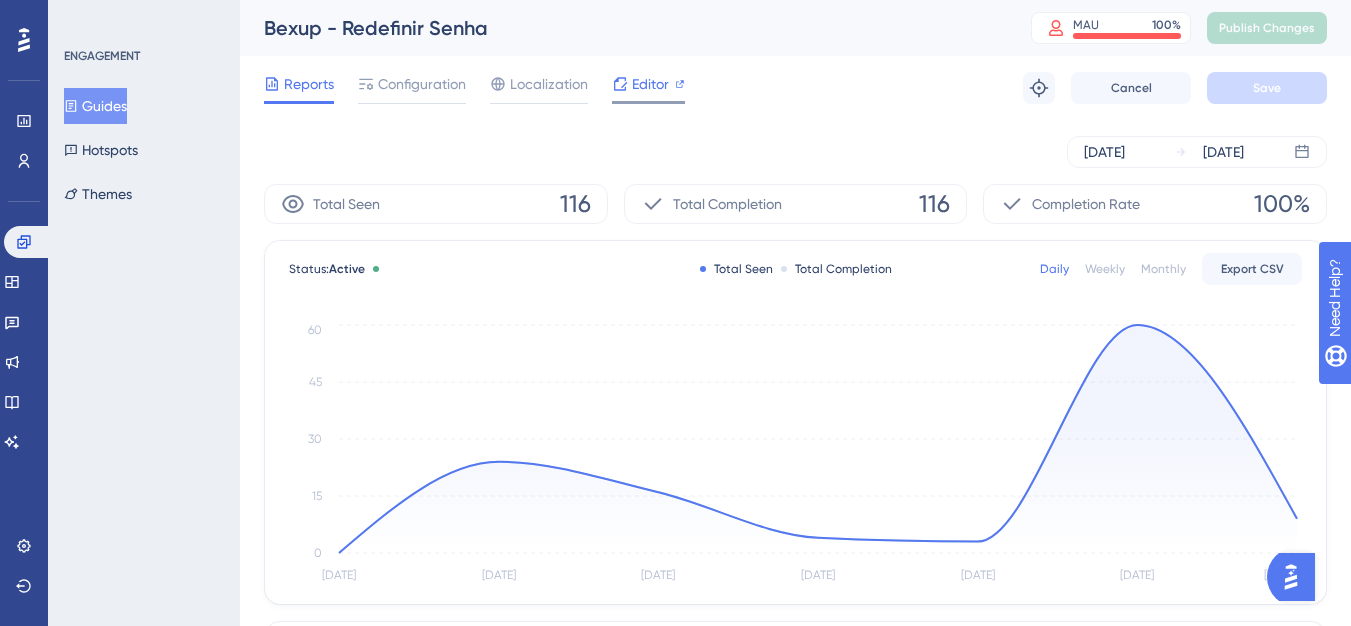 click 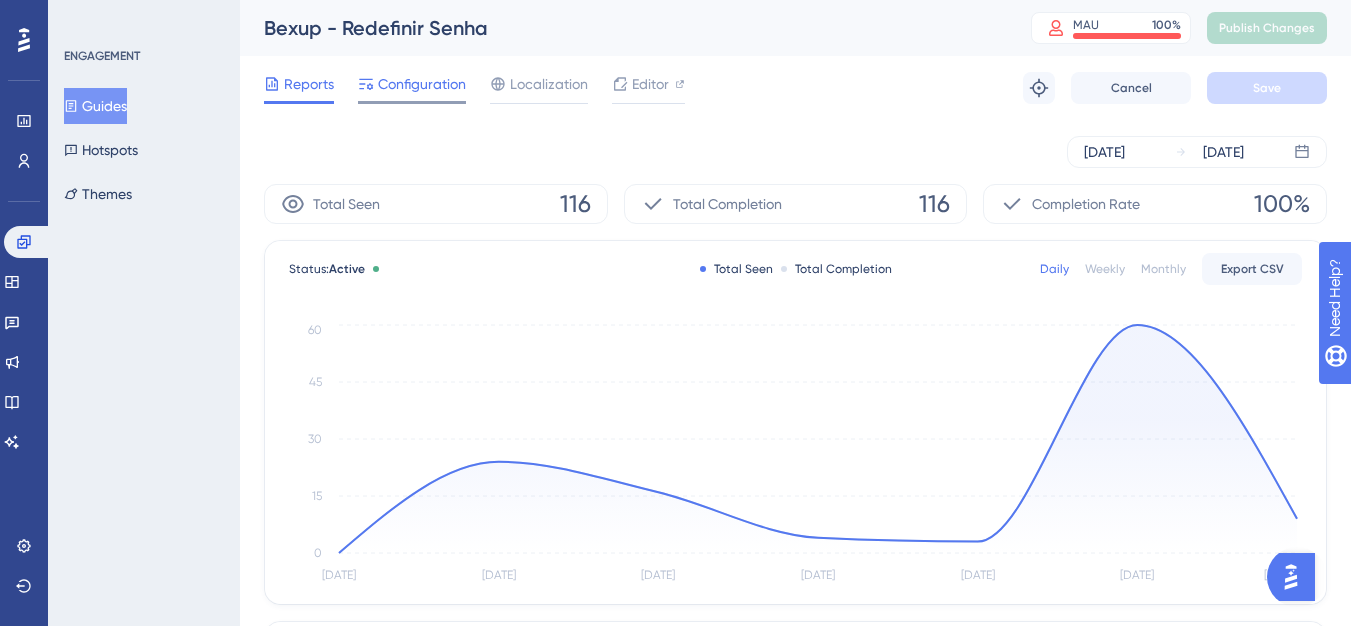 click on "Configuration" at bounding box center [422, 84] 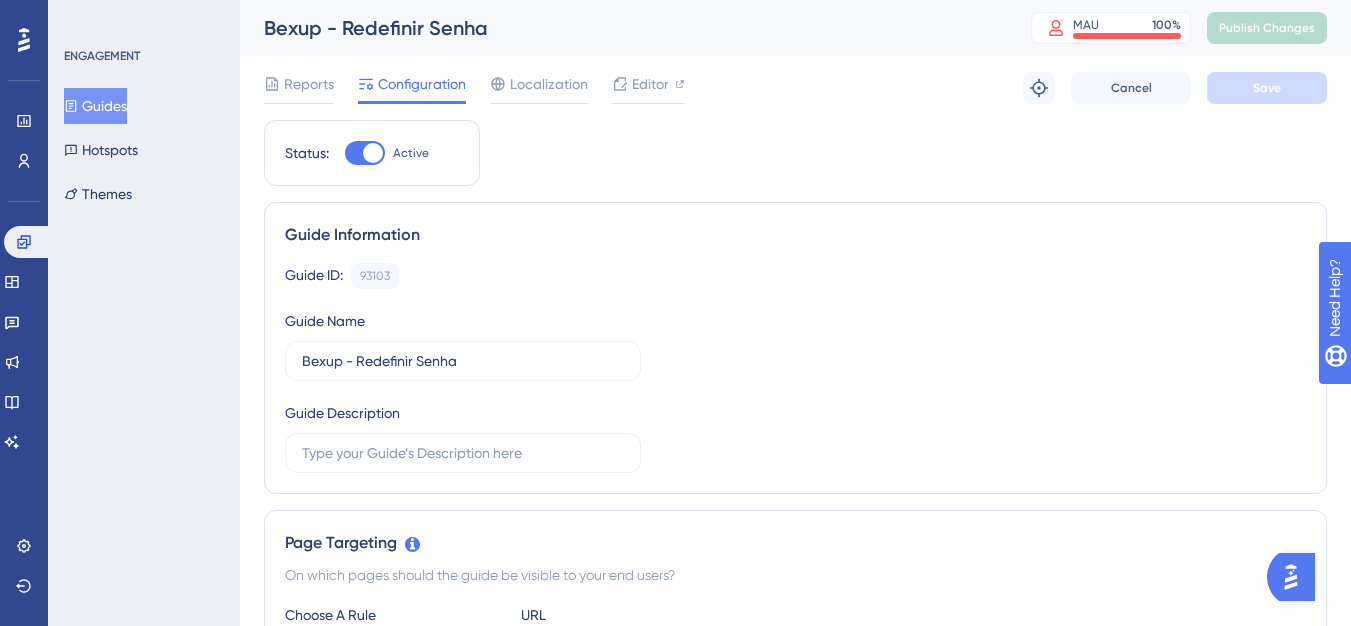 click on "Active" at bounding box center [387, 153] 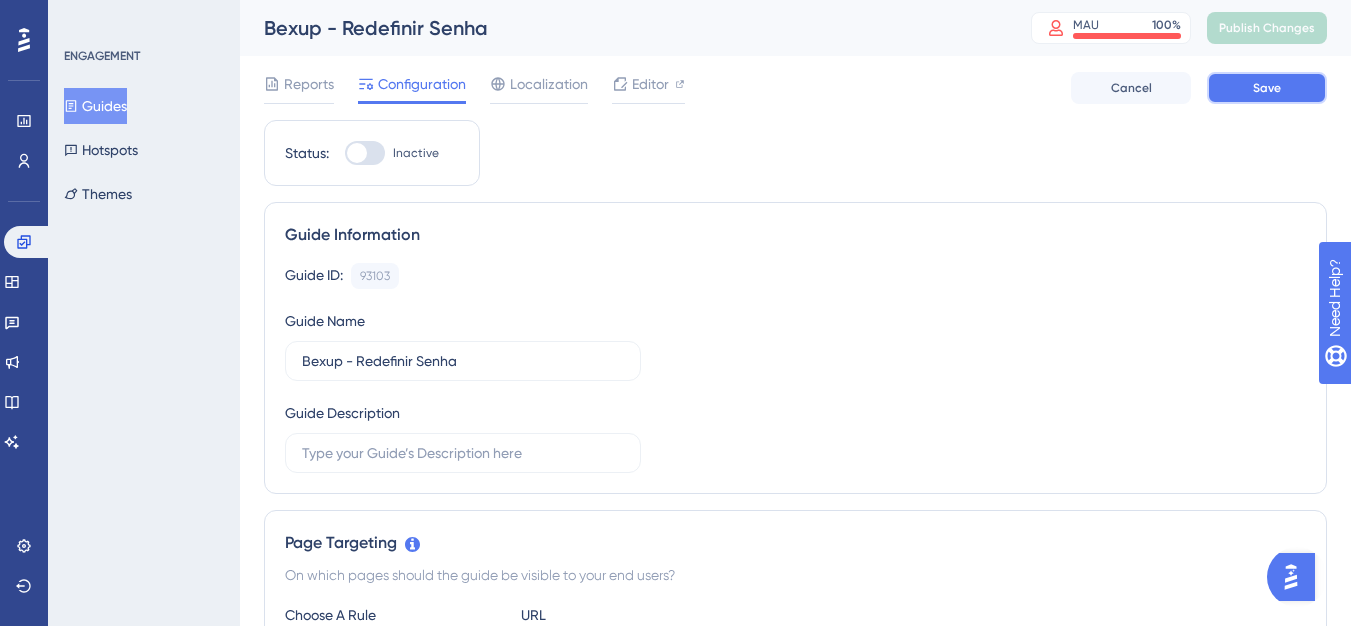 click on "Save" at bounding box center (1267, 88) 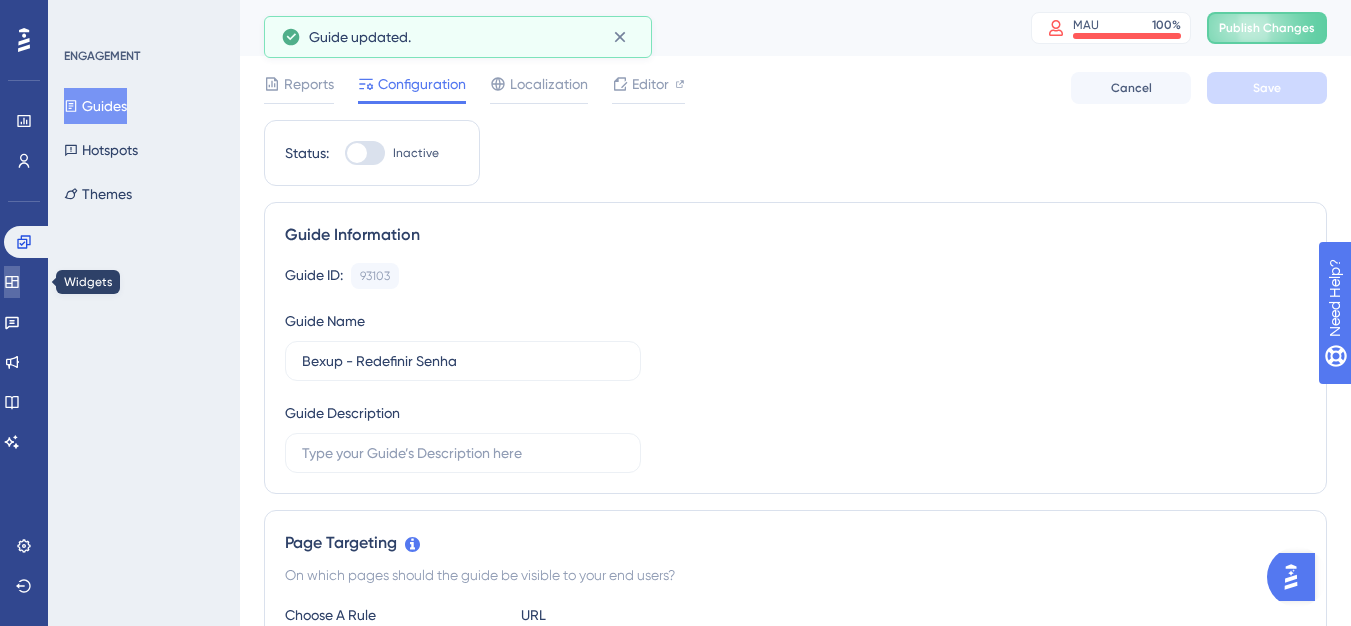 click 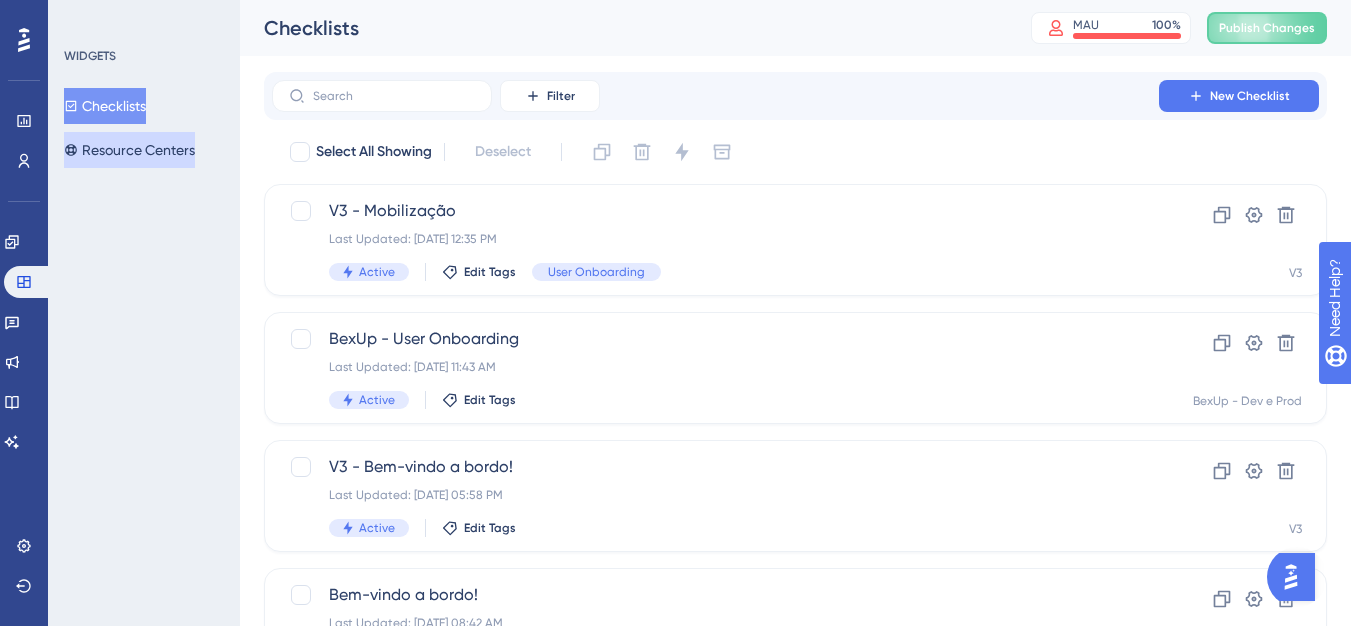 click on "Resource Centers" at bounding box center [129, 150] 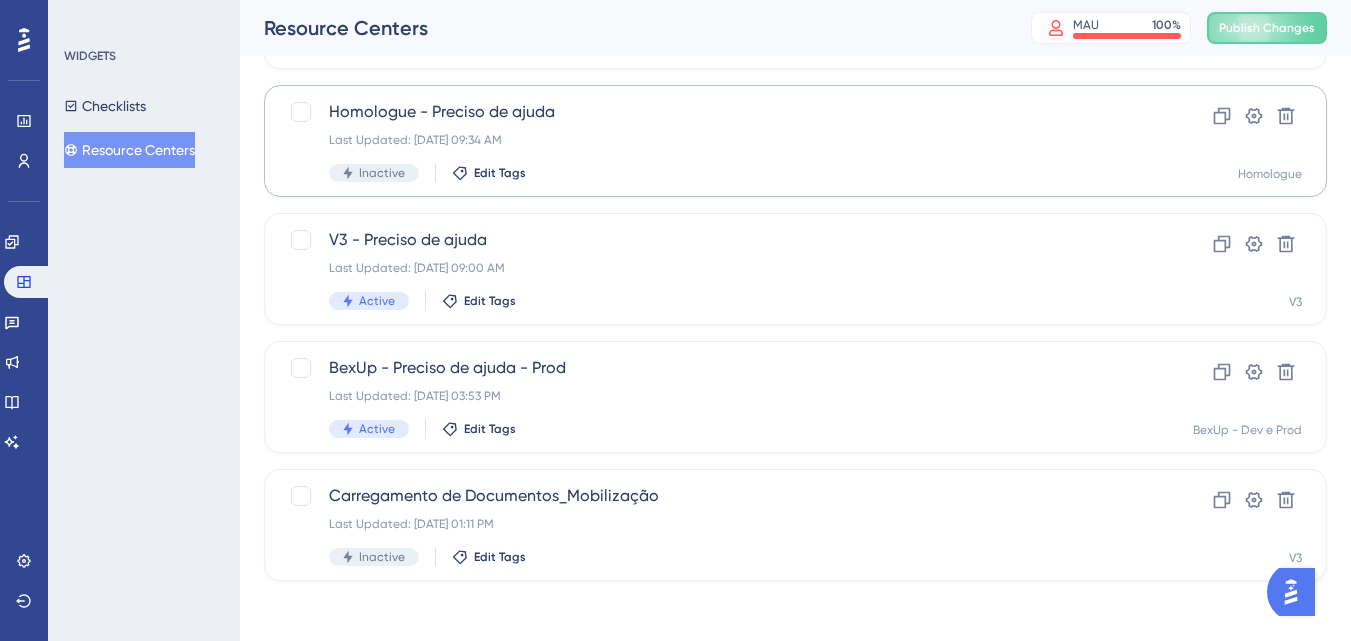 scroll, scrollTop: 231, scrollLeft: 0, axis: vertical 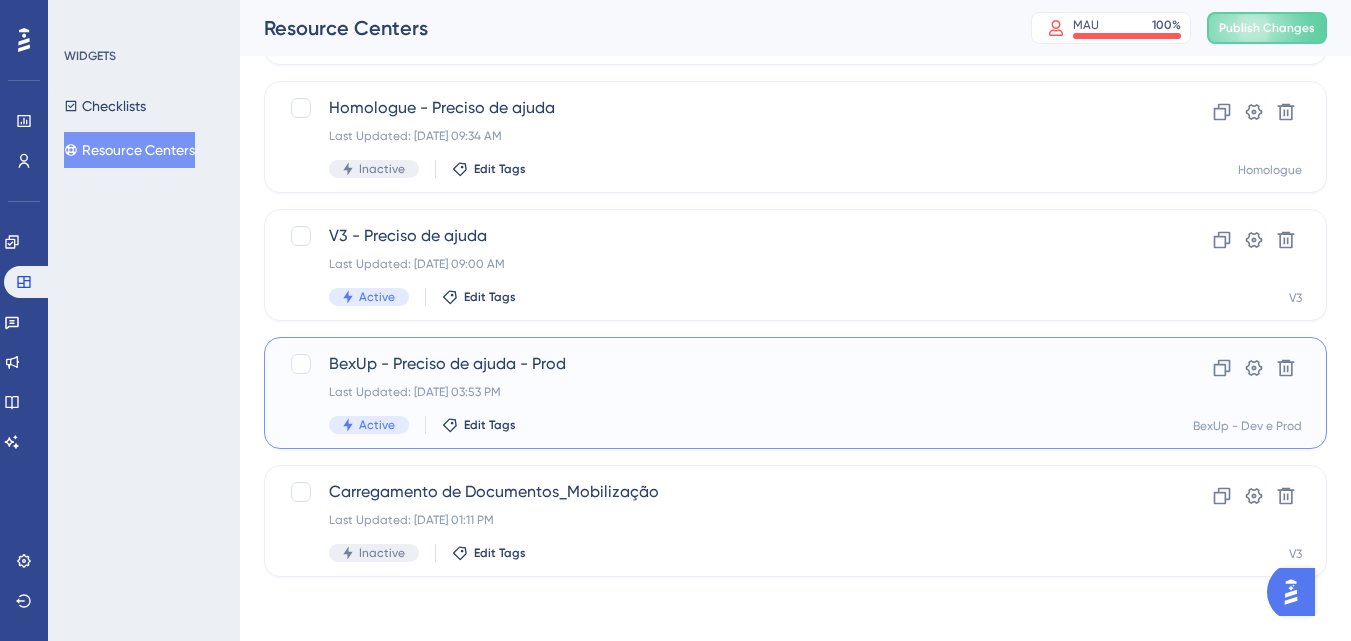 click on "BexUp - Preciso de ajuda - Prod" at bounding box center [715, 364] 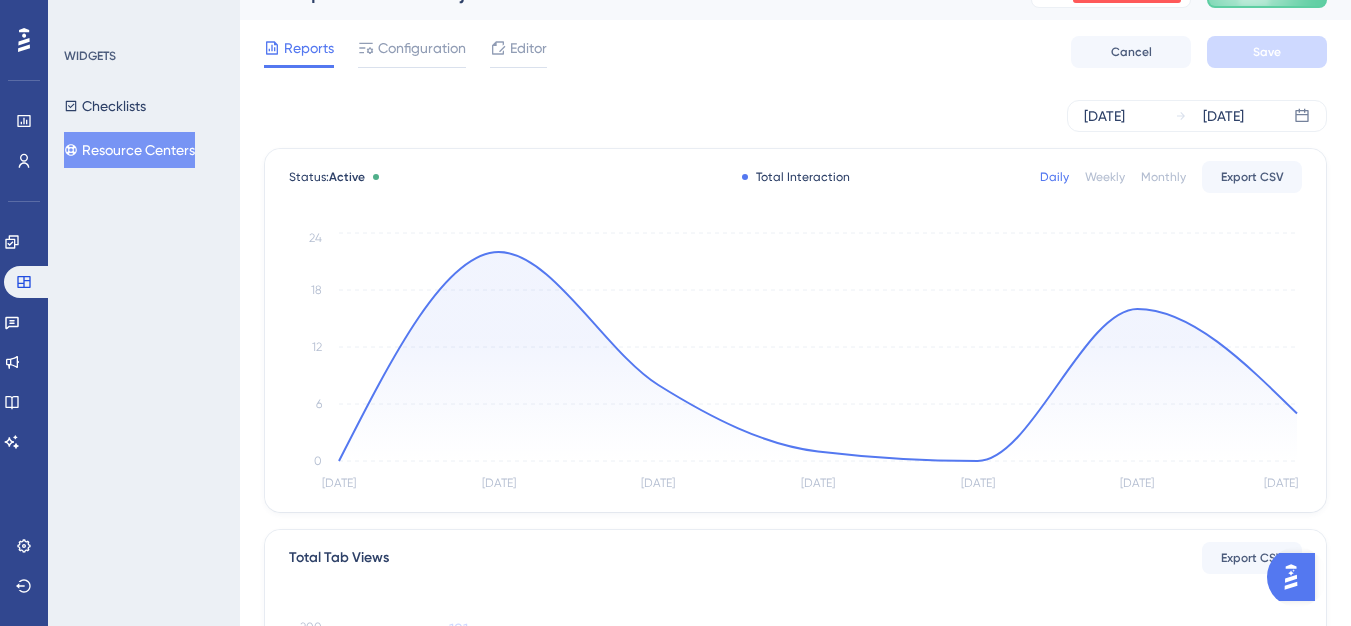 scroll, scrollTop: 0, scrollLeft: 0, axis: both 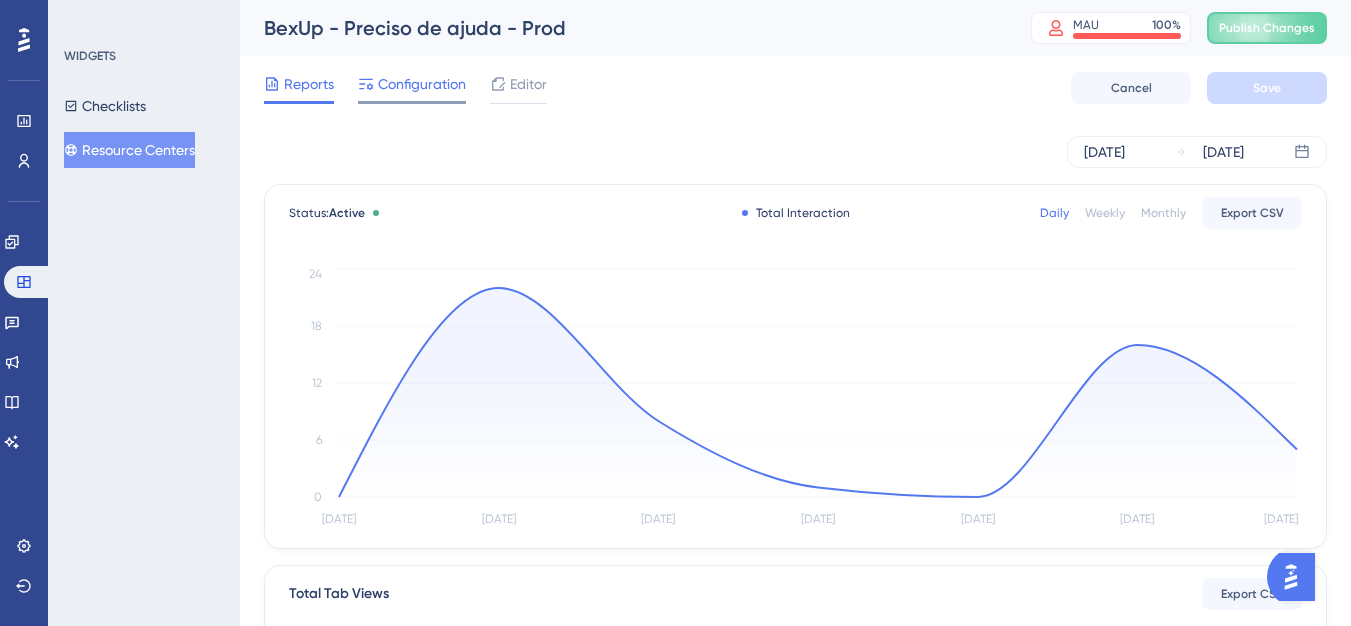 click at bounding box center (366, 84) 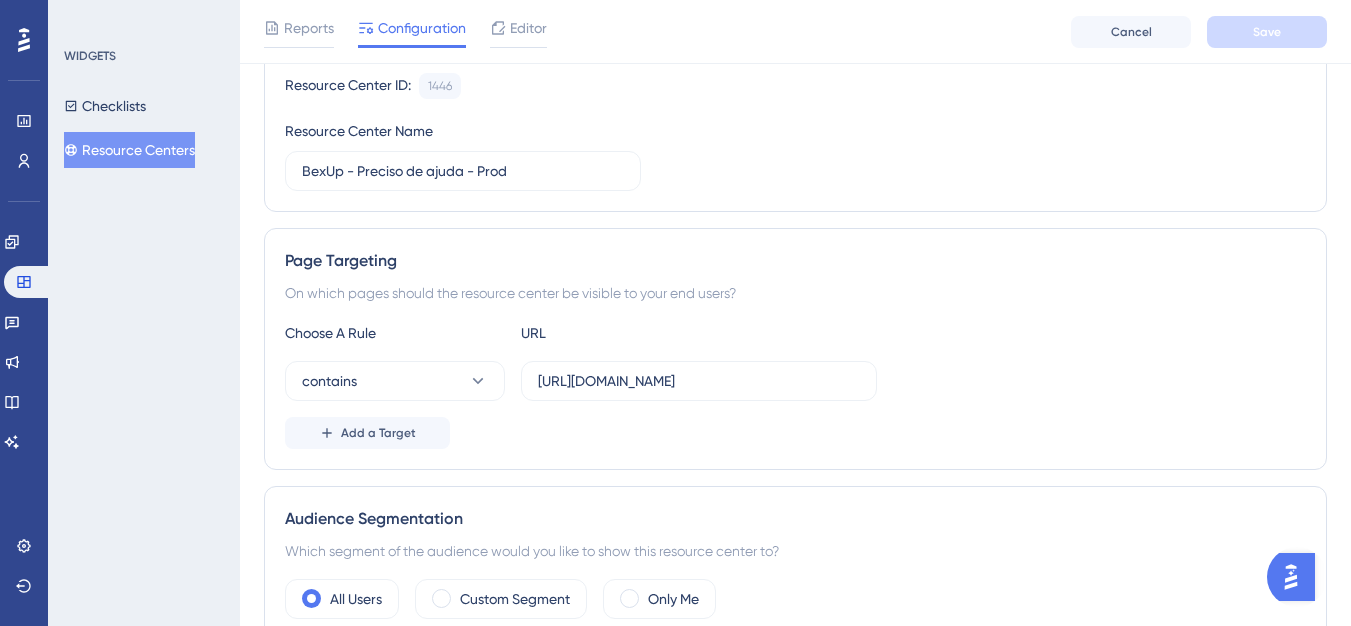 scroll, scrollTop: 200, scrollLeft: 0, axis: vertical 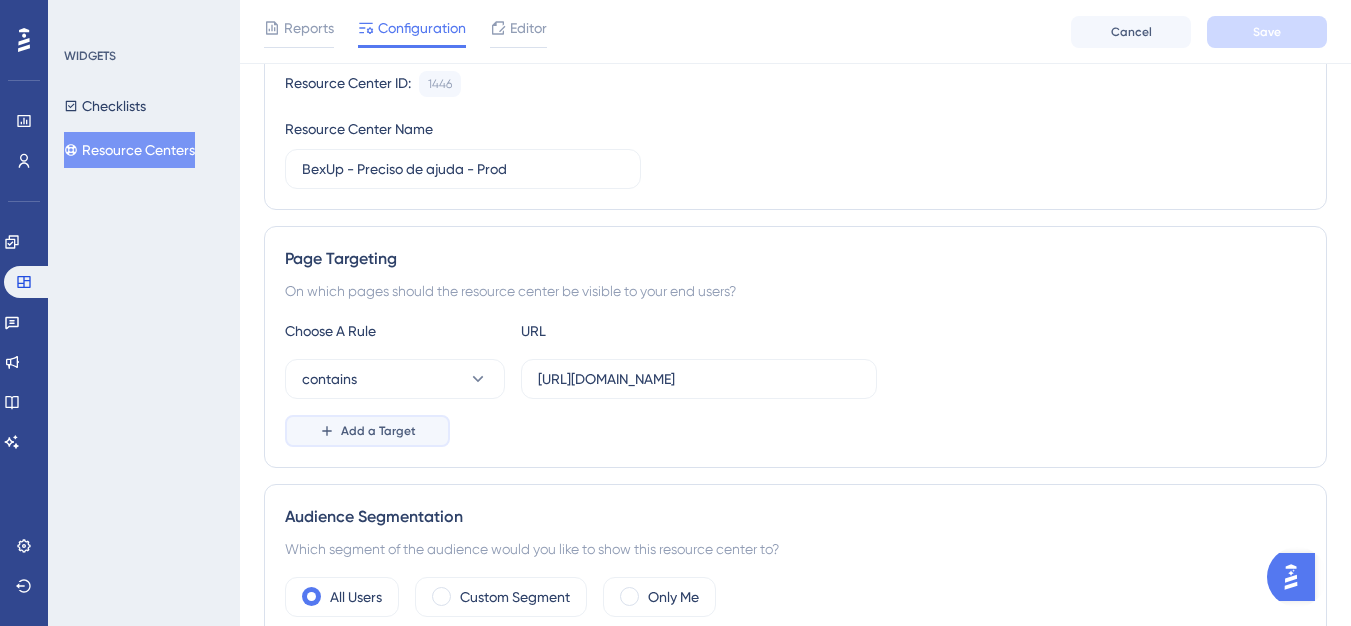 click on "Add a Target" at bounding box center [378, 431] 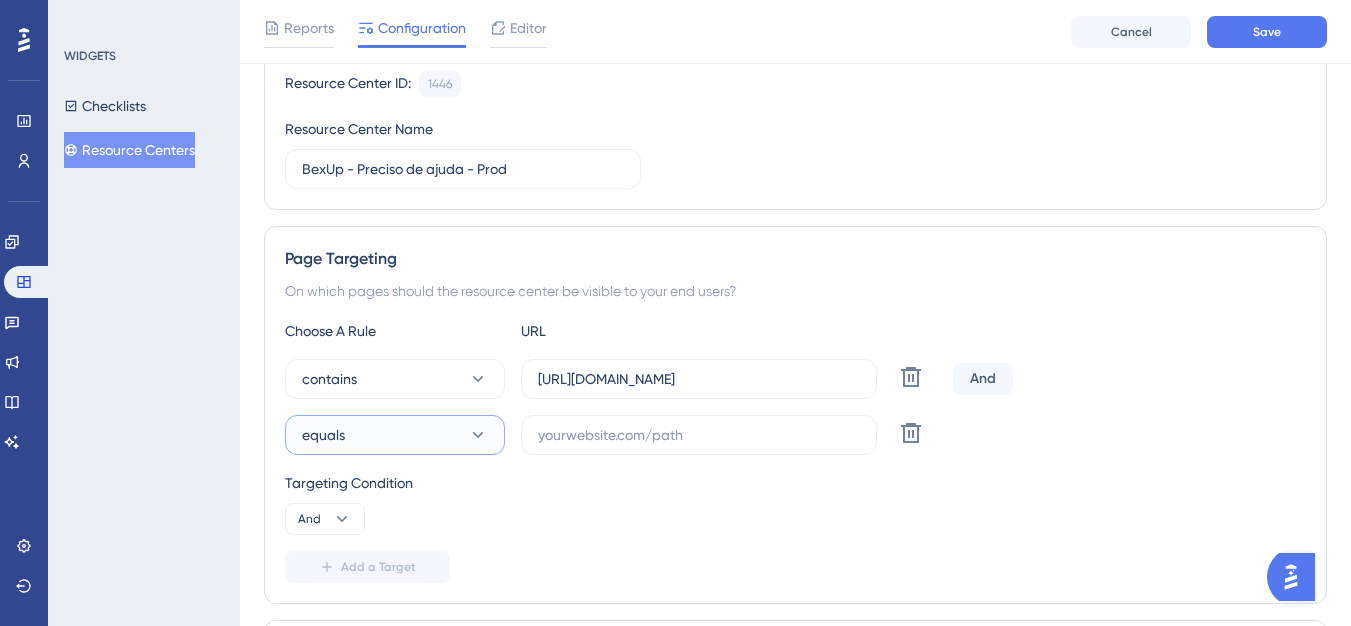 click on "equals" at bounding box center [395, 435] 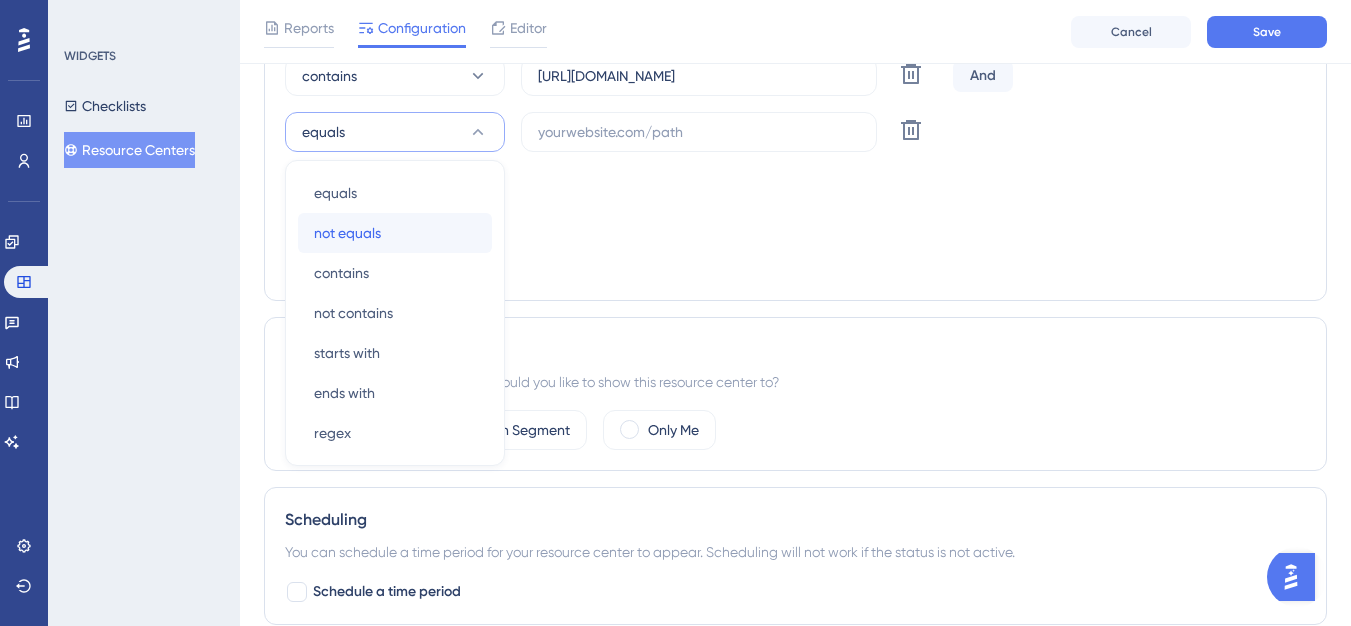 click on "not equals" at bounding box center [347, 233] 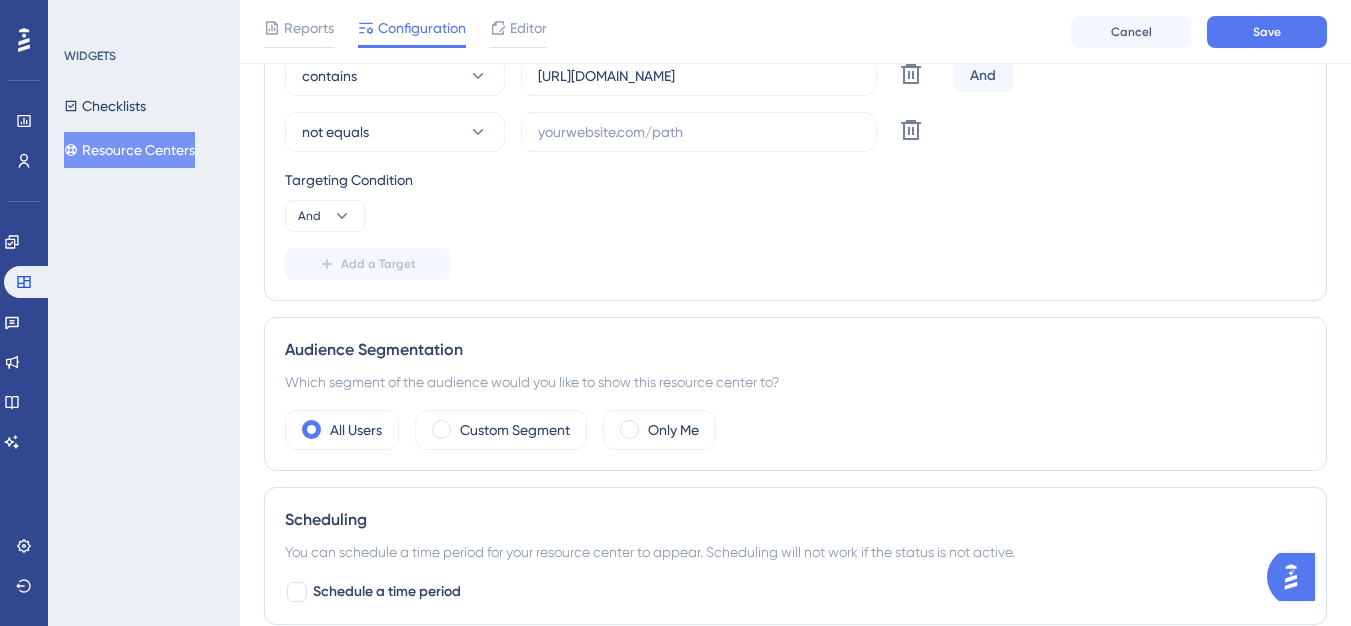 click on "Choose A Rule URL contains https://app.bexup.com/ Delete And not equals Delete Targeting Condition And Add a Target" at bounding box center [795, 148] 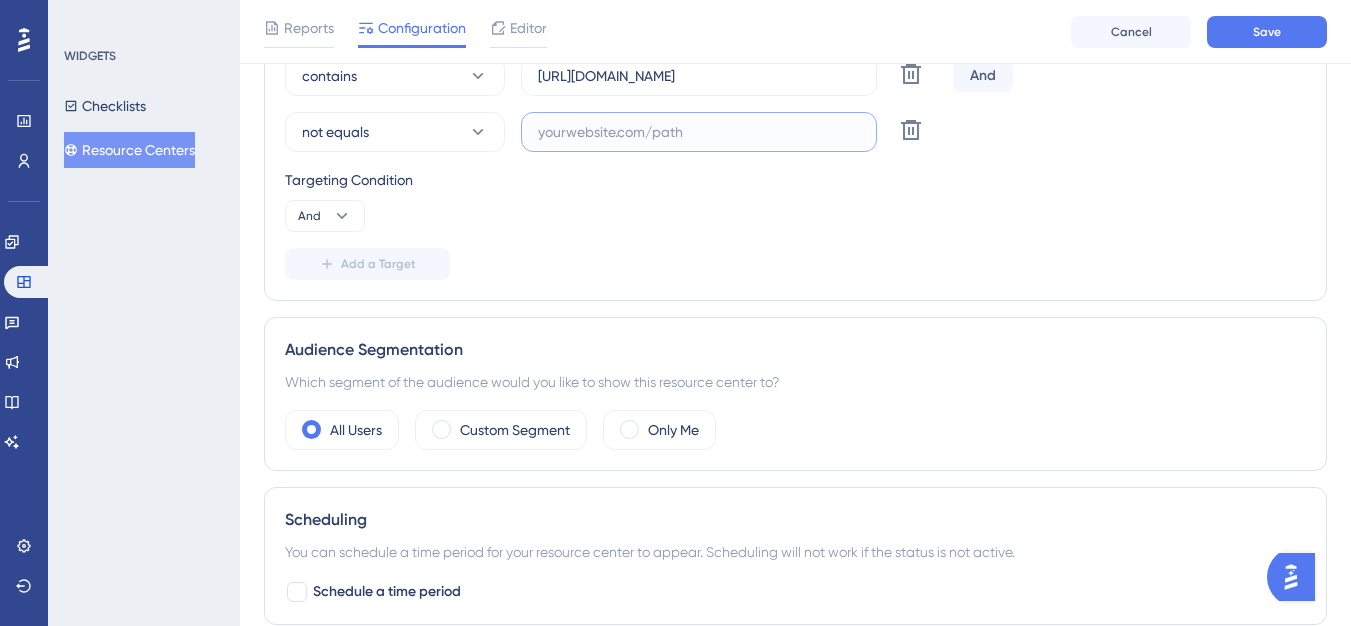 click at bounding box center (699, 132) 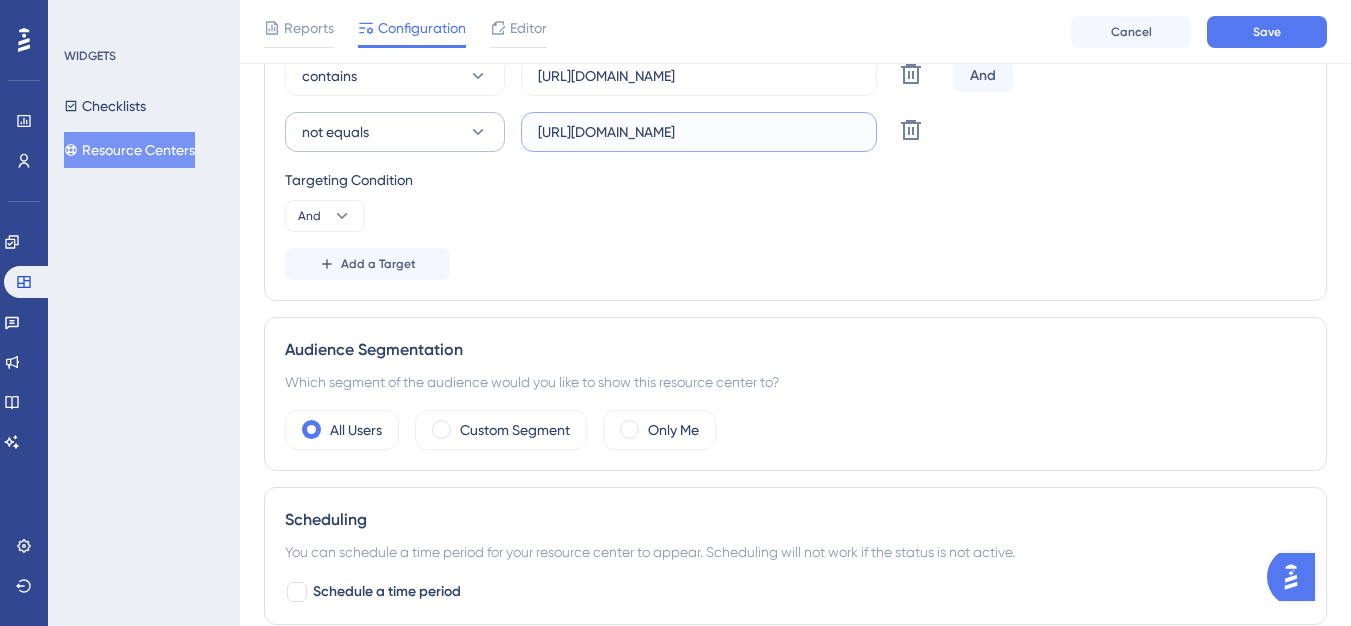 type on "https://app.bexup.com/login/" 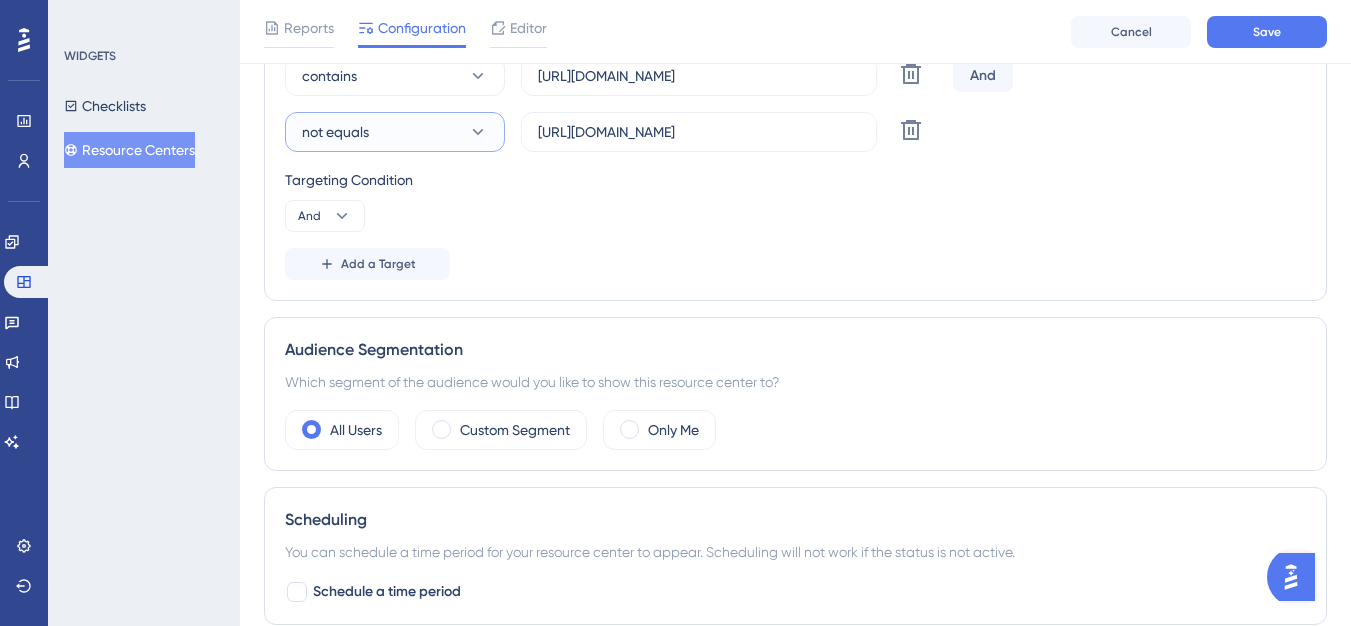 click on "not equals" at bounding box center (395, 132) 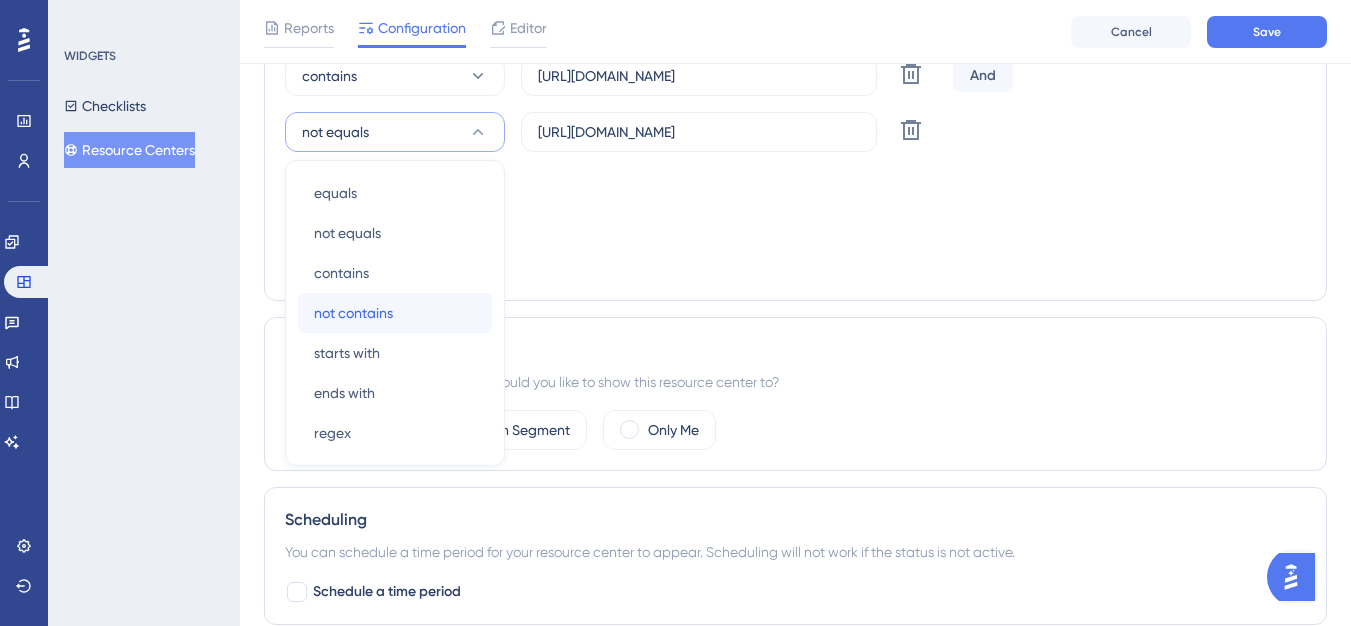 click on "not contains" at bounding box center (353, 313) 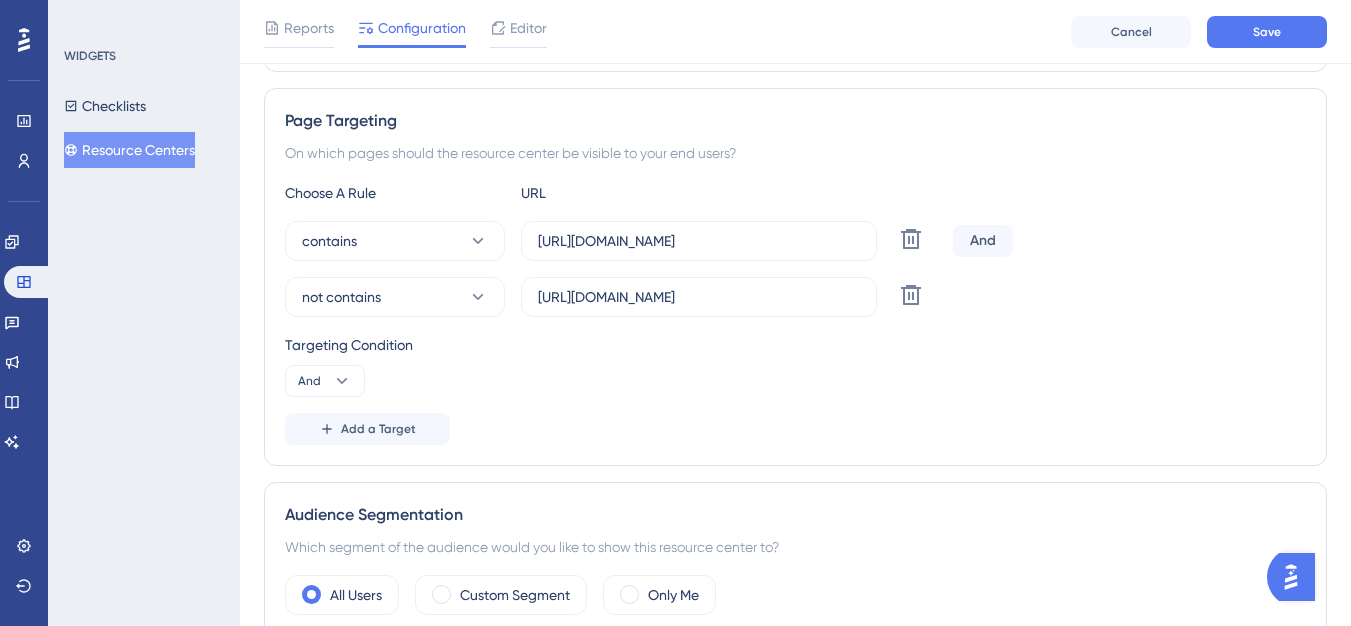 scroll, scrollTop: 303, scrollLeft: 0, axis: vertical 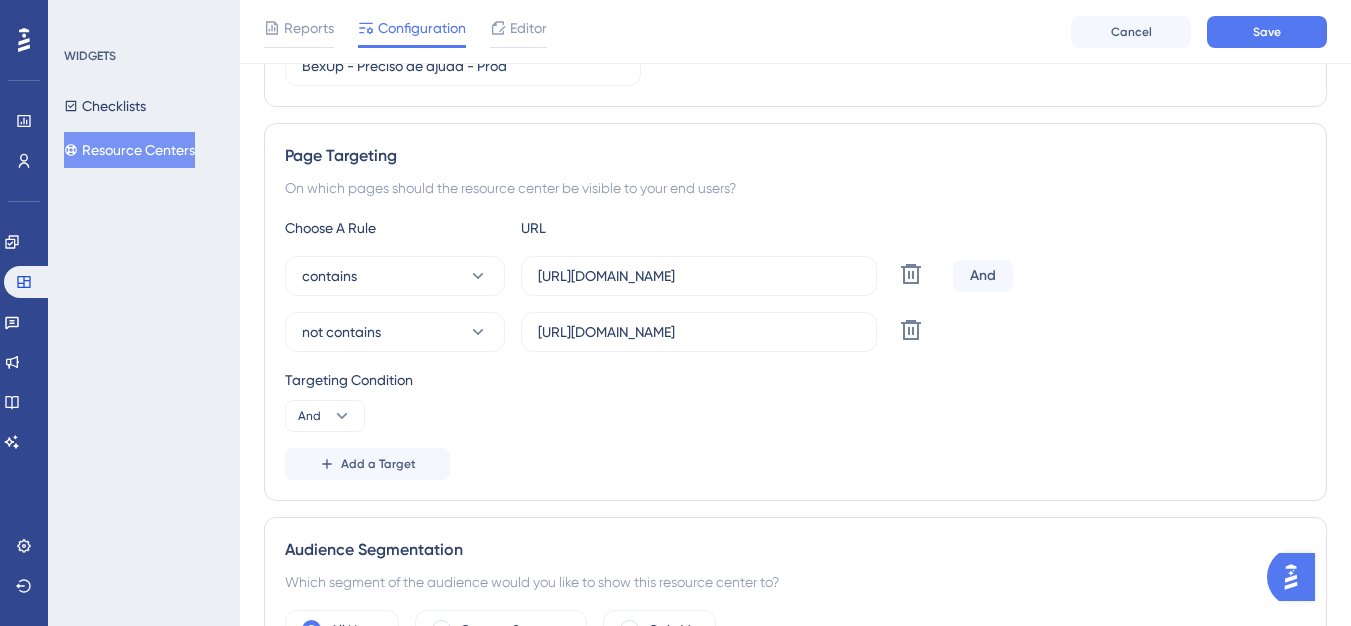 click on "And" at bounding box center (983, 276) 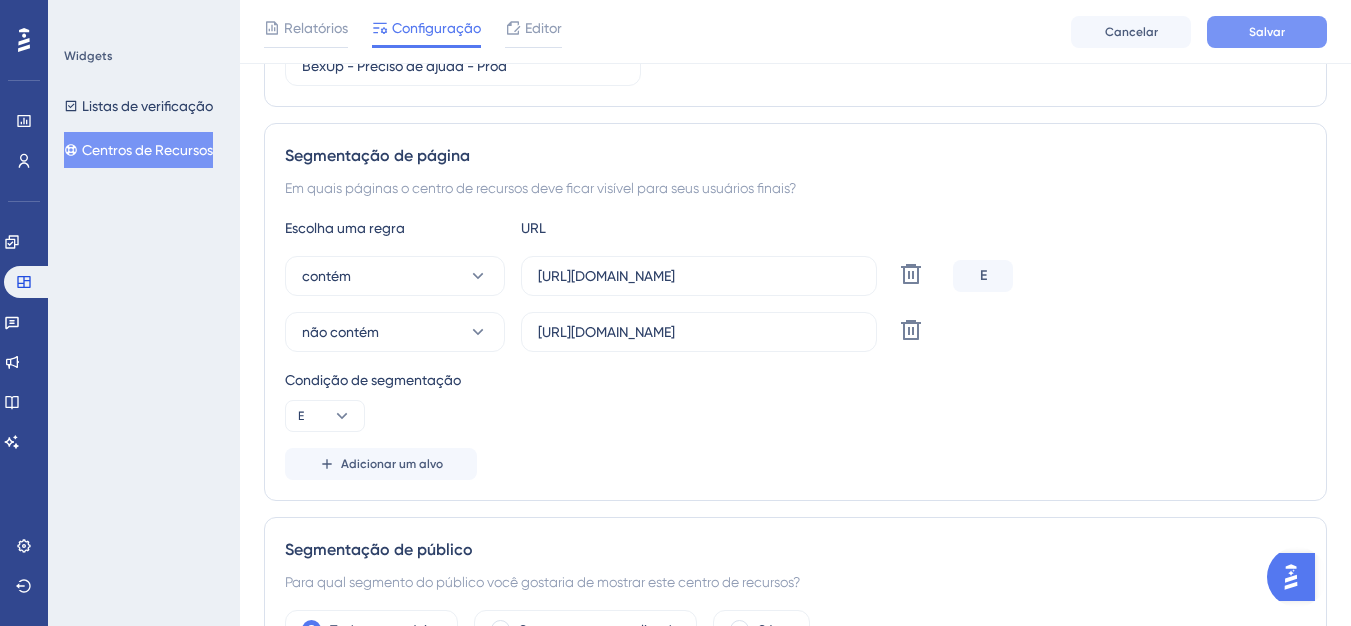 click on "Salvar" at bounding box center (1267, 32) 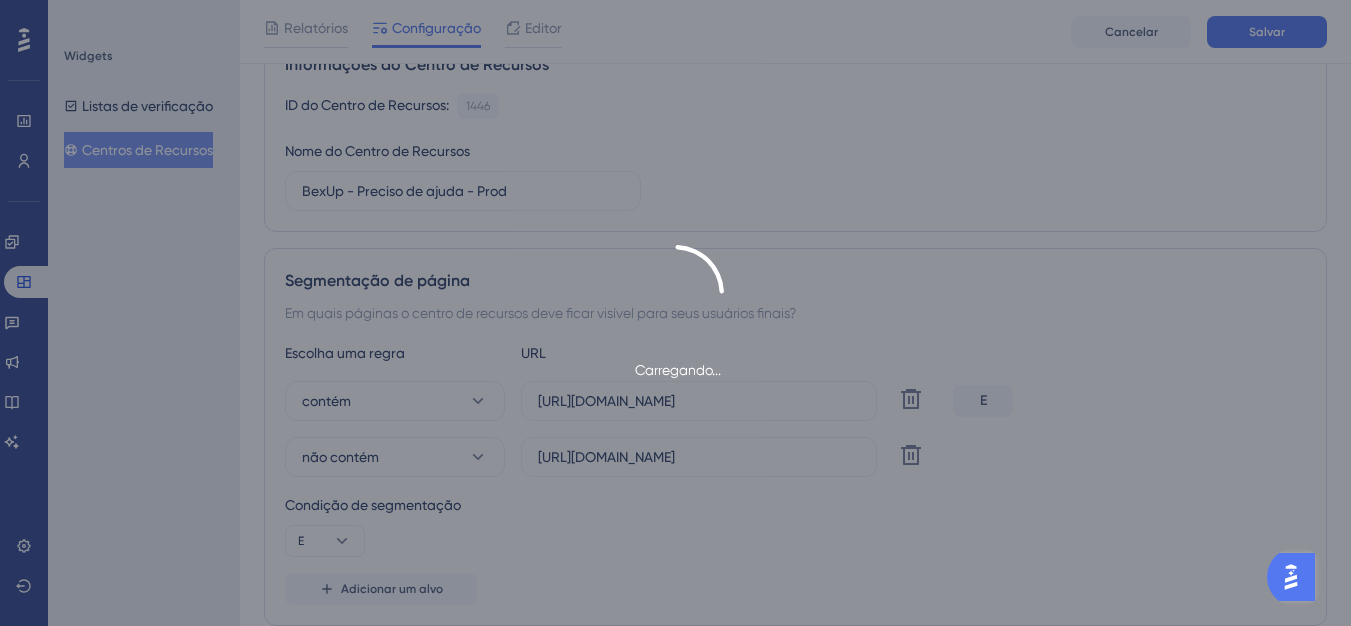 scroll, scrollTop: 0, scrollLeft: 0, axis: both 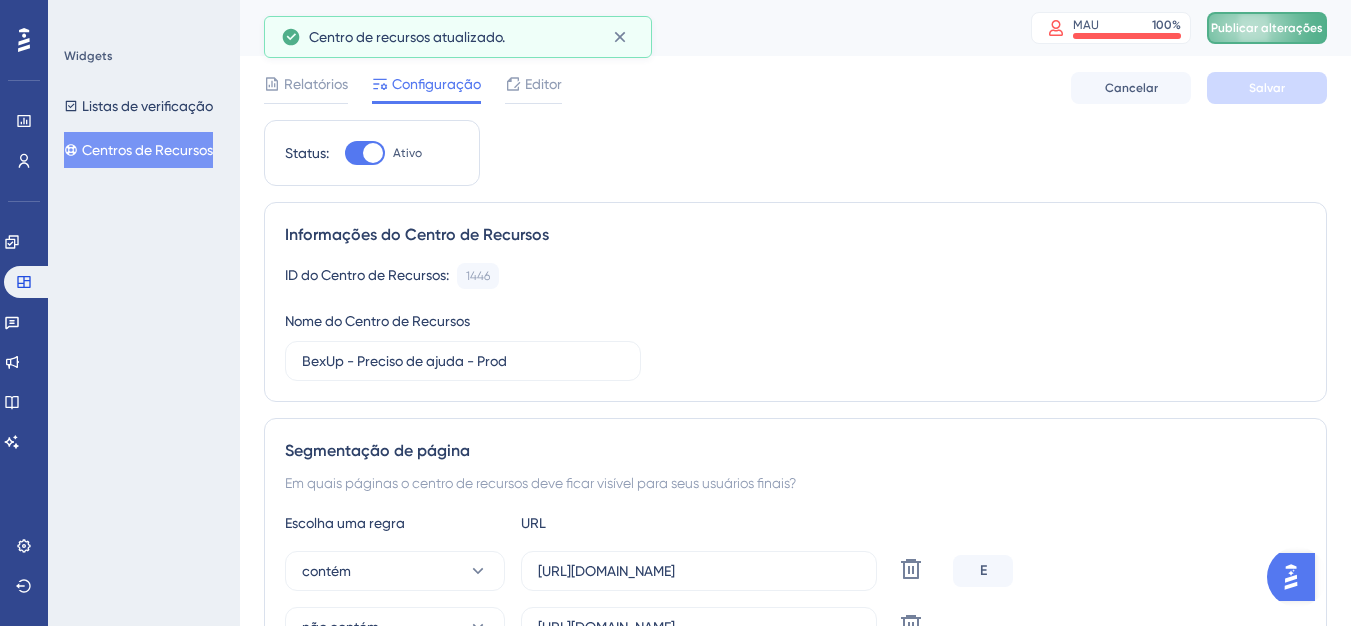 click on "Publicar alterações" at bounding box center (1267, 28) 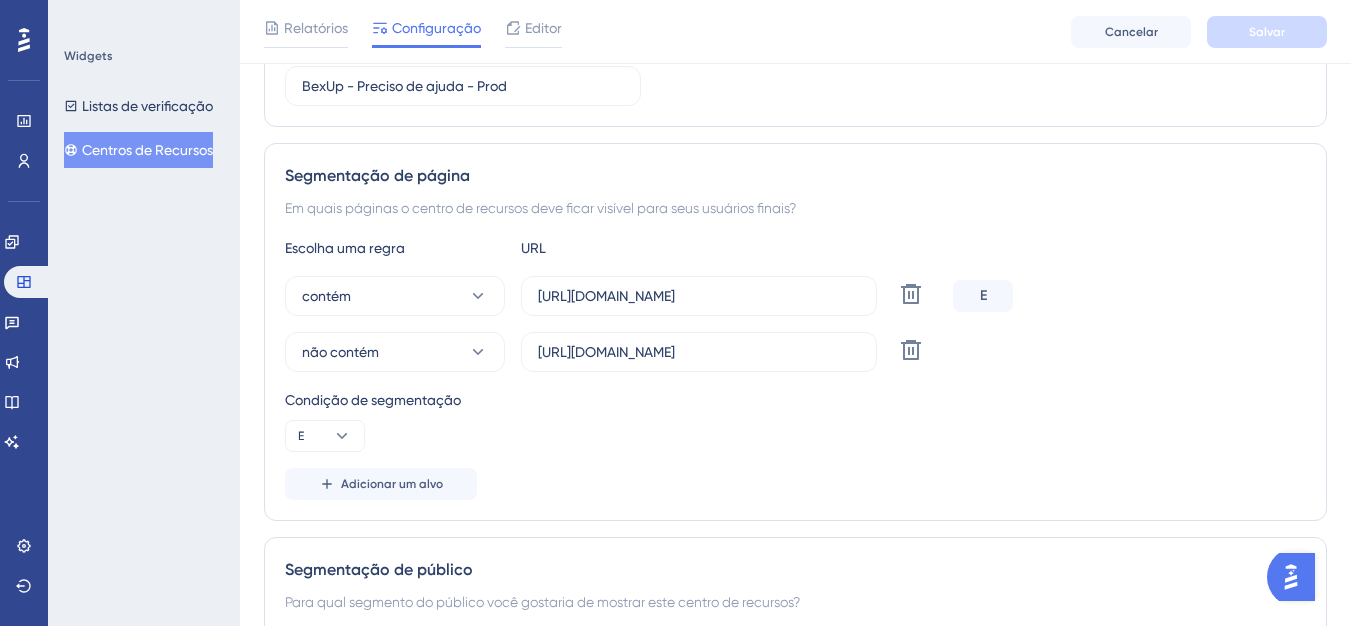 scroll, scrollTop: 300, scrollLeft: 0, axis: vertical 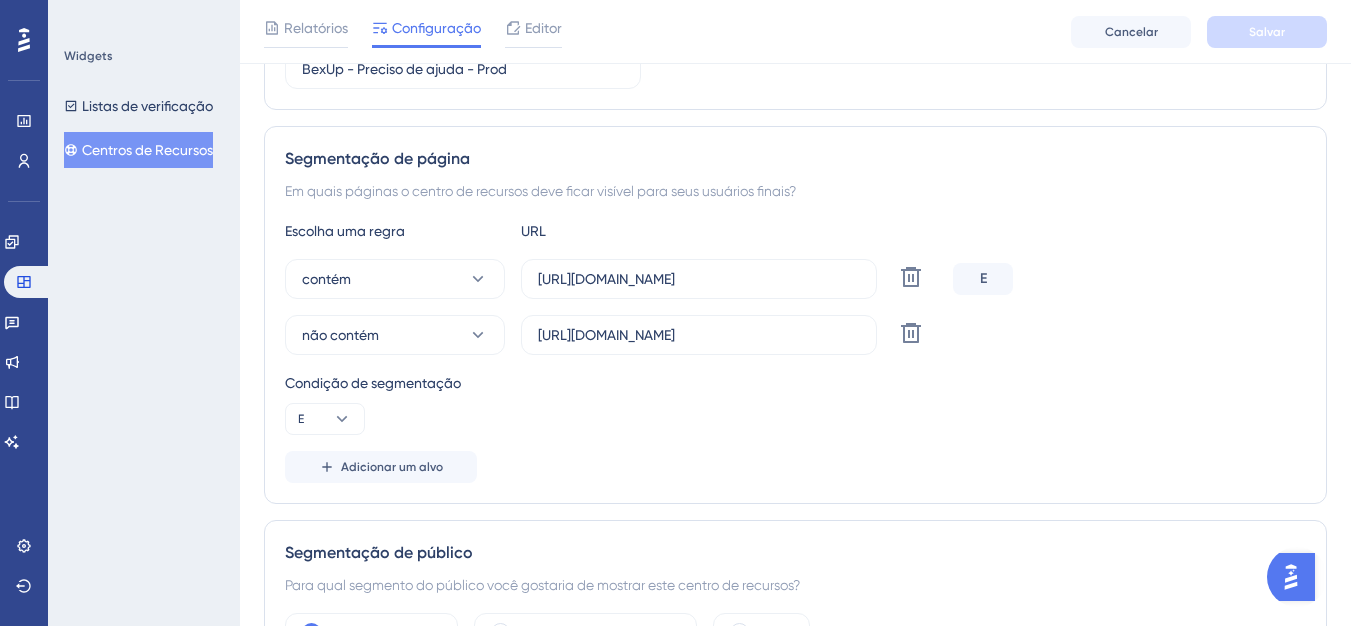 click on "Escolha uma regra URL contém https://app.bexup.com/ Excluir E não contém https://app.bexup.com/login/ Excluir Condição de segmentação E Adicionar um alvo" at bounding box center [795, 351] 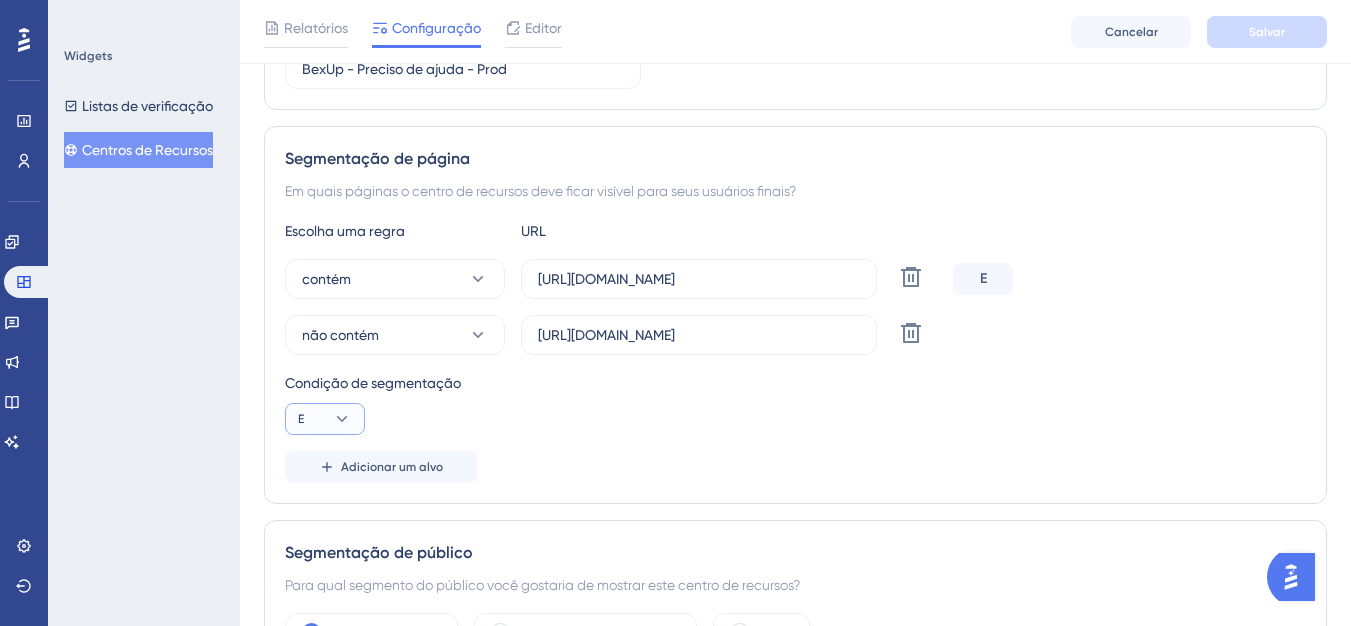 click 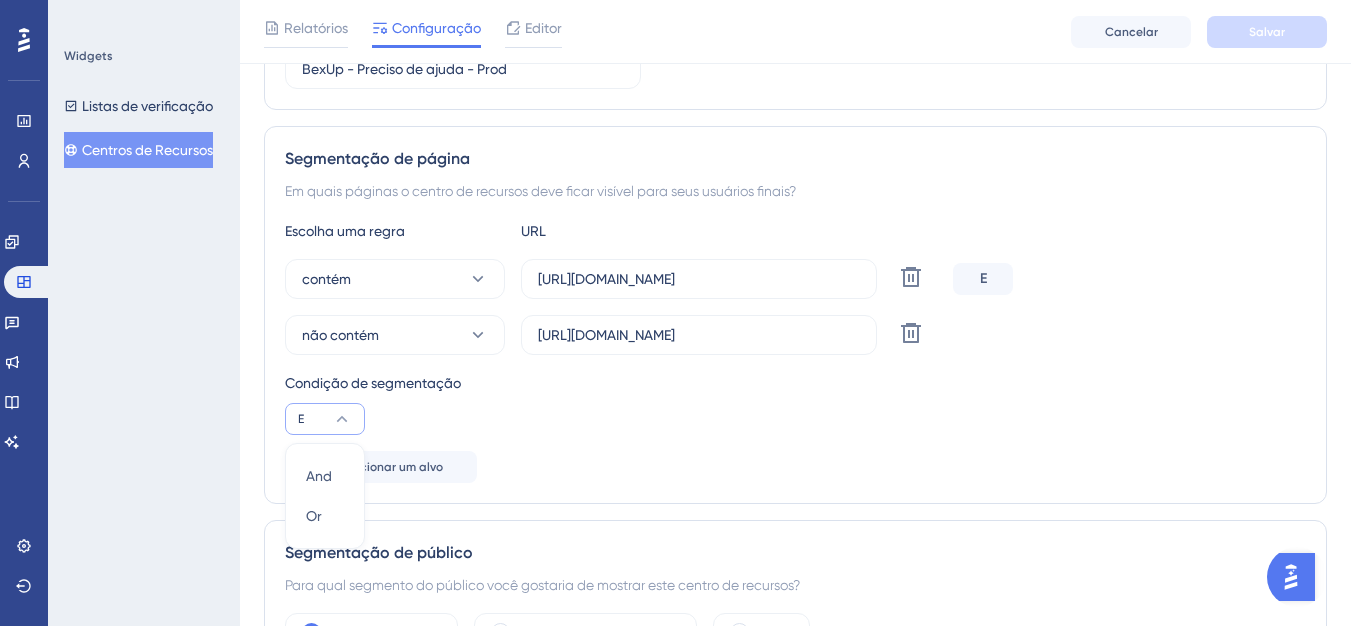 scroll, scrollTop: 483, scrollLeft: 0, axis: vertical 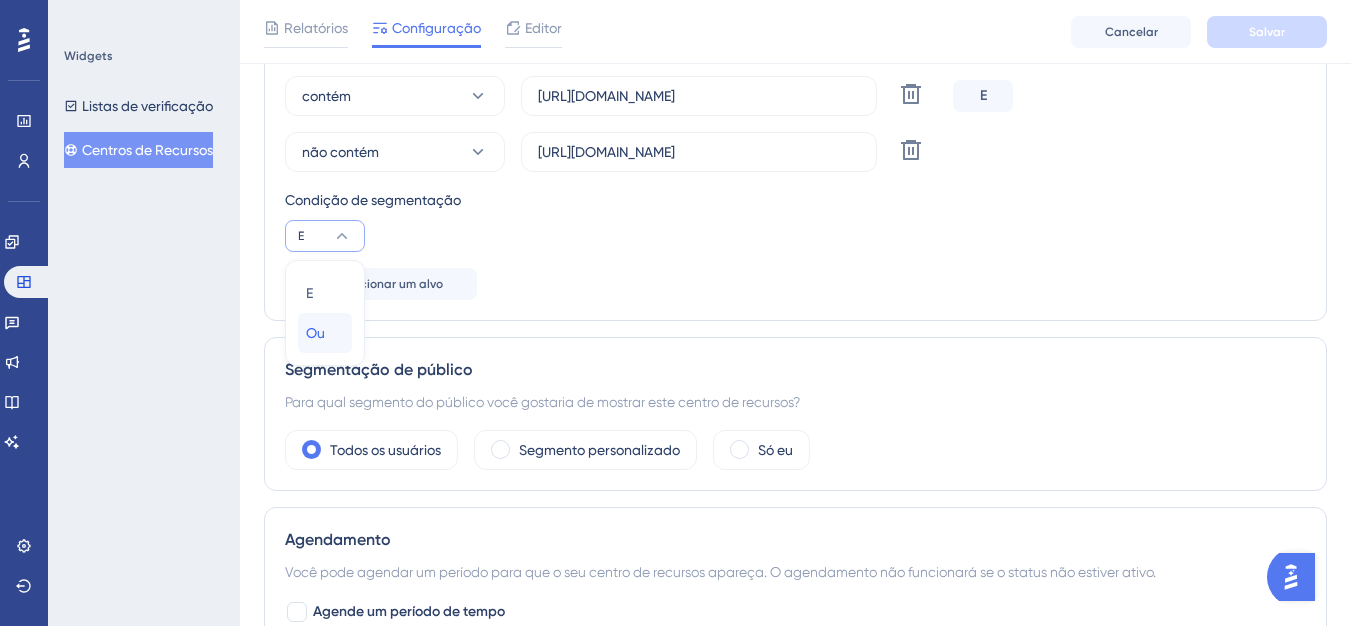 click on "Ou" at bounding box center [315, 333] 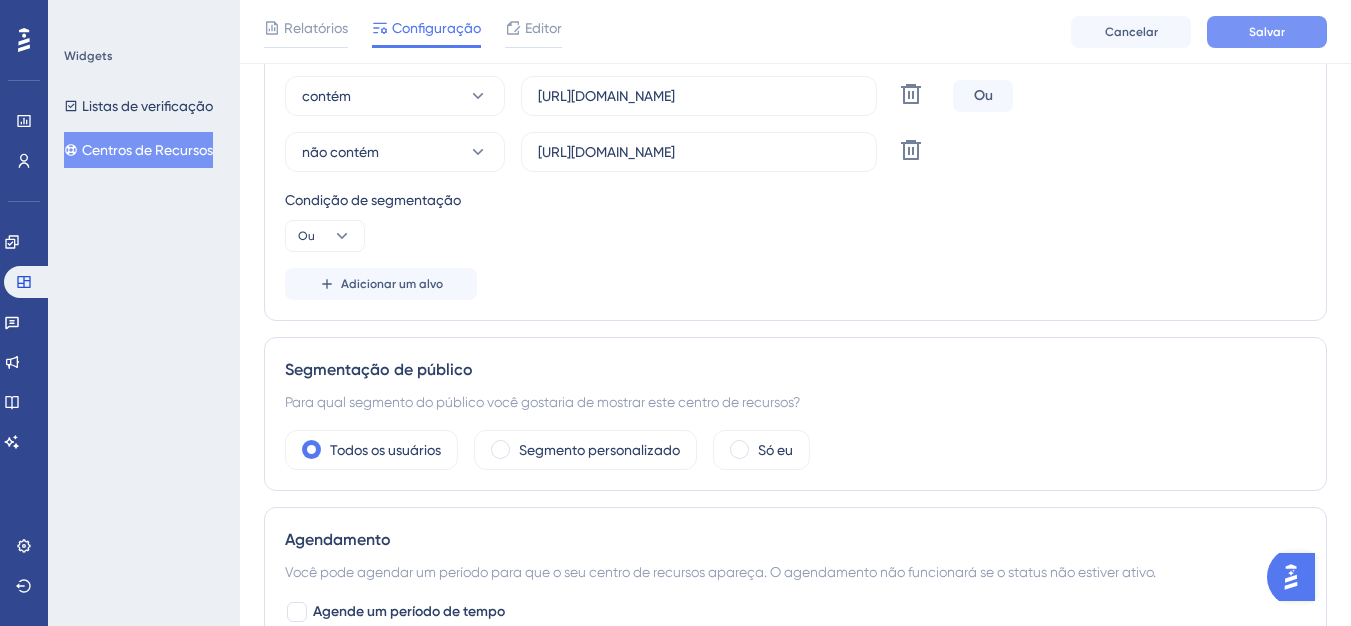 click on "Salvar" at bounding box center [1267, 32] 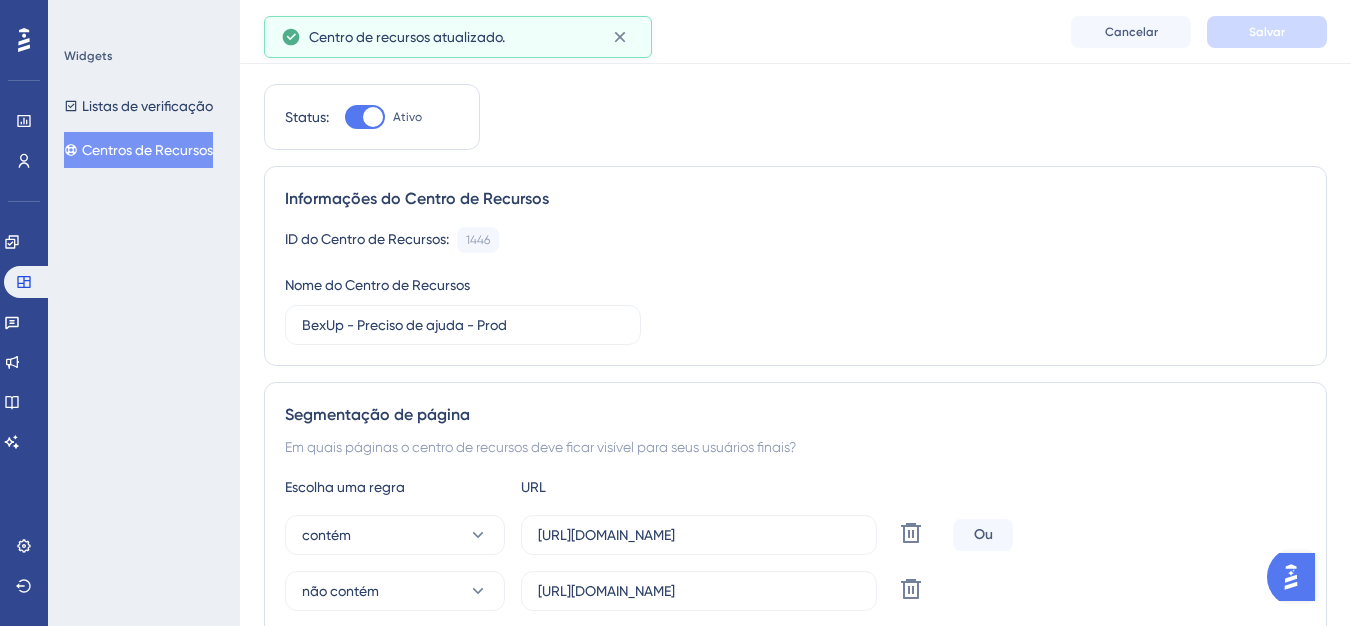 scroll, scrollTop: 0, scrollLeft: 0, axis: both 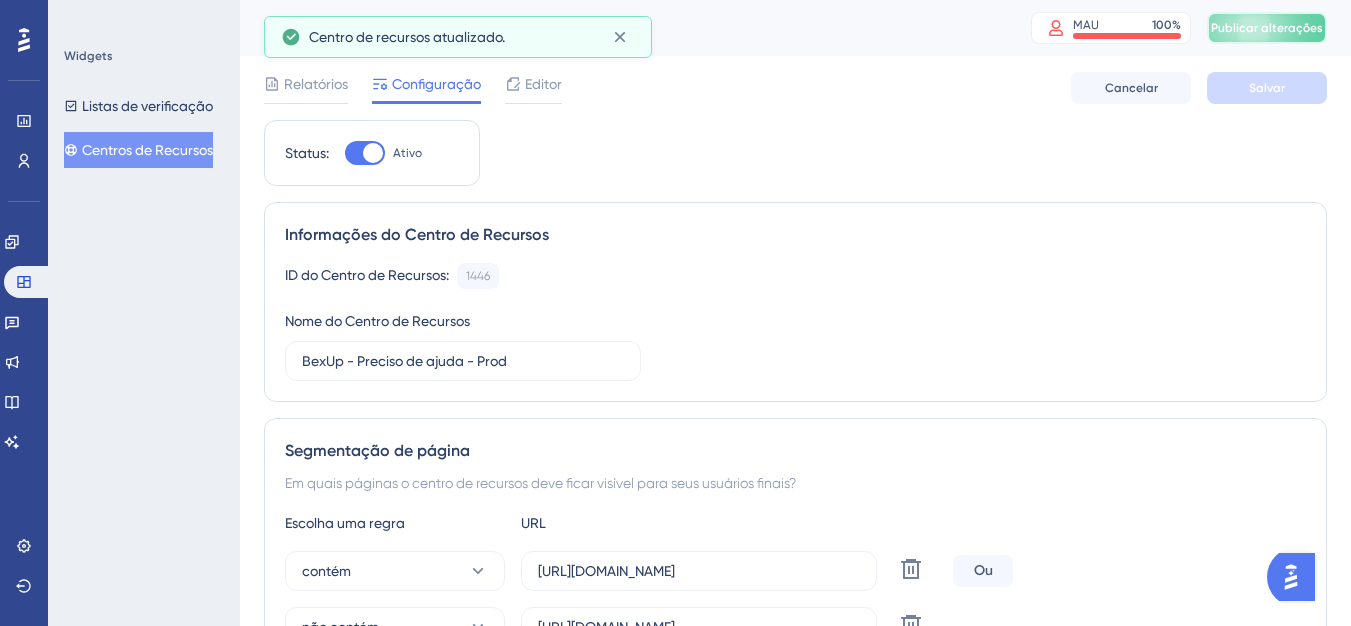click on "Publicar alterações" at bounding box center [1267, 28] 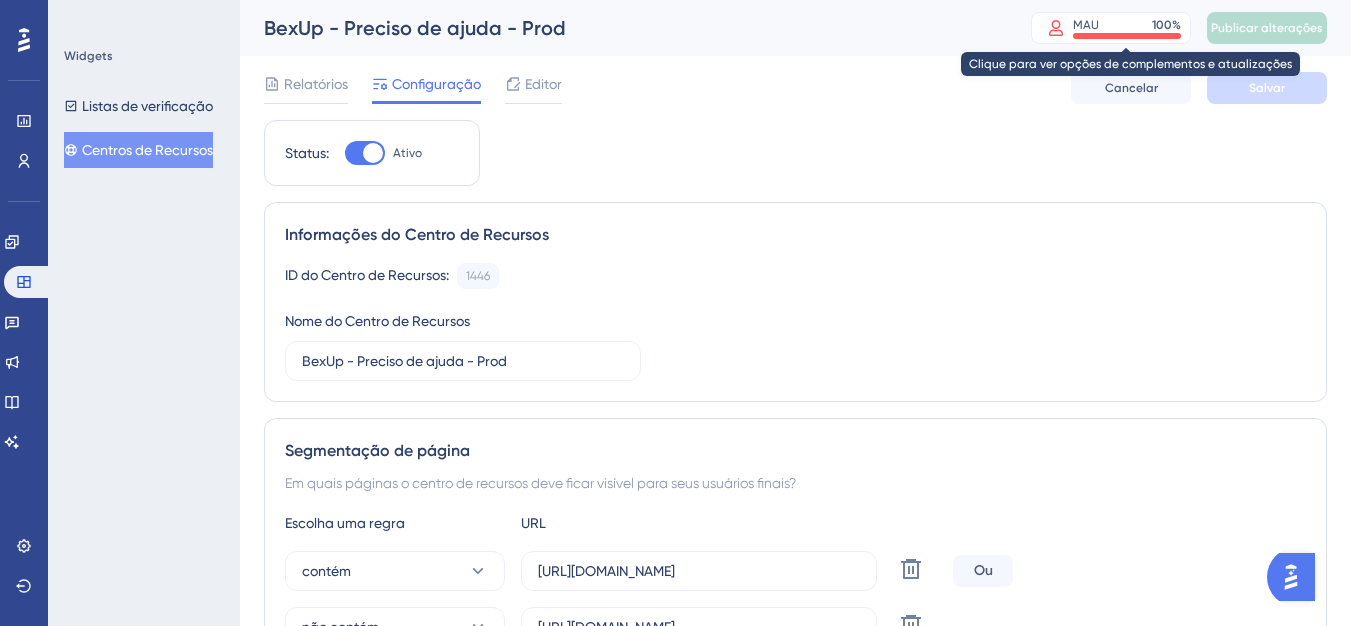 click on "MAU 100  %" at bounding box center [1111, 28] 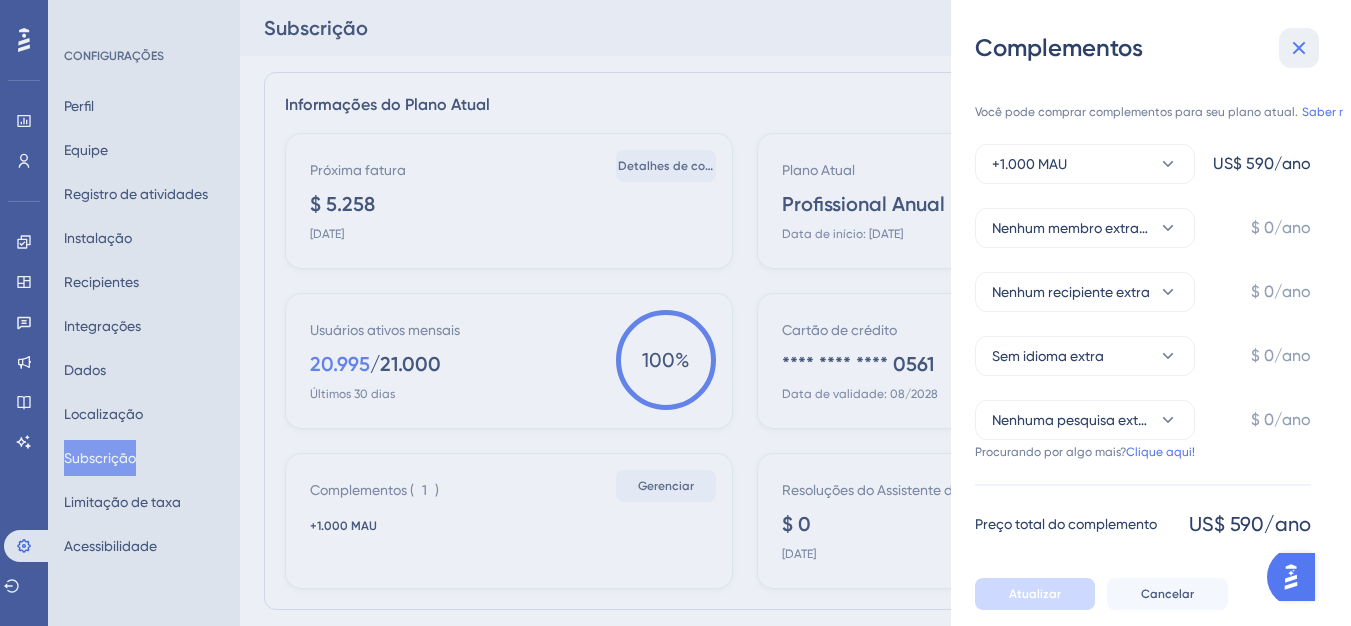 drag, startPoint x: 1301, startPoint y: 57, endPoint x: 987, endPoint y: 124, distance: 321.06854 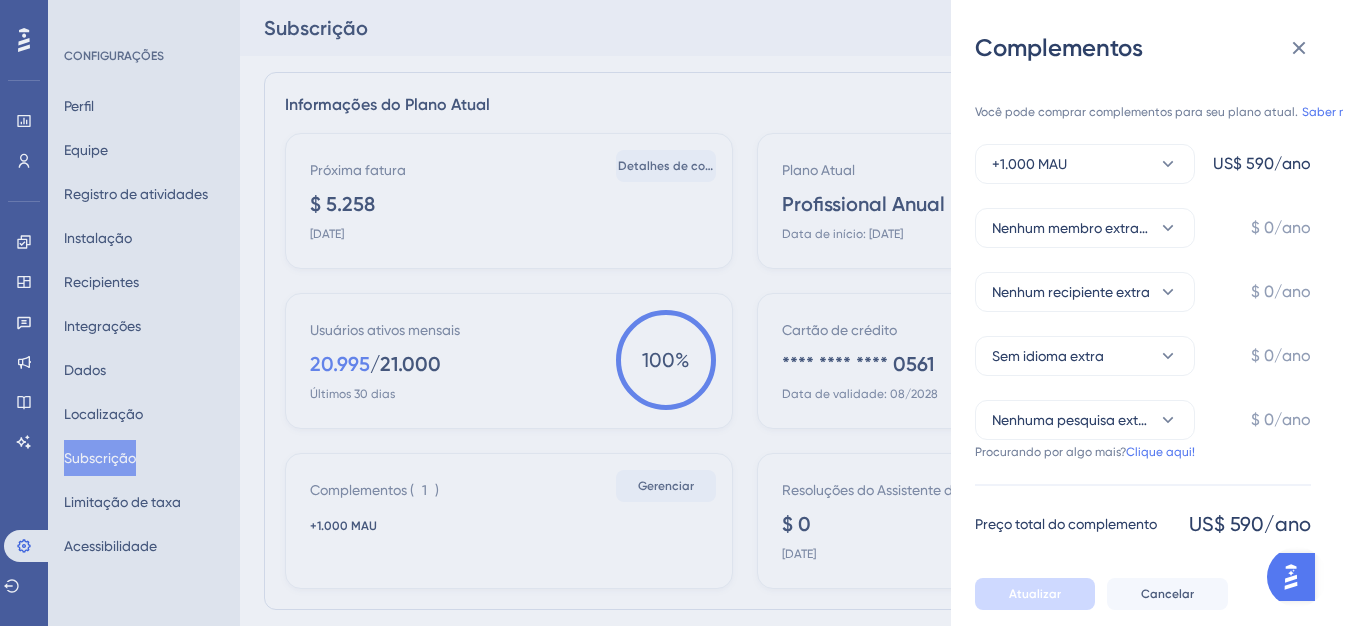 click 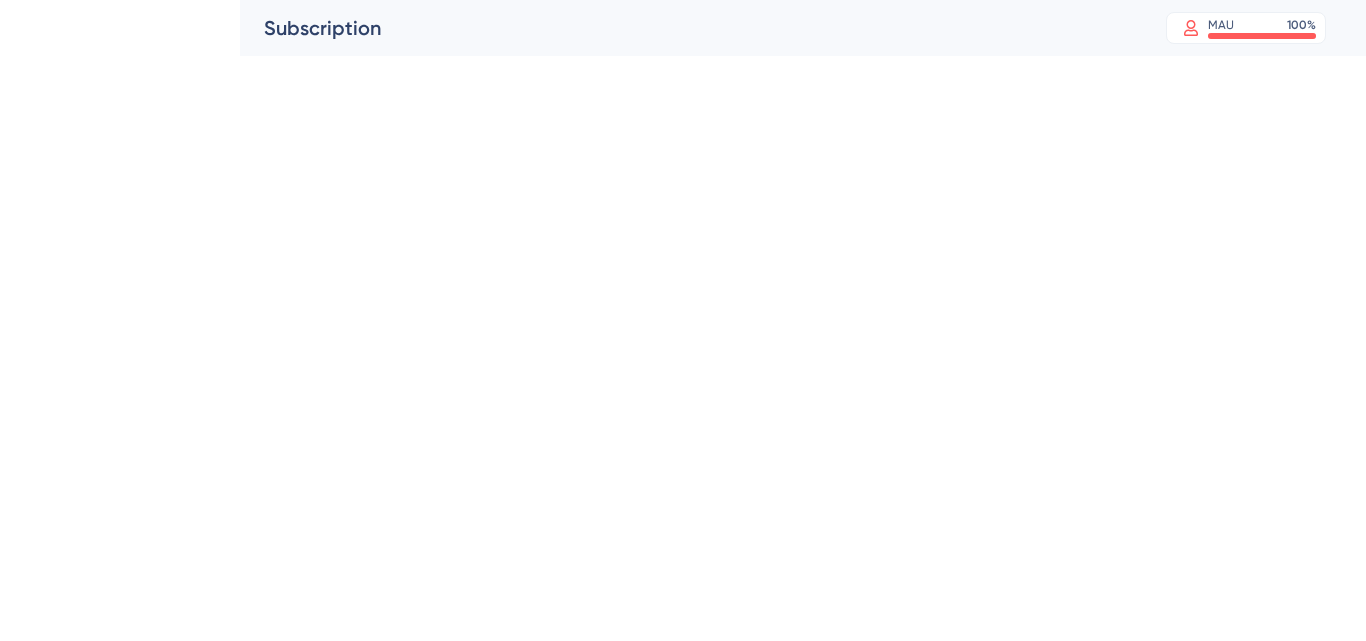 scroll, scrollTop: 0, scrollLeft: 0, axis: both 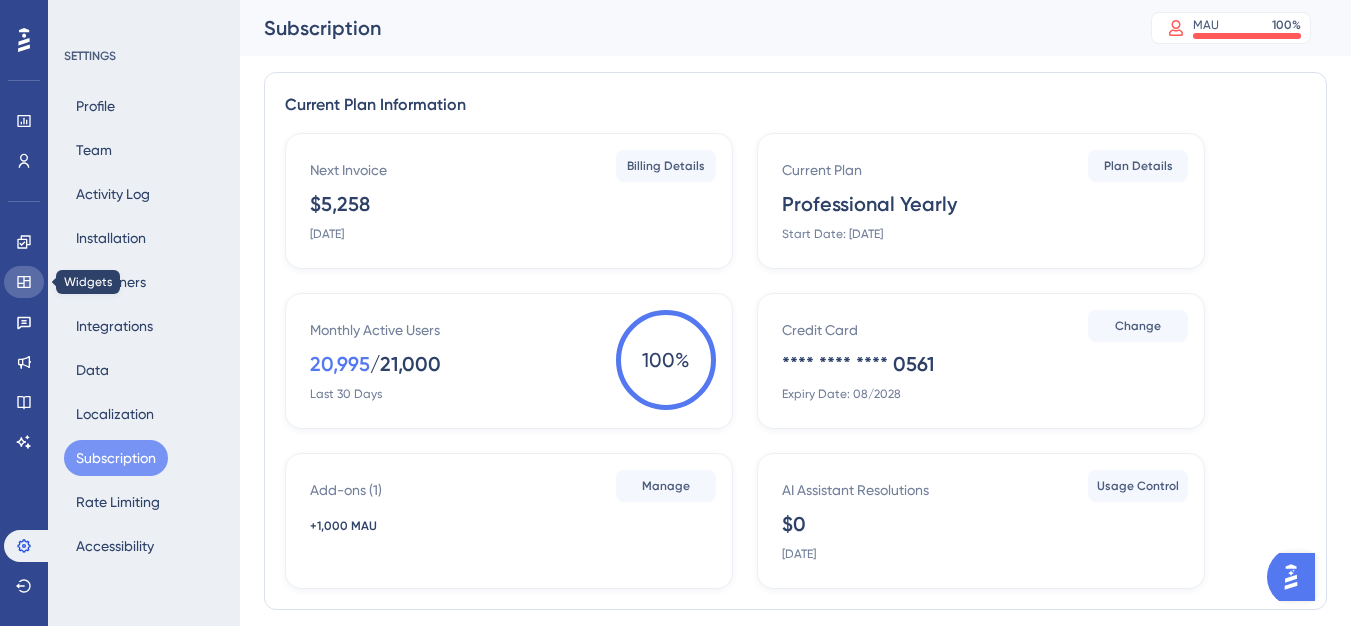 click at bounding box center (24, 282) 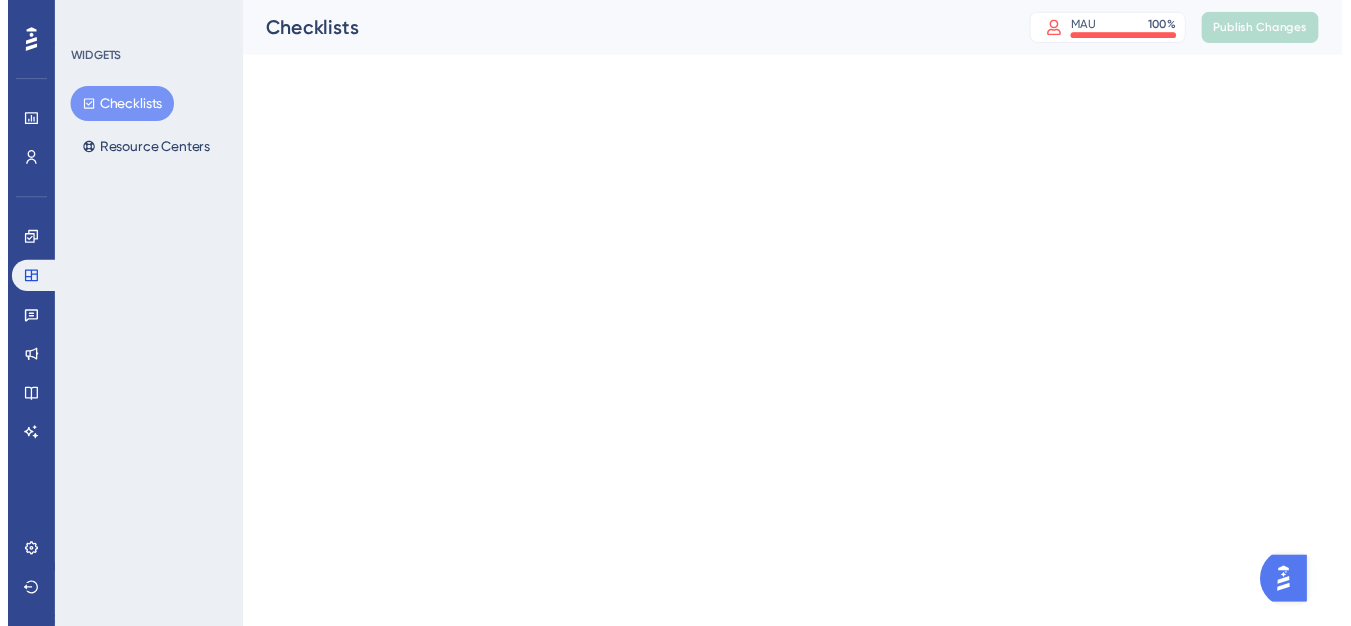 scroll, scrollTop: 0, scrollLeft: 0, axis: both 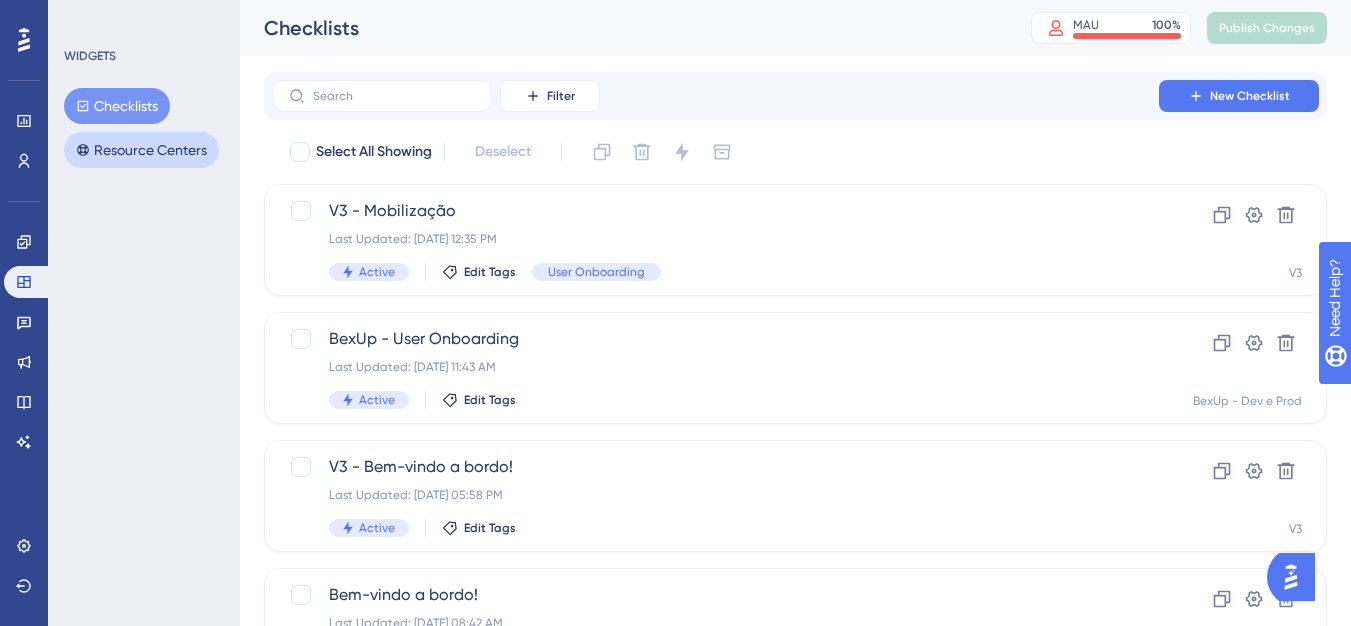 click on "Resource Centers" at bounding box center [141, 150] 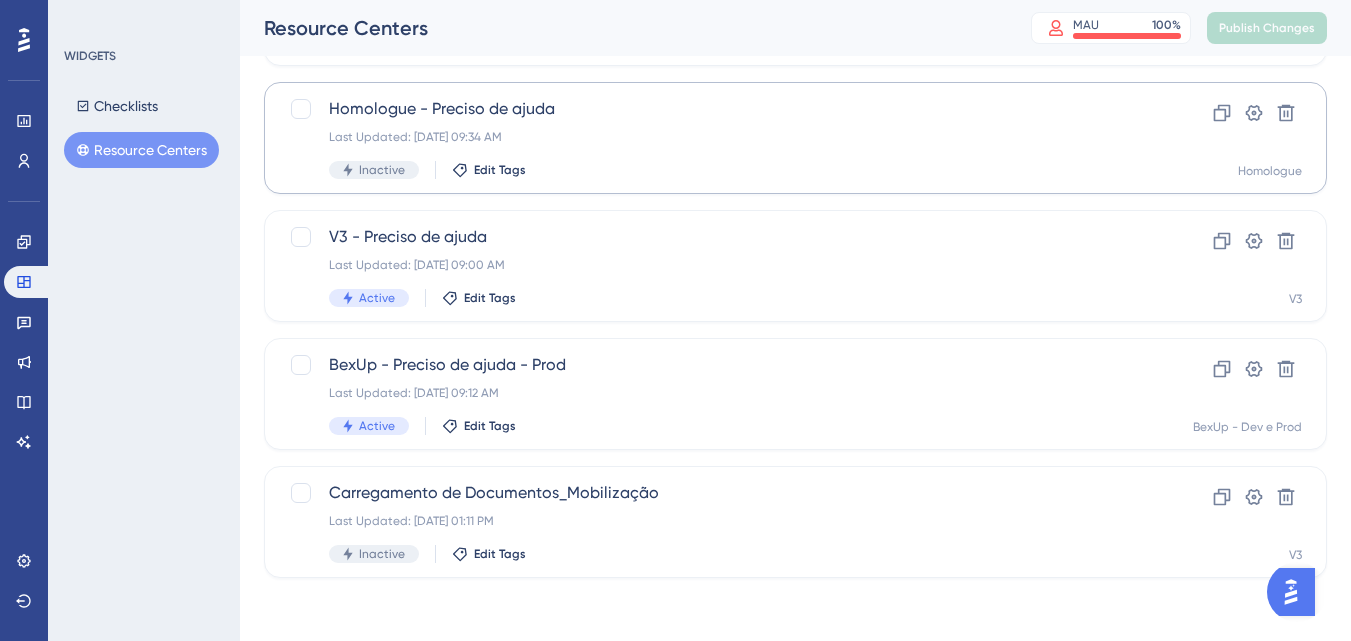 scroll, scrollTop: 231, scrollLeft: 0, axis: vertical 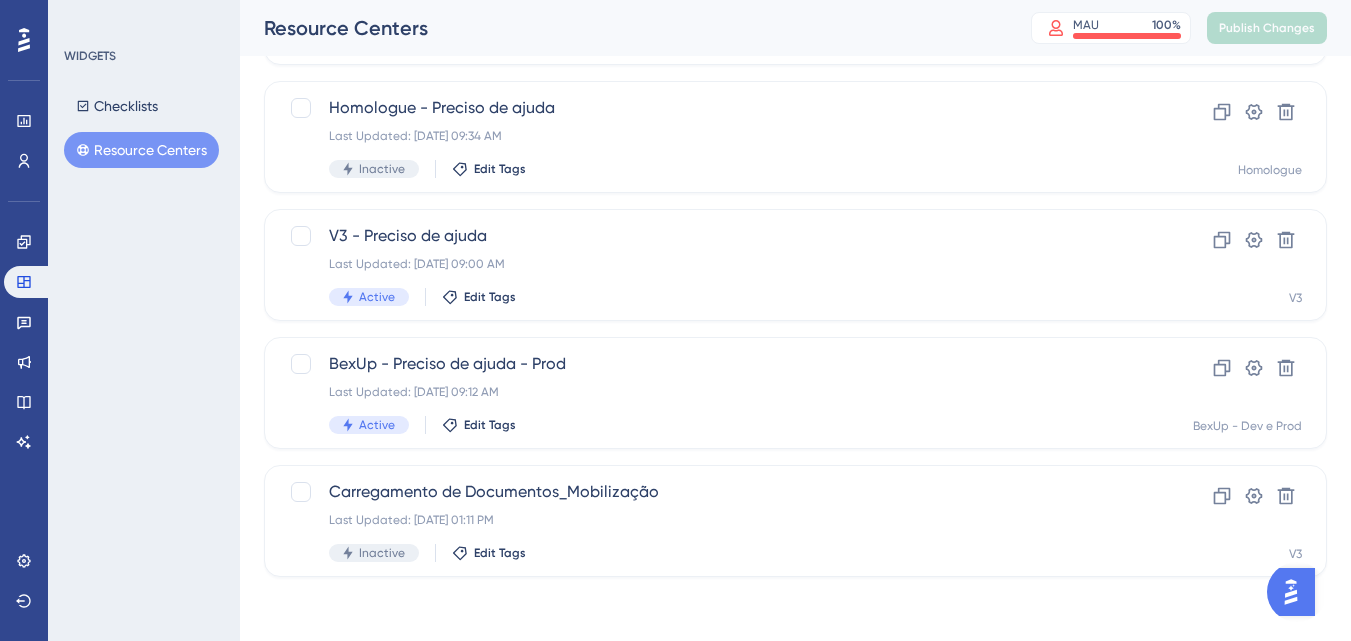 click at bounding box center [1291, 592] 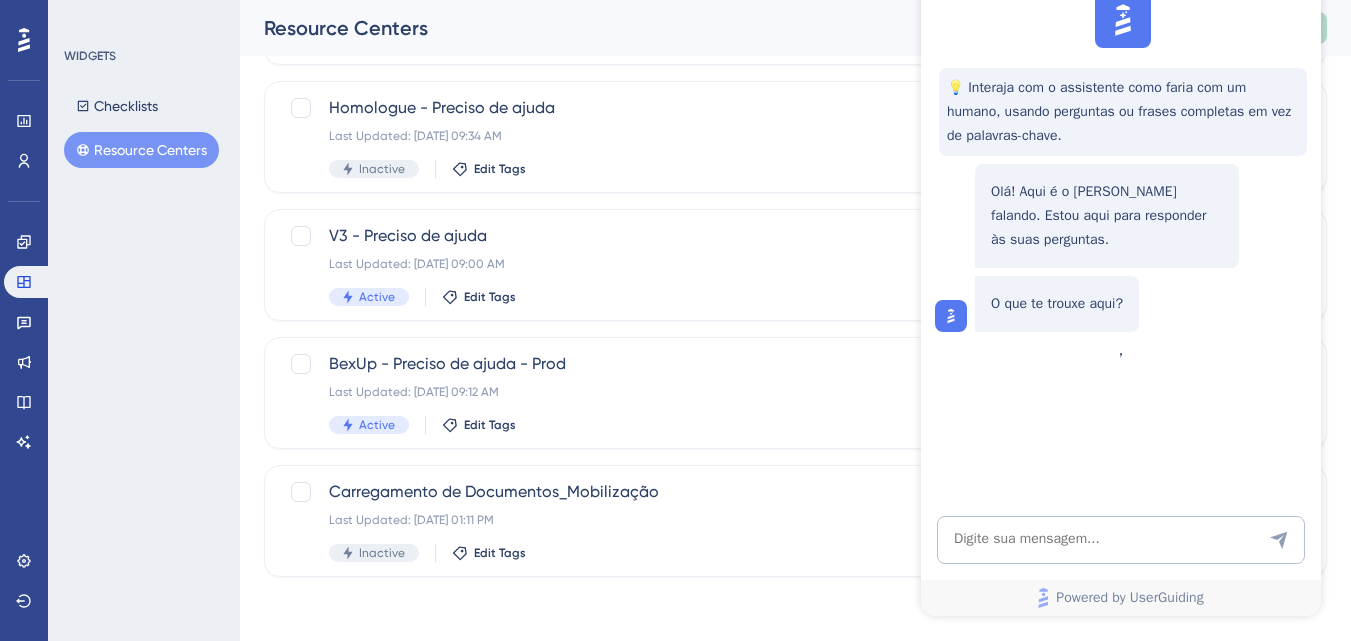 scroll, scrollTop: 0, scrollLeft: 0, axis: both 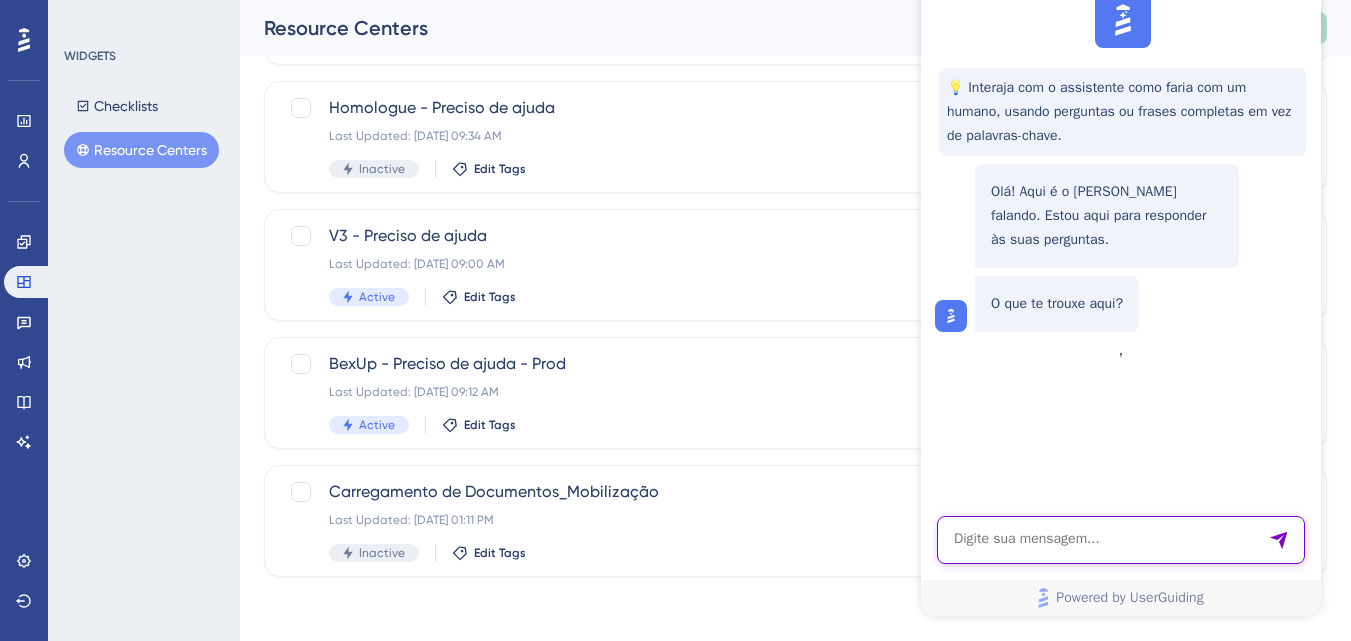 click at bounding box center [1121, 540] 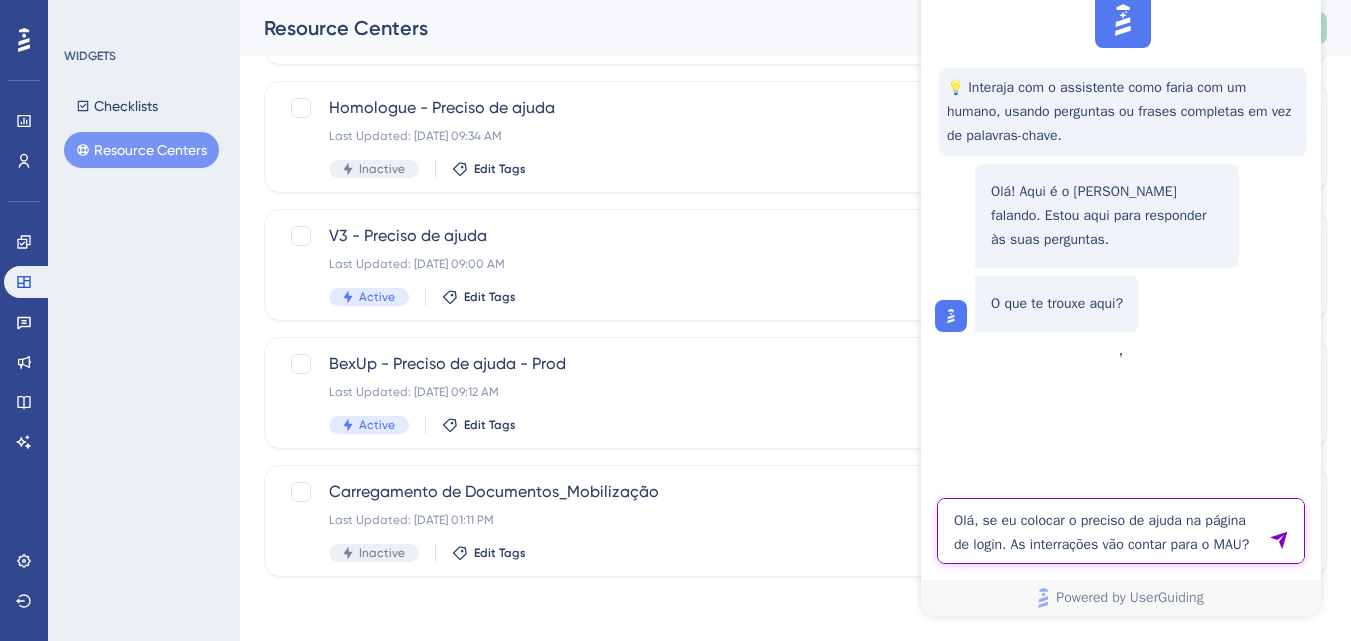 type on "Olá, se eu colocar o preciso de ajuda na página de login. As interrações vão contar para o MAU?" 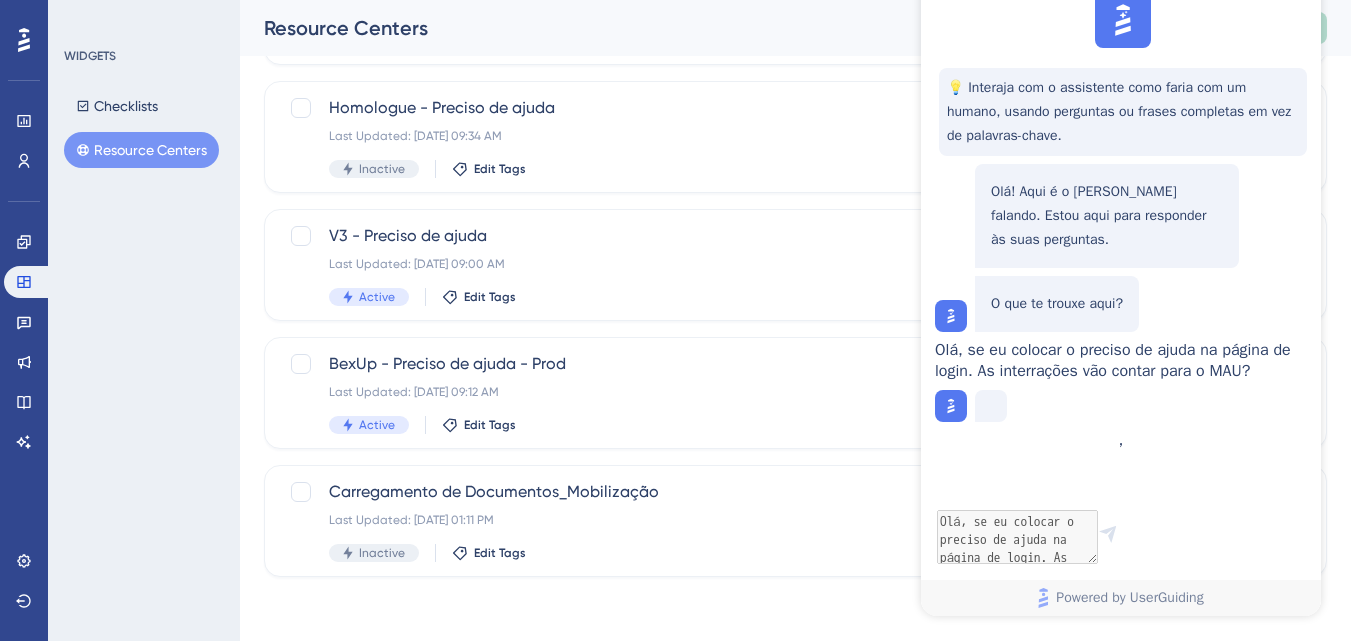 scroll, scrollTop: 20, scrollLeft: 0, axis: vertical 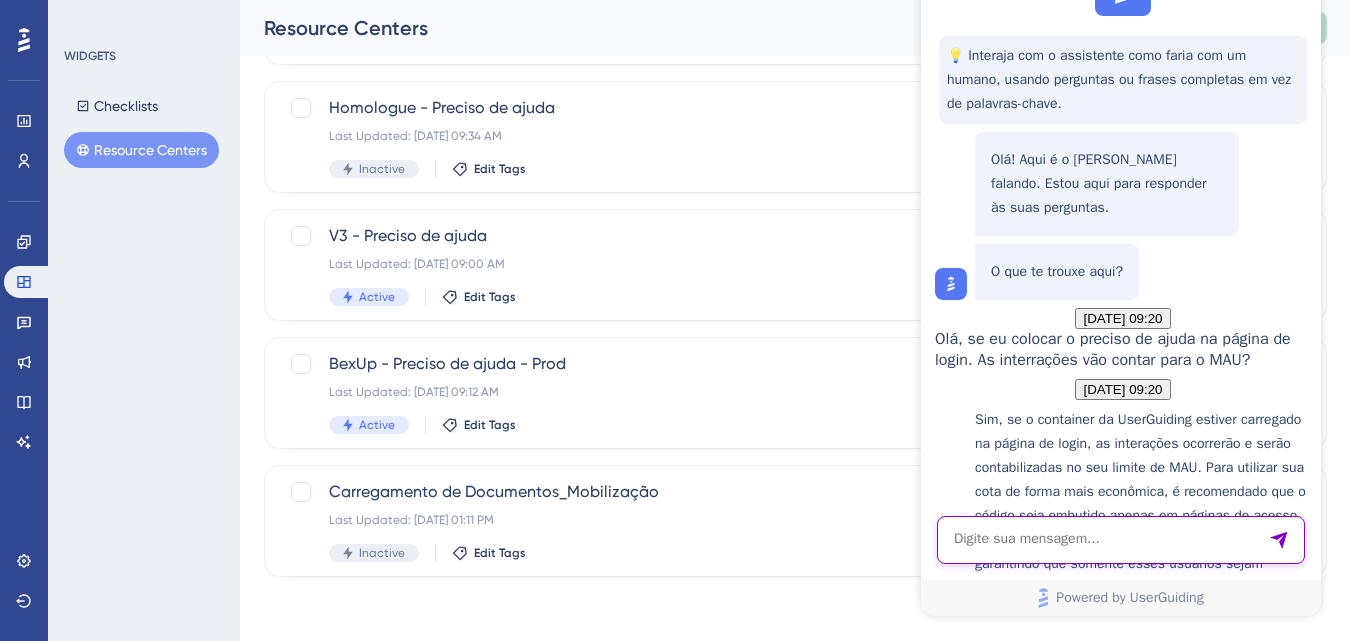 click at bounding box center [1121, 540] 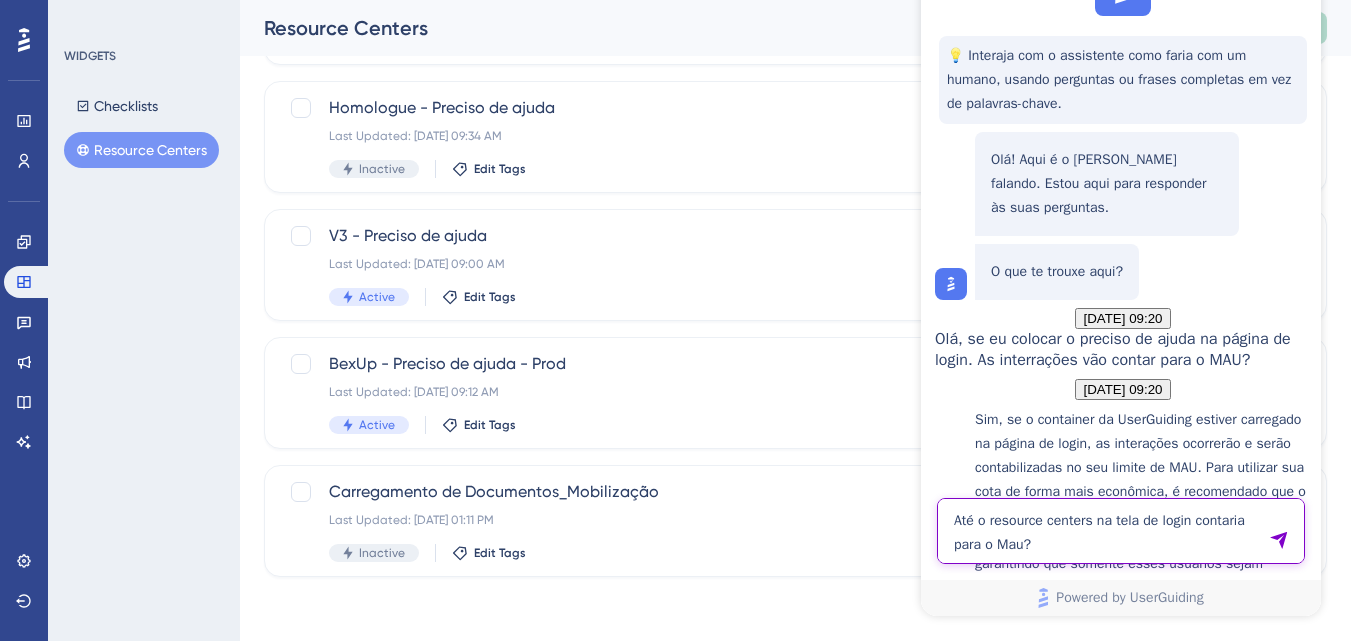 type on "Até o resource centers na tela de login contaria para o Mau?" 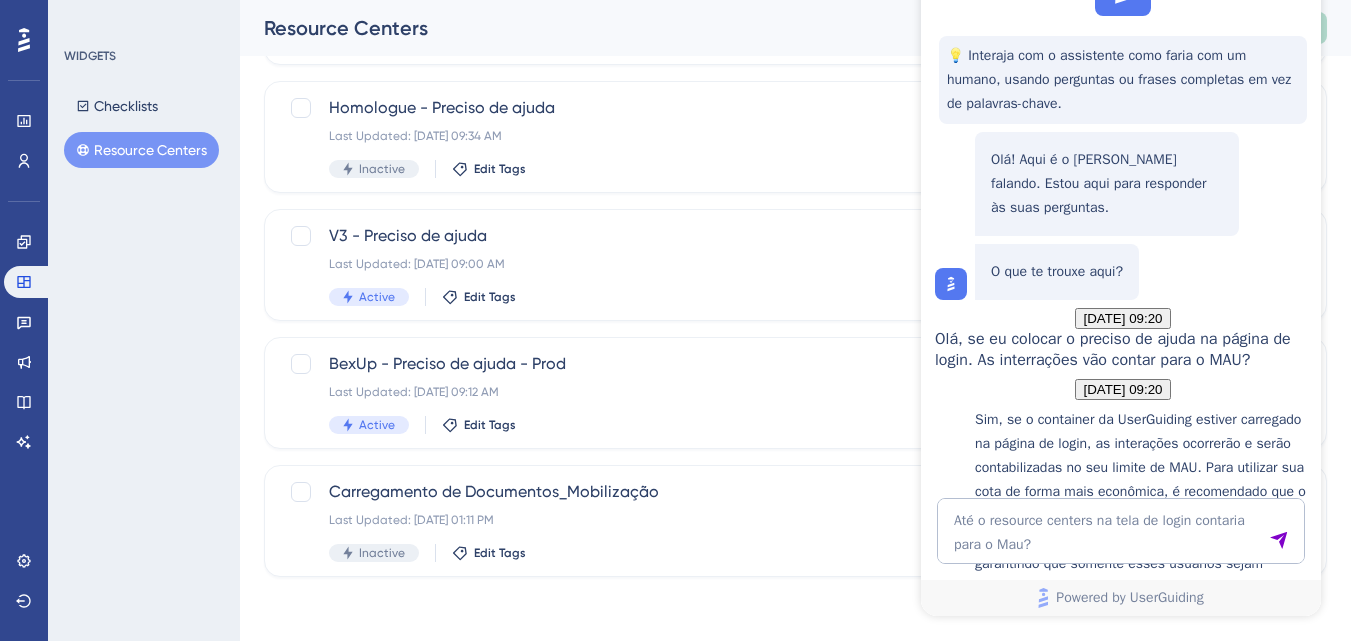 type 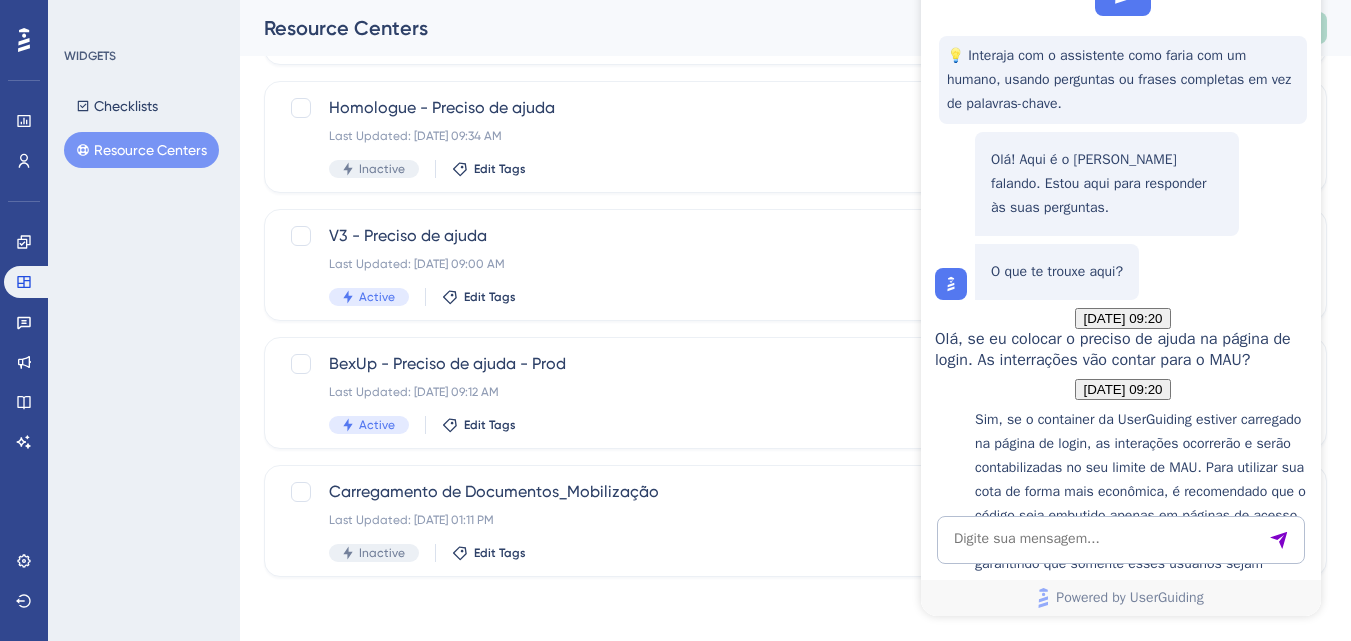 scroll, scrollTop: 820, scrollLeft: 0, axis: vertical 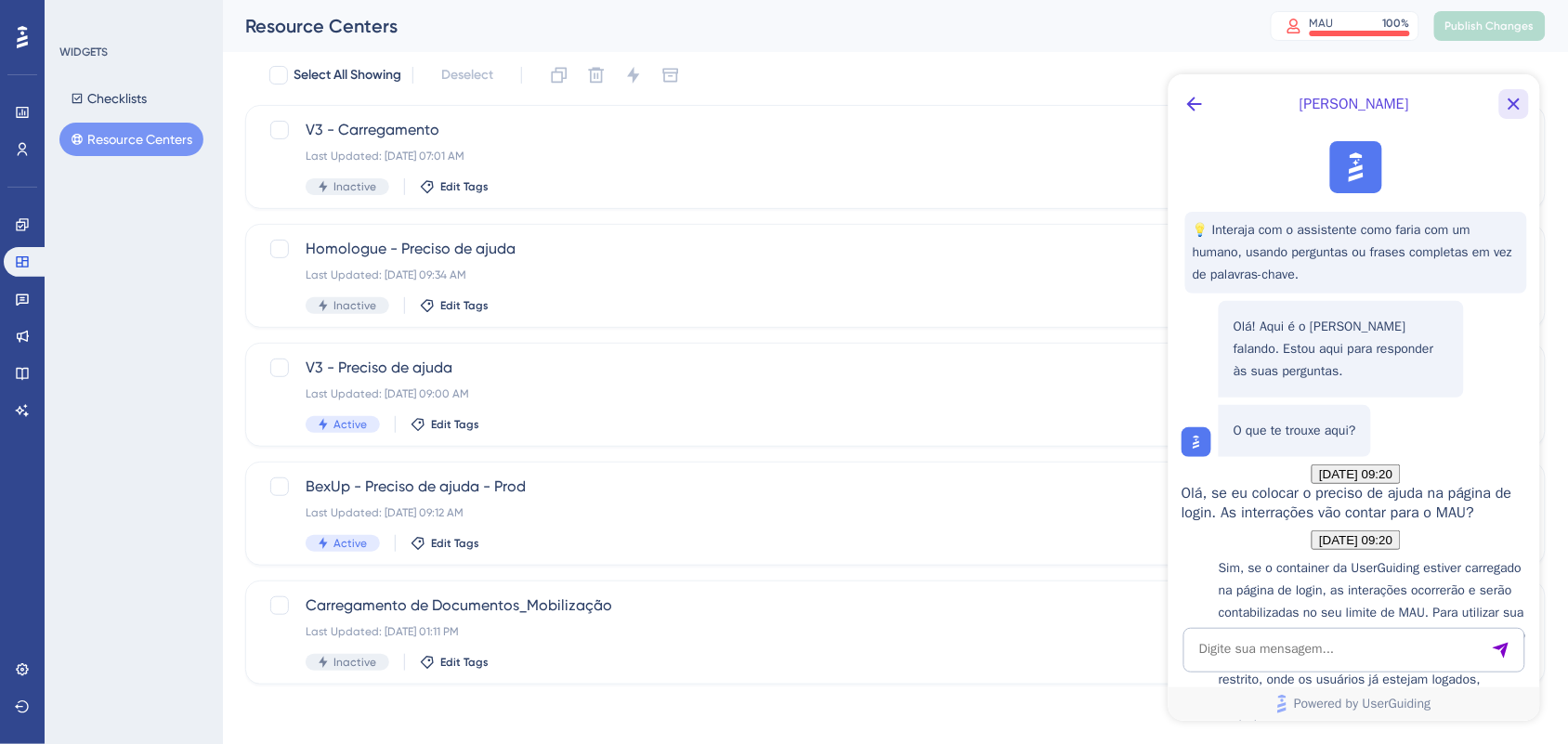 click at bounding box center (1513, 103) 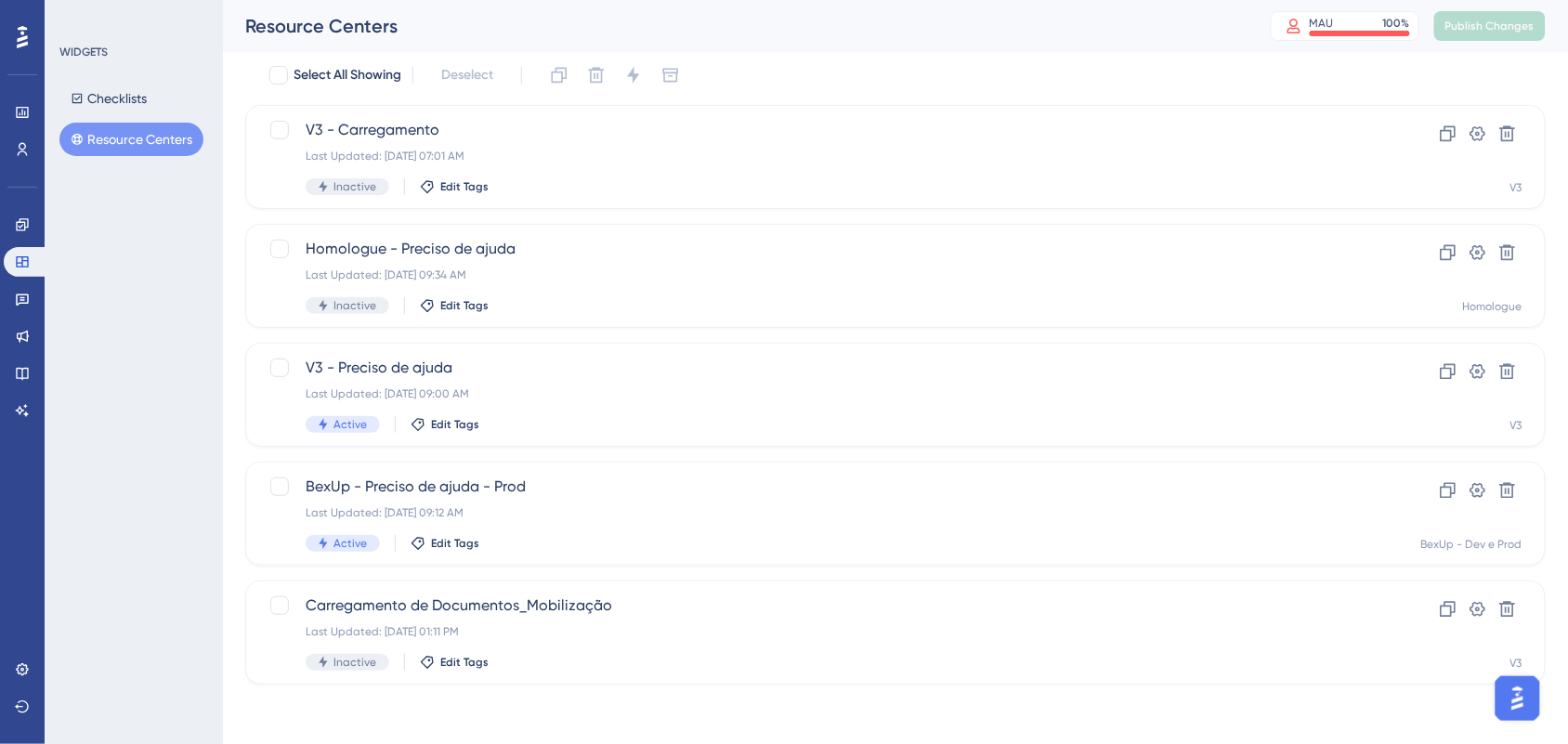 scroll, scrollTop: 0, scrollLeft: 0, axis: both 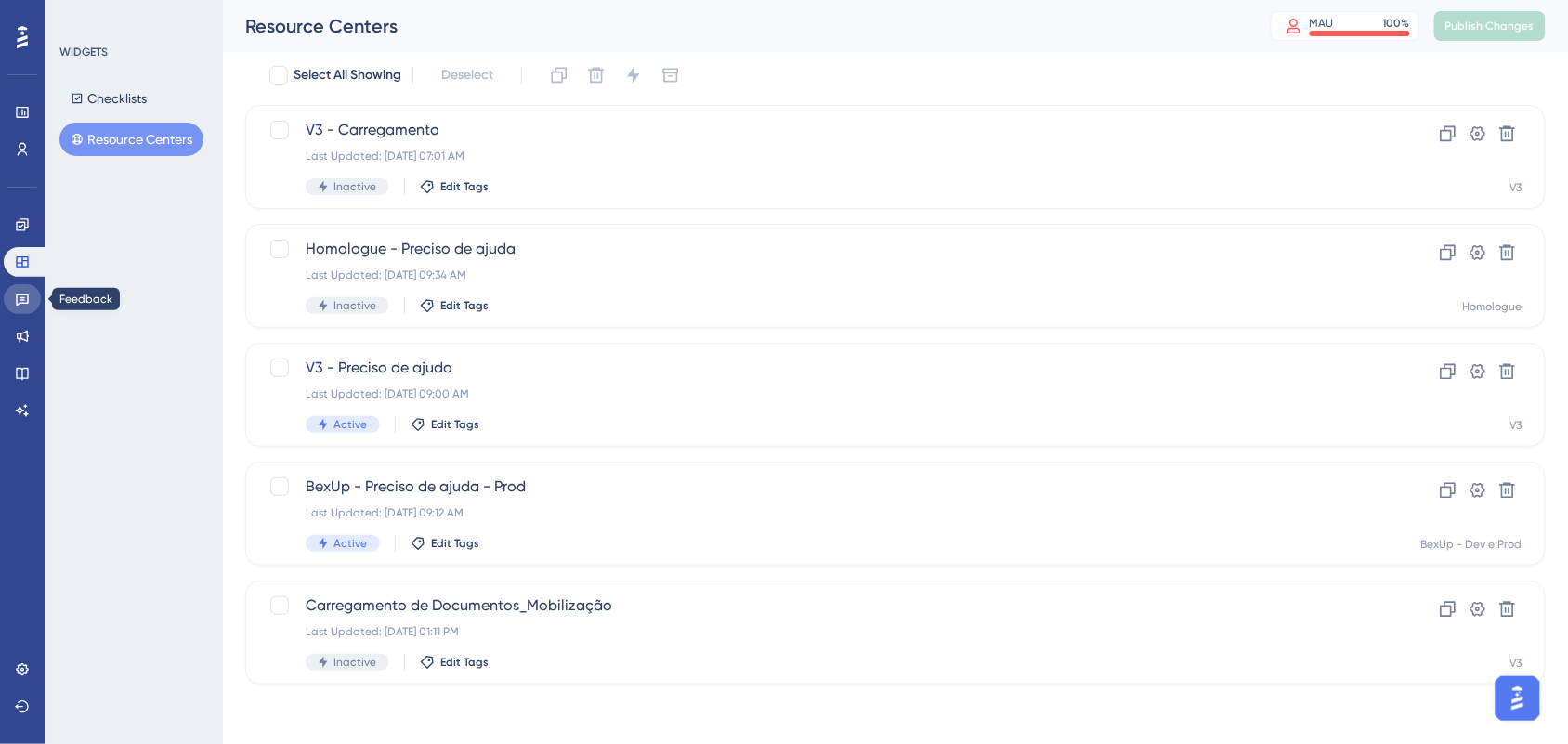 click 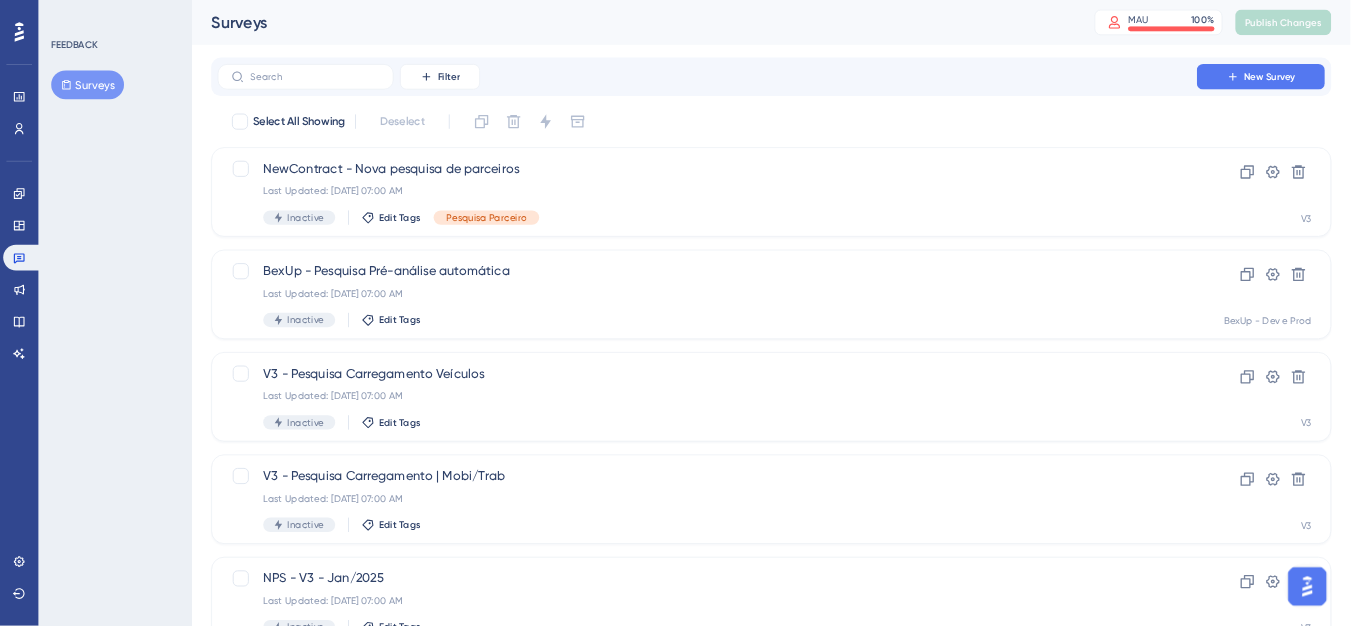 scroll, scrollTop: 0, scrollLeft: 0, axis: both 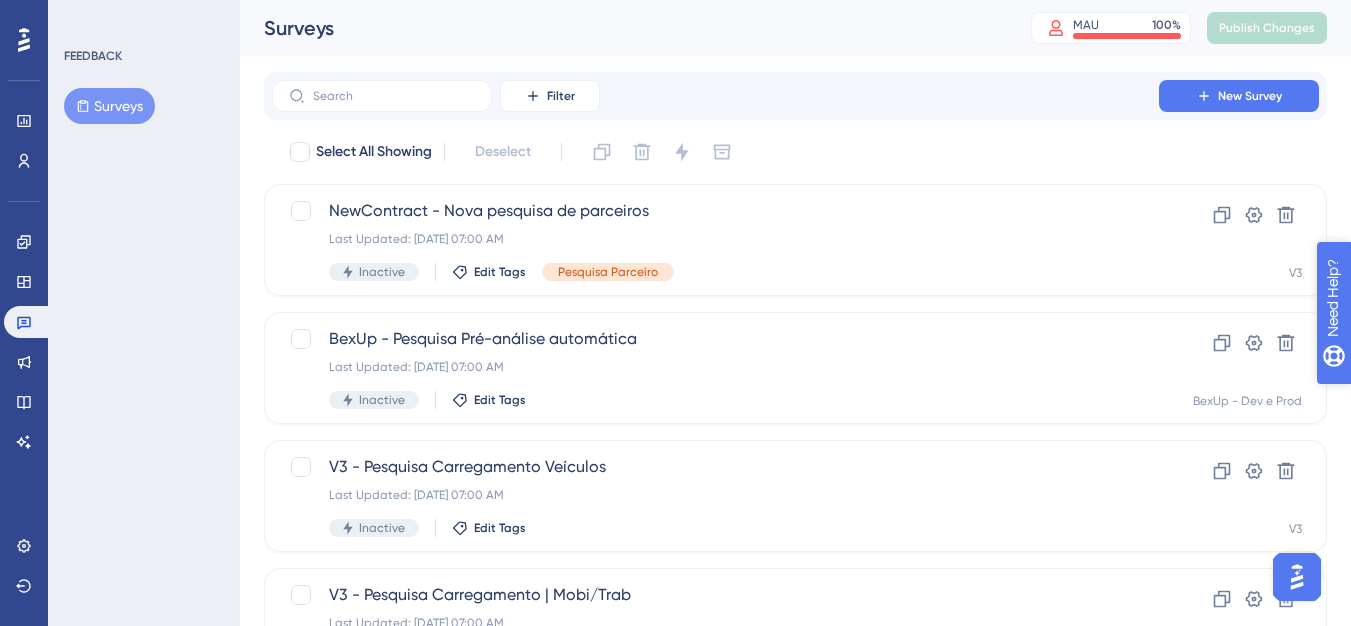 click on "Need Help?" at bounding box center (1403, 401) 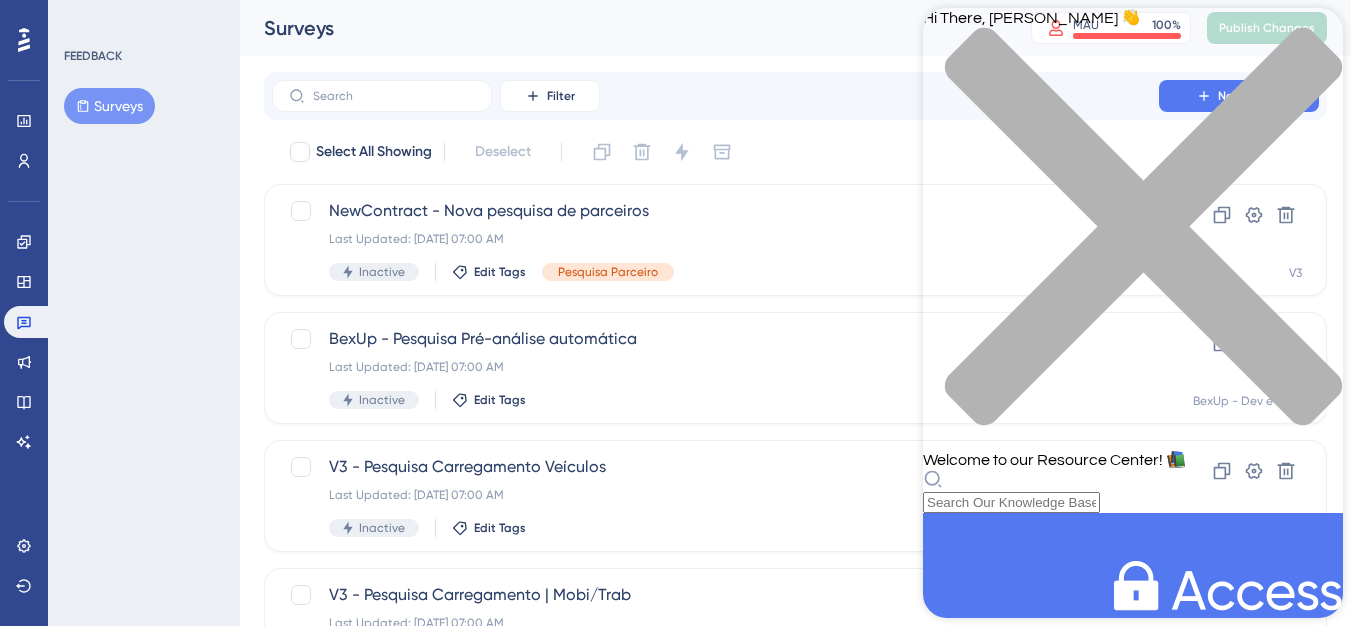 click at bounding box center [1133, 238] 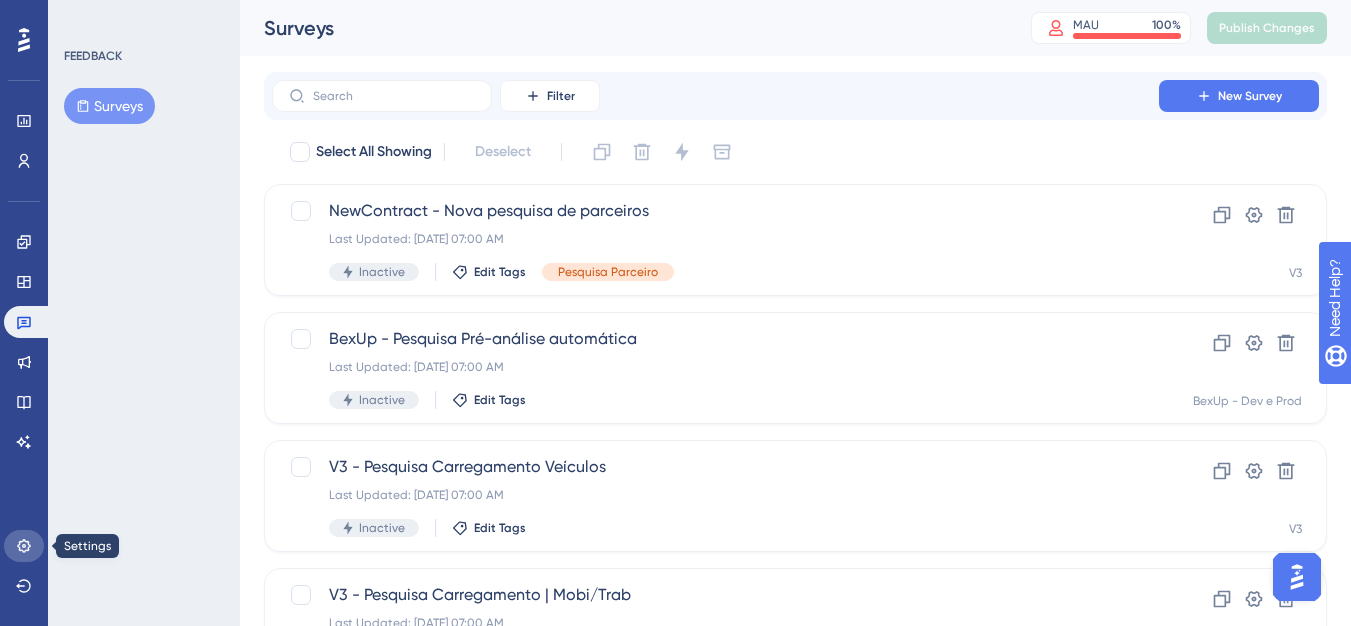 click at bounding box center [24, 546] 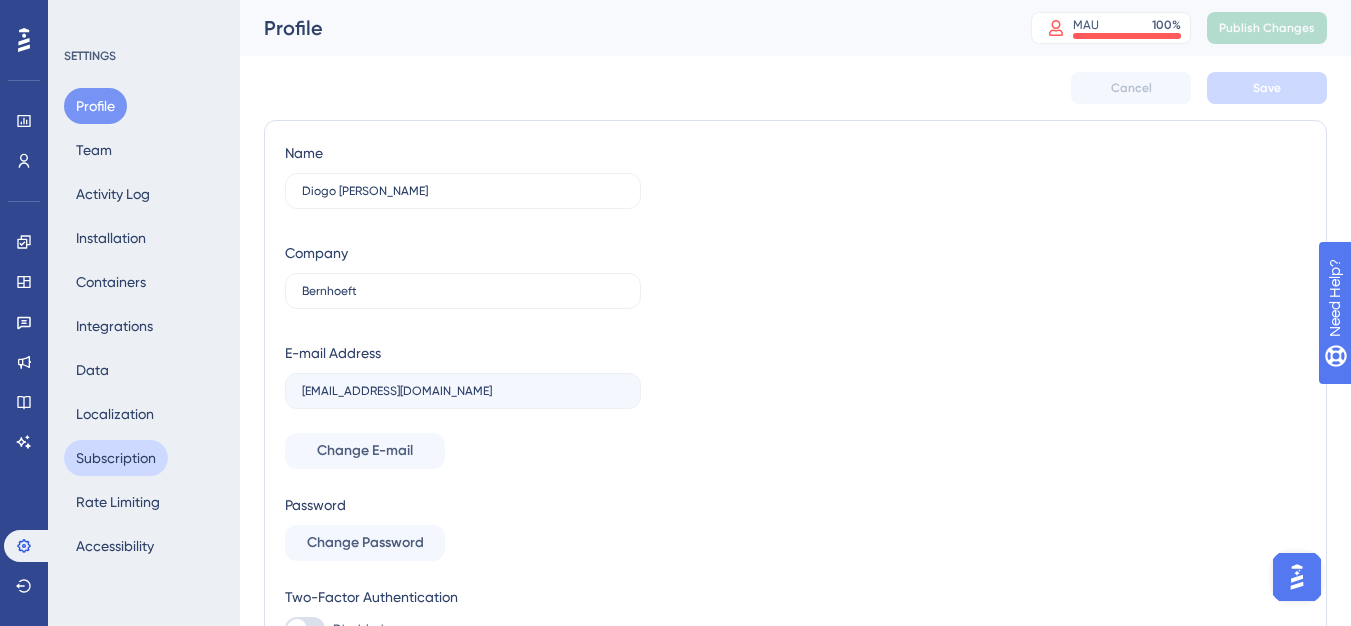 click on "Subscription" at bounding box center [116, 458] 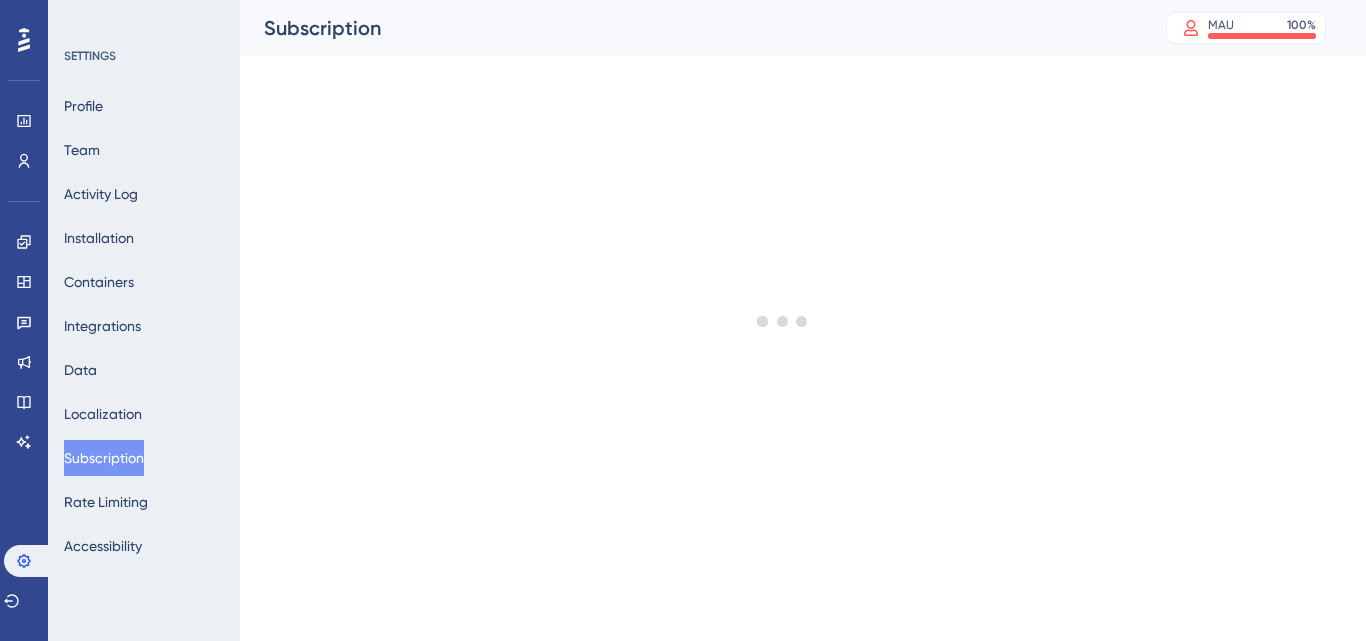 scroll, scrollTop: 0, scrollLeft: 0, axis: both 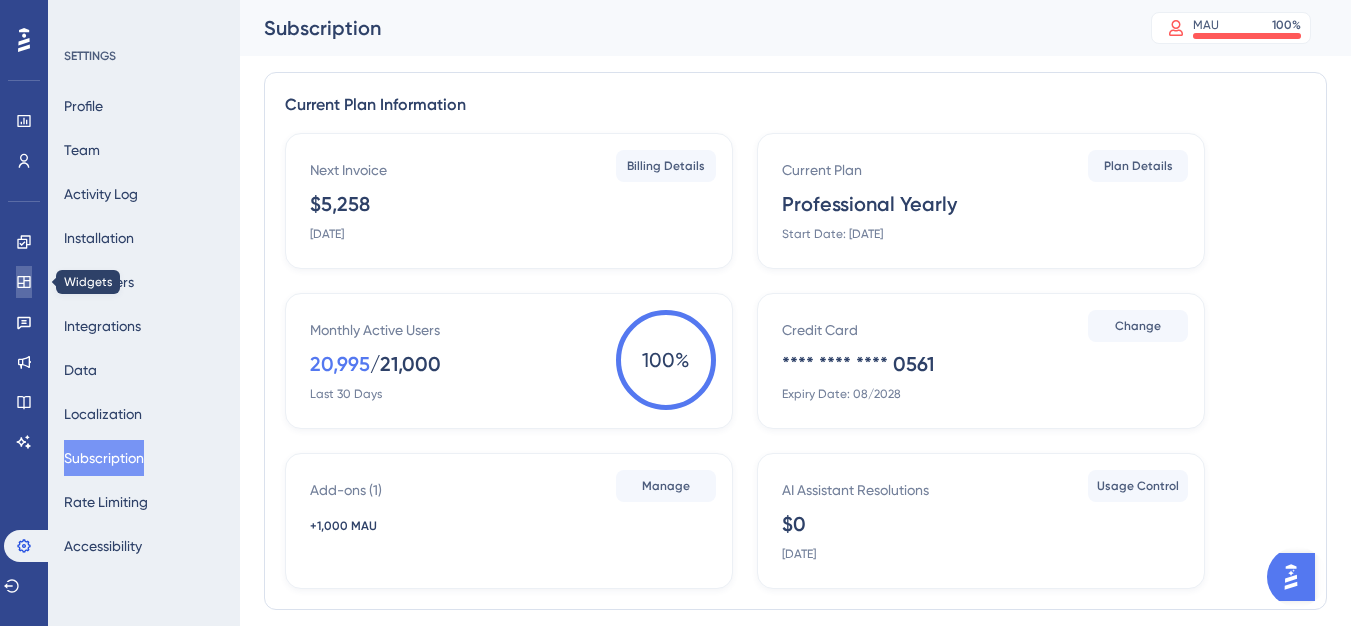 click 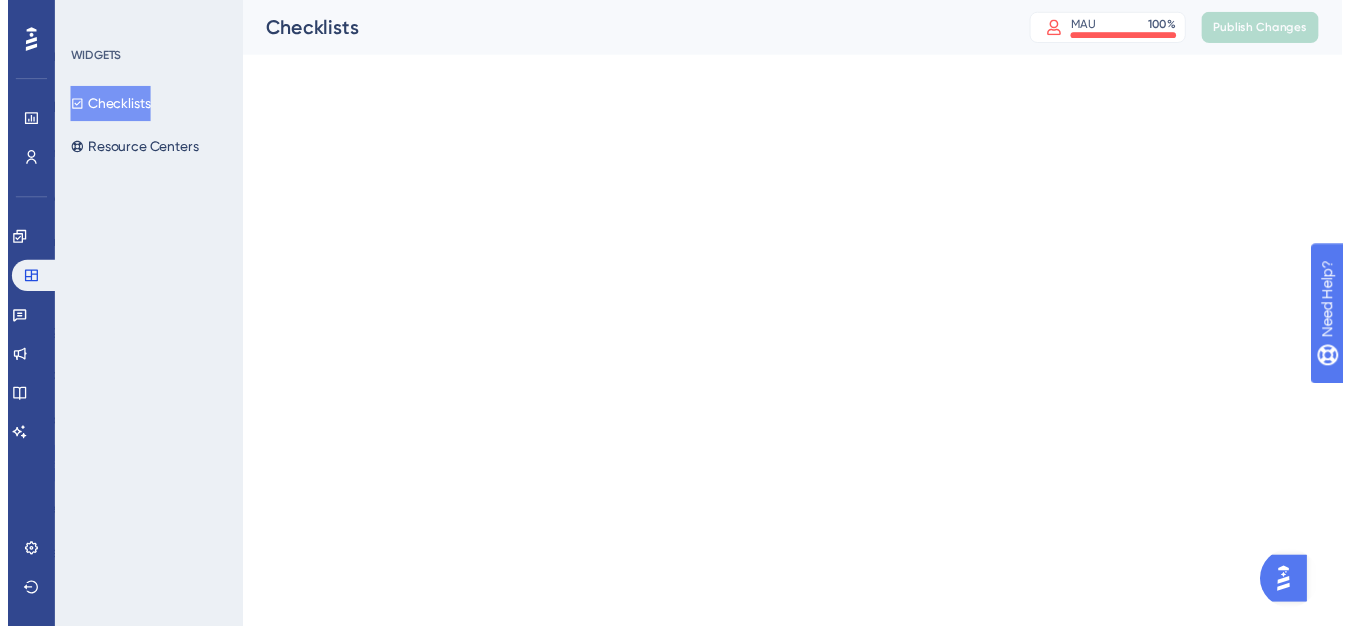 scroll, scrollTop: 0, scrollLeft: 0, axis: both 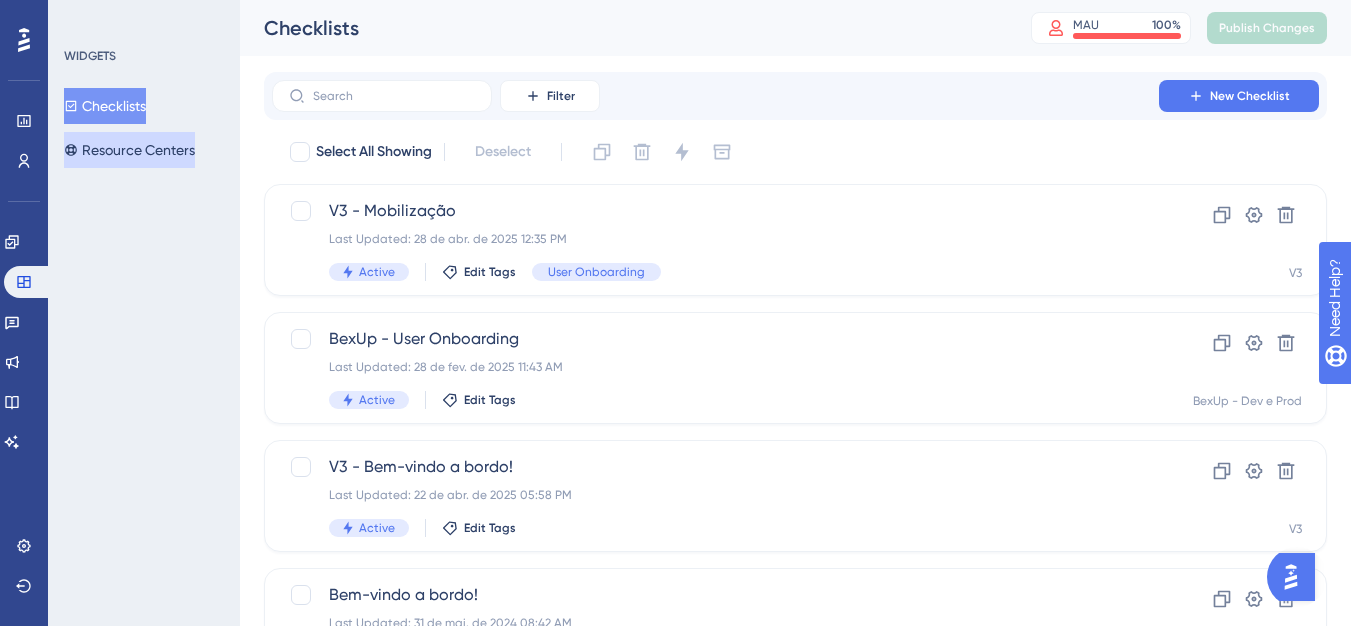 click on "Resource Centers" at bounding box center (129, 150) 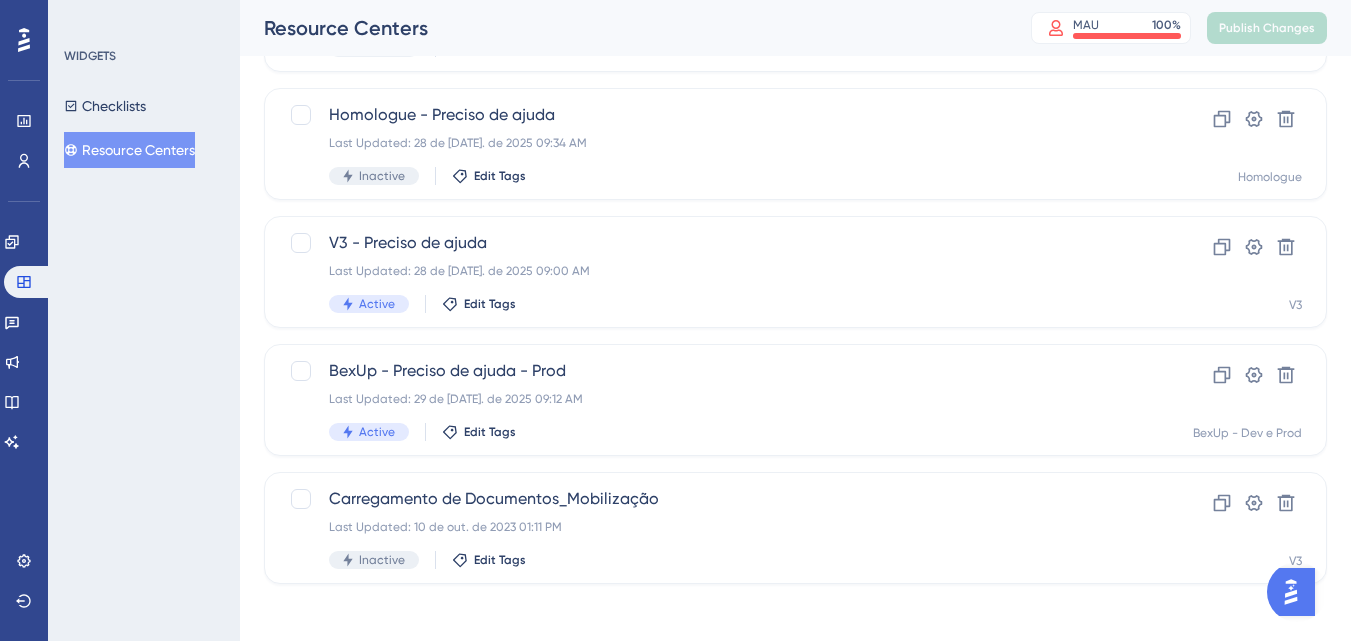 scroll, scrollTop: 231, scrollLeft: 0, axis: vertical 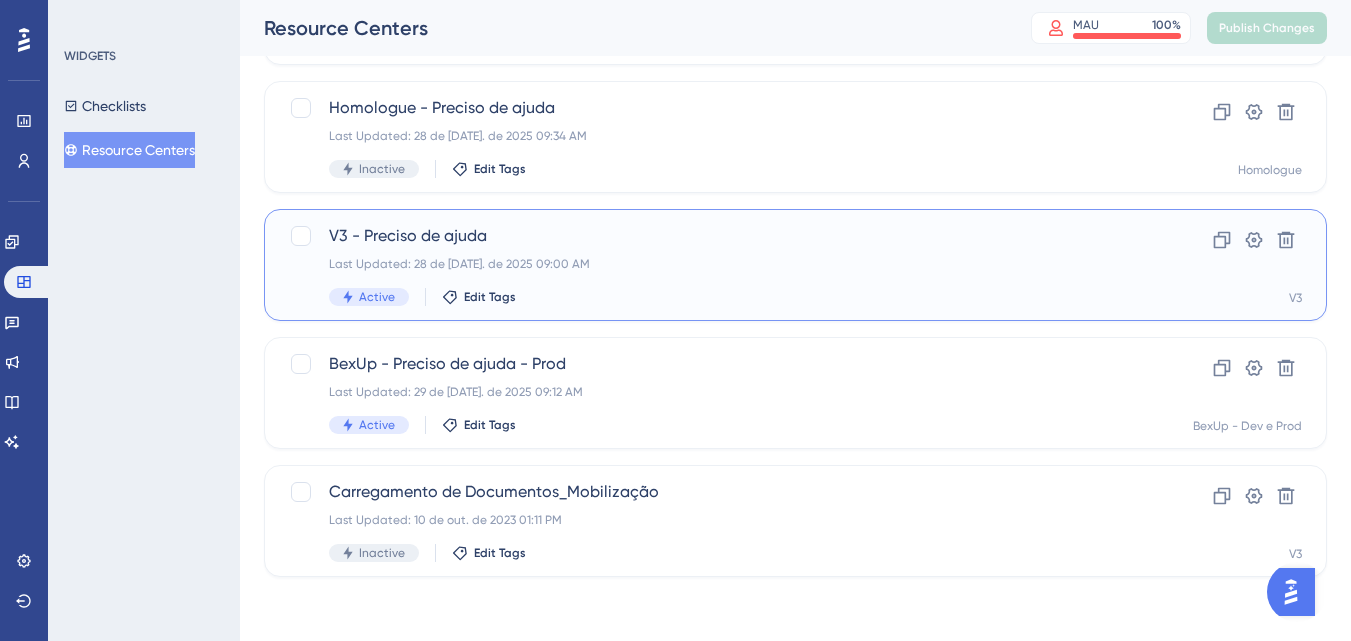 click on "V3 - Preciso de ajuda Last Updated: 28 de [DATE]. de 2025 09:00 AM Active Edit Tags" at bounding box center [715, 265] 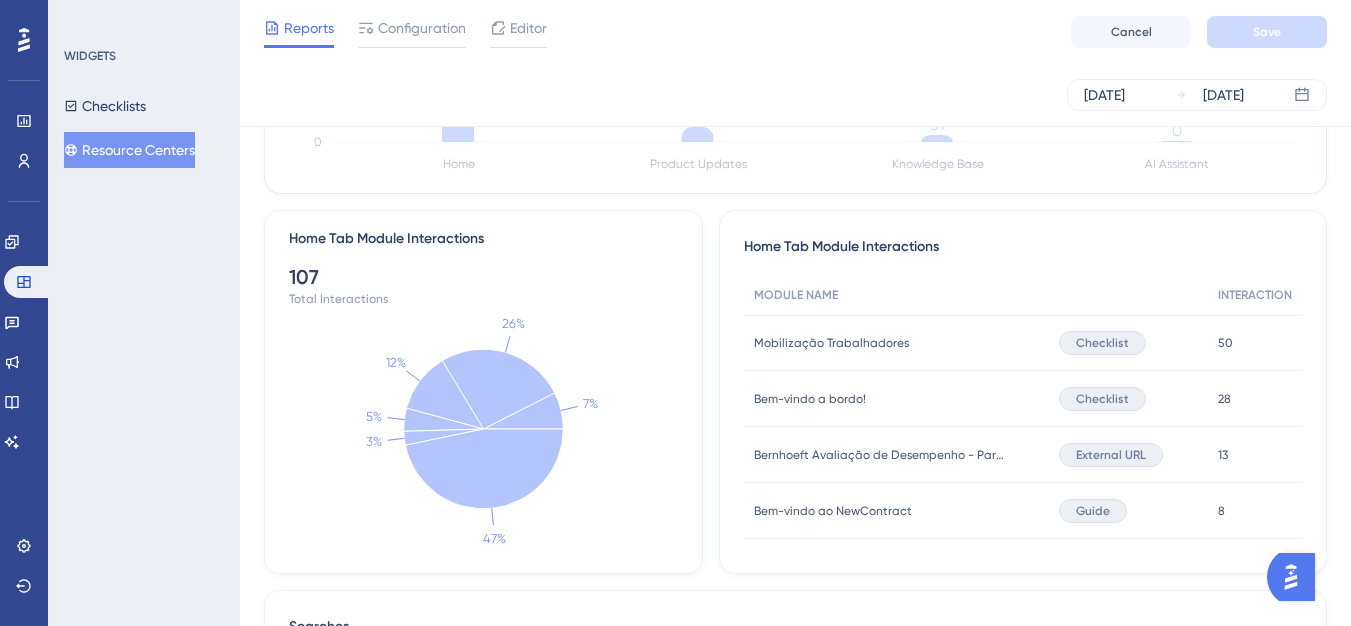 scroll, scrollTop: 700, scrollLeft: 0, axis: vertical 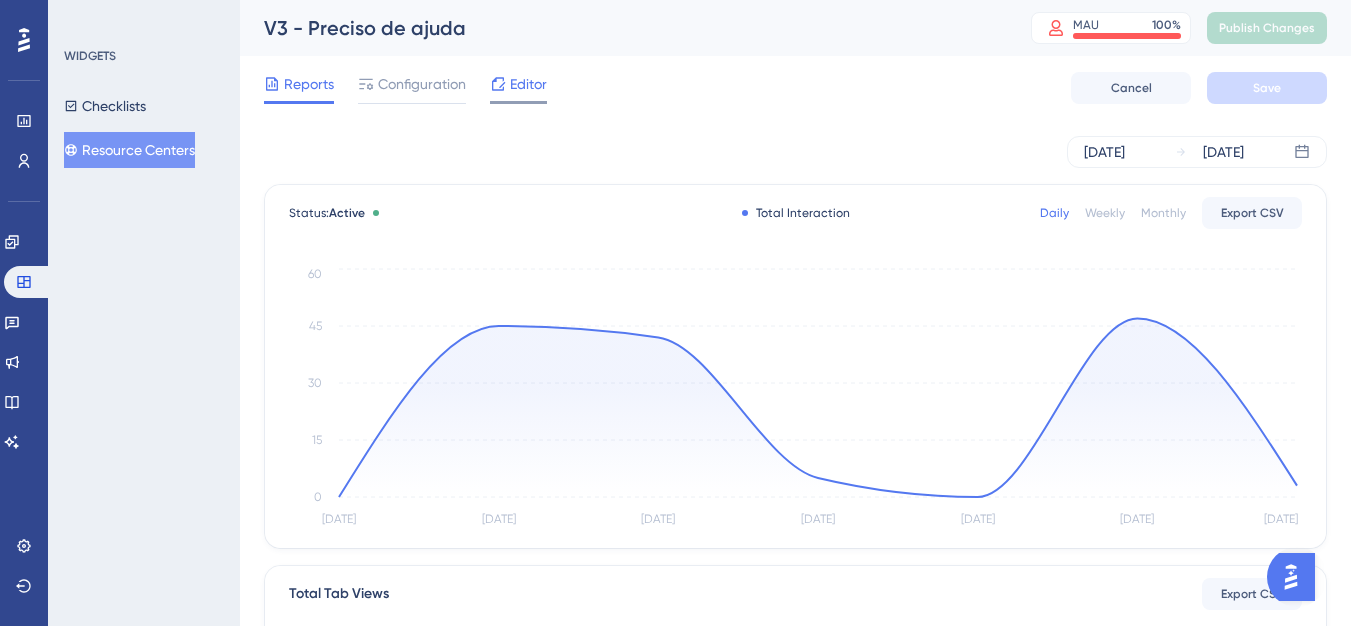 click on "Editor" at bounding box center (518, 88) 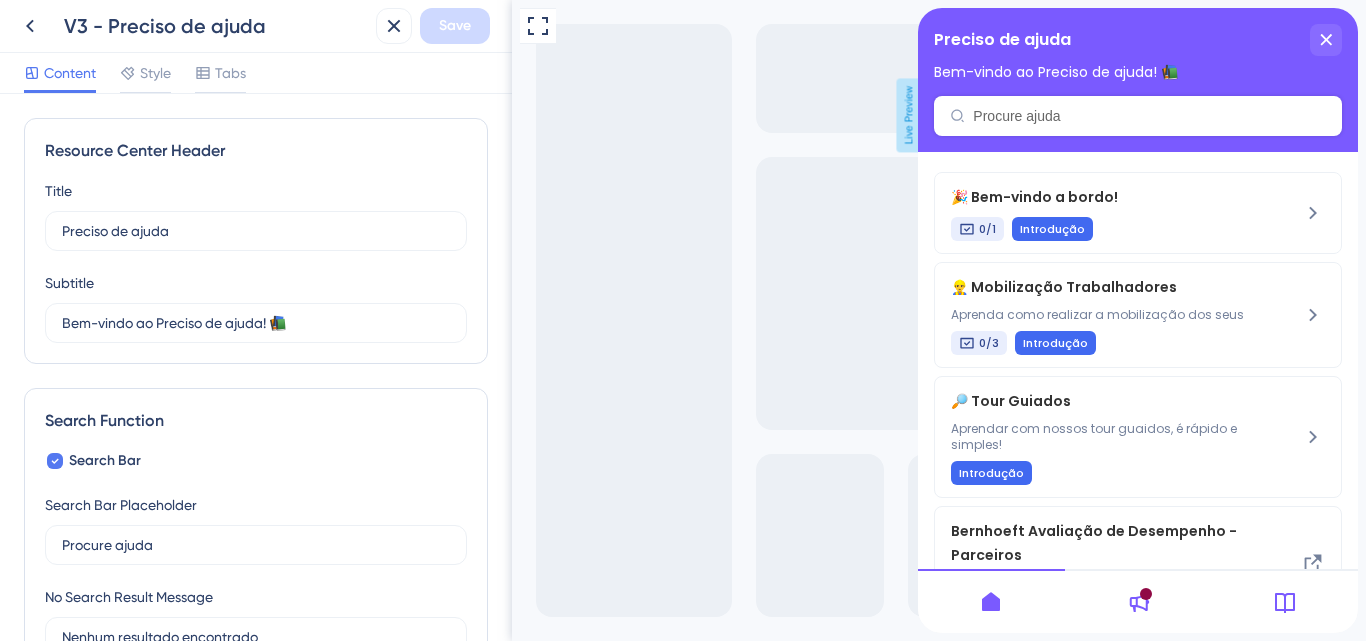 scroll, scrollTop: 0, scrollLeft: 0, axis: both 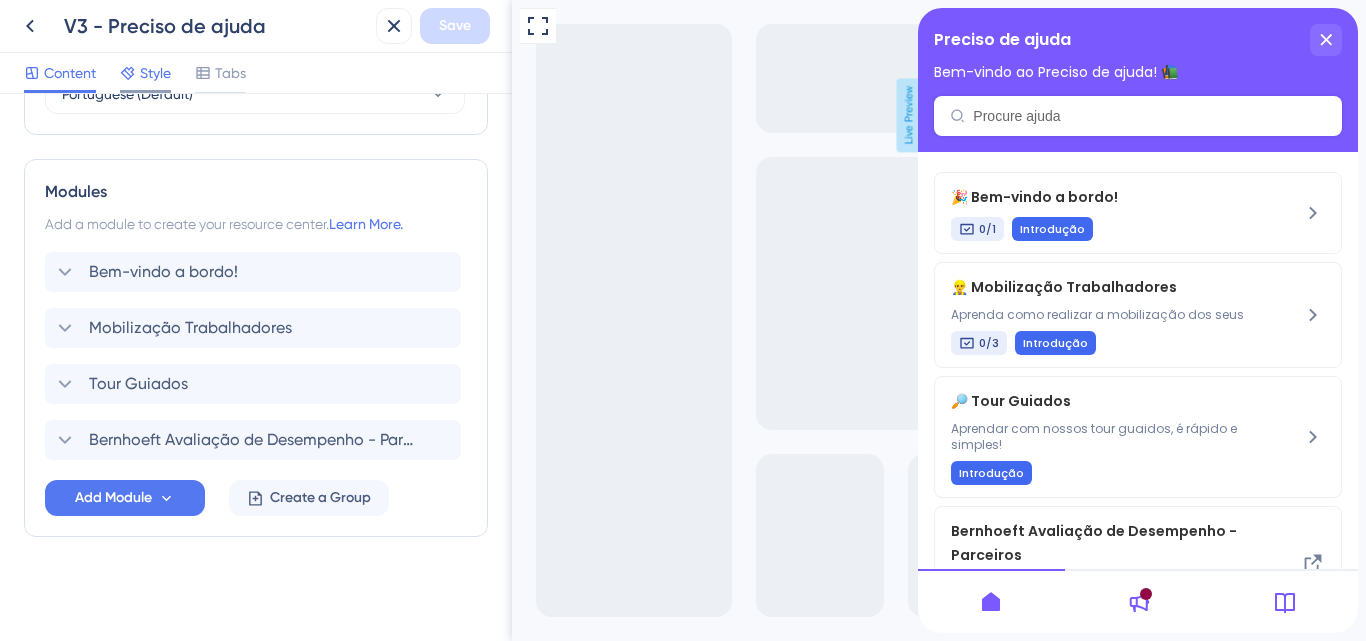 click at bounding box center (128, 73) 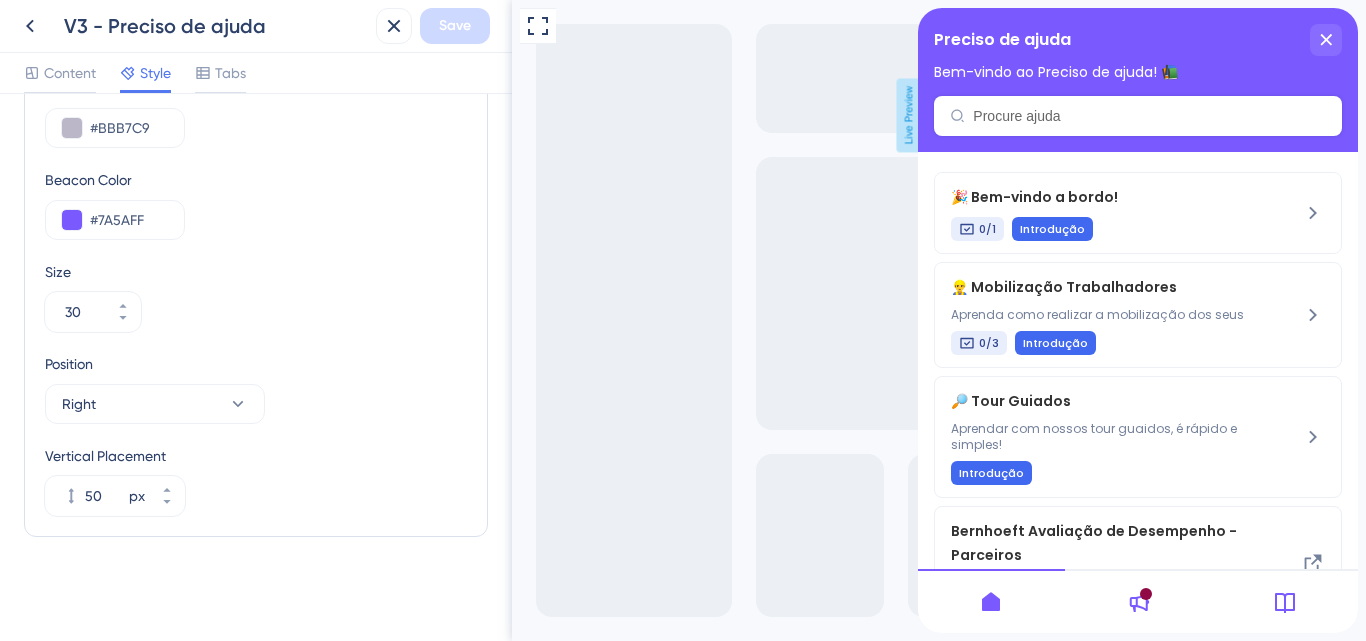 scroll, scrollTop: 0, scrollLeft: 0, axis: both 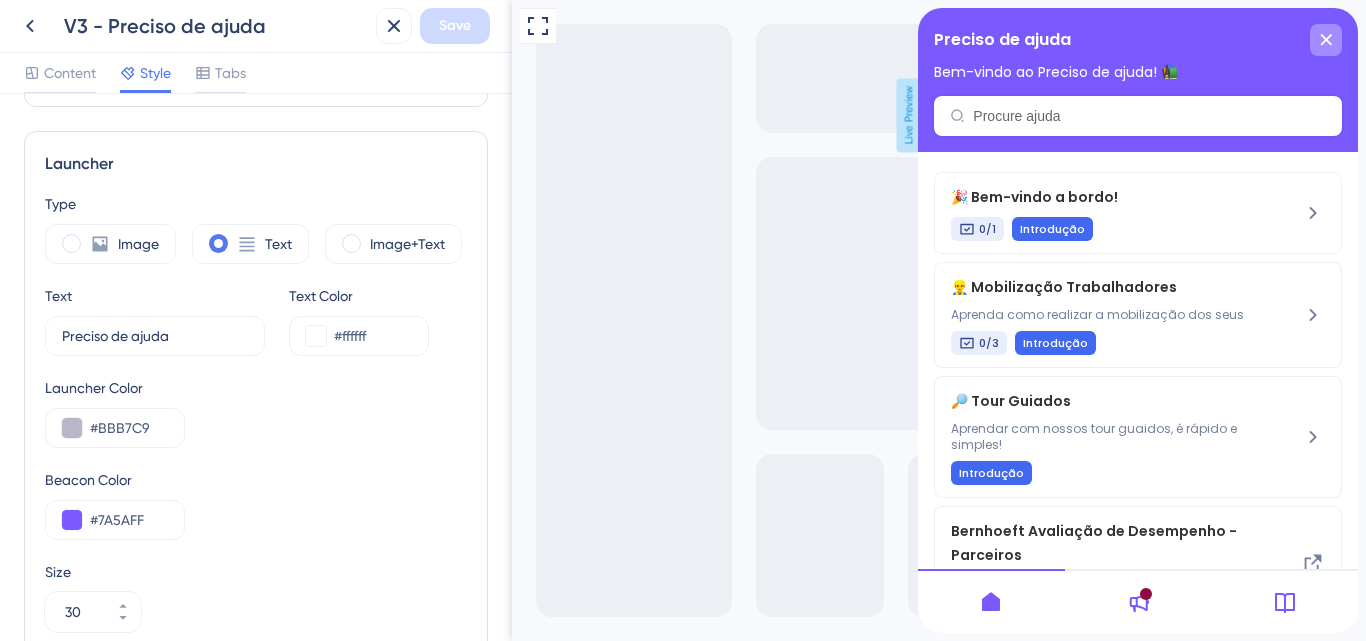 click at bounding box center [1326, 40] 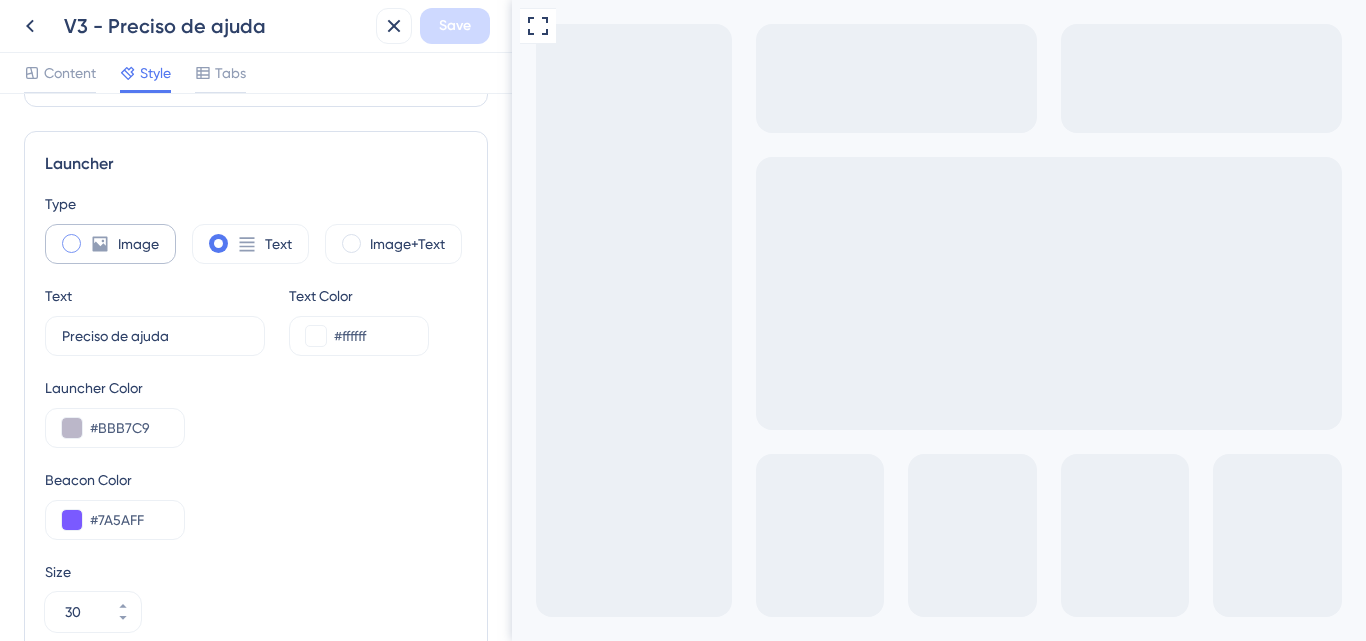 click on "Image" at bounding box center (138, 244) 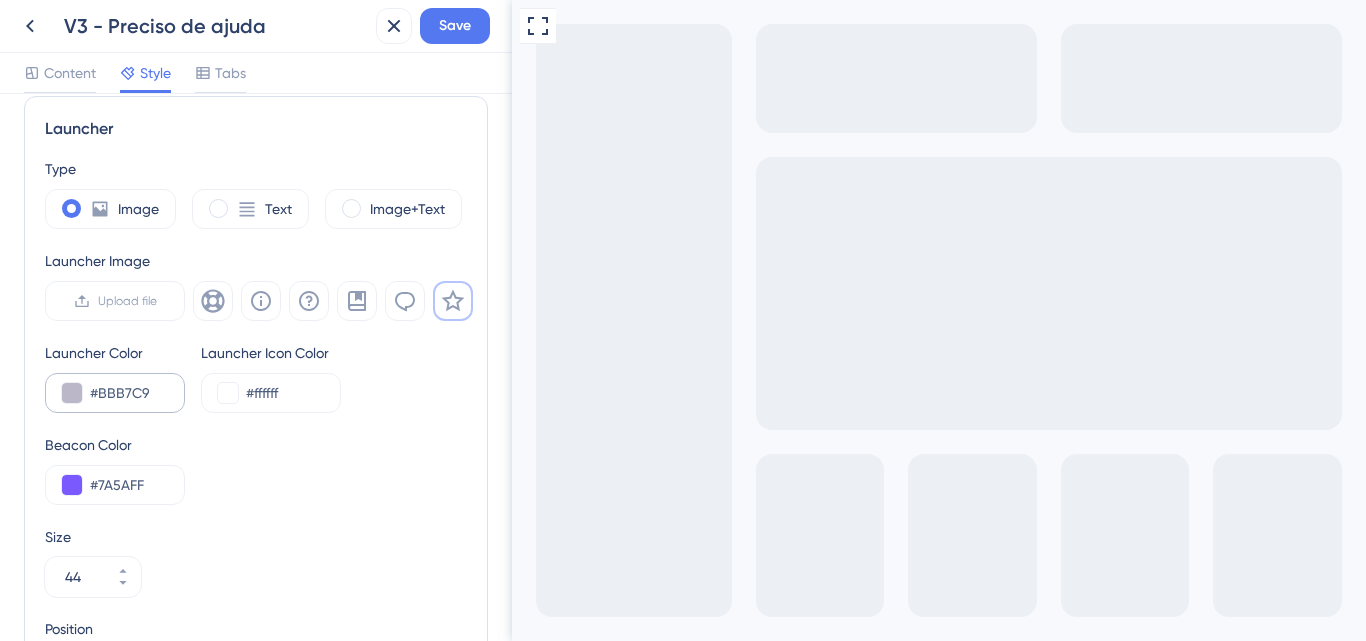 scroll, scrollTop: 497, scrollLeft: 0, axis: vertical 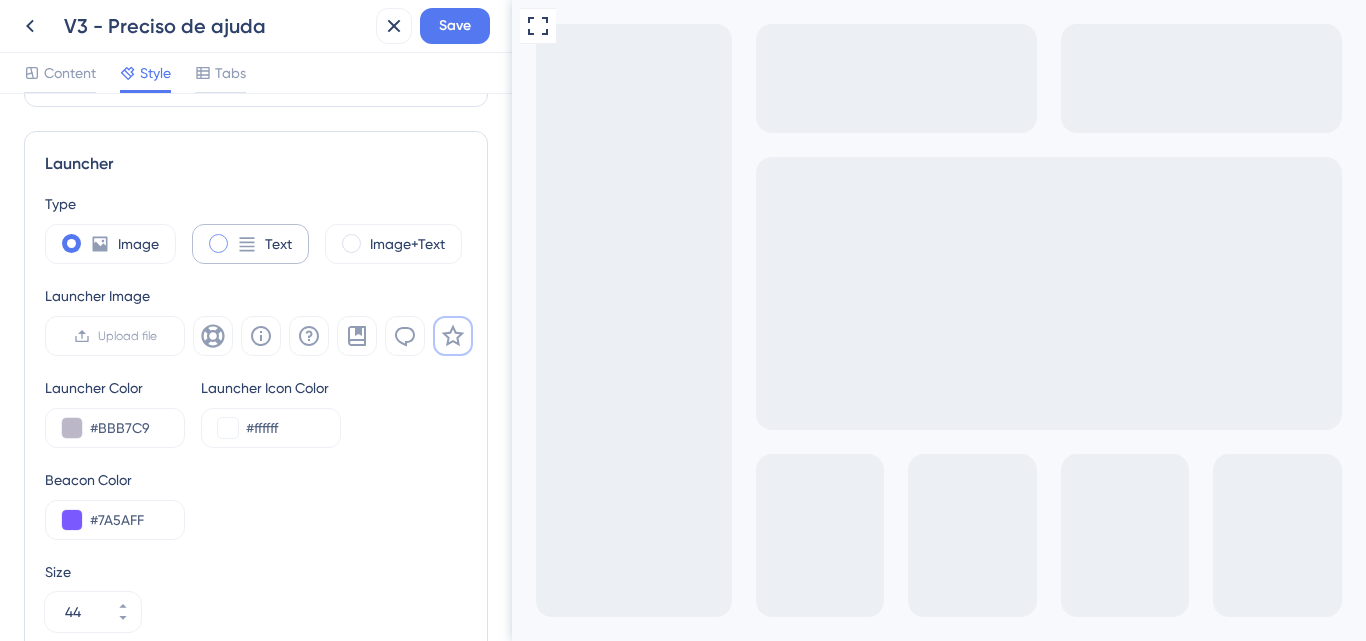 click on "Text" at bounding box center [250, 244] 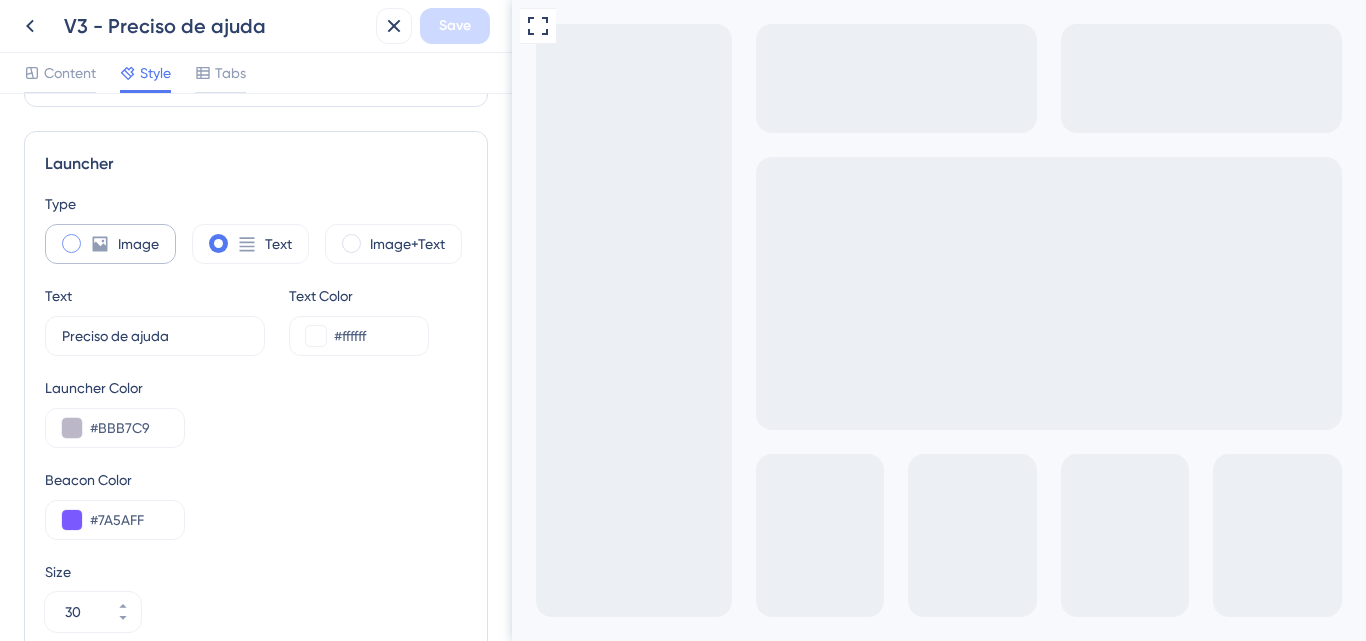 click 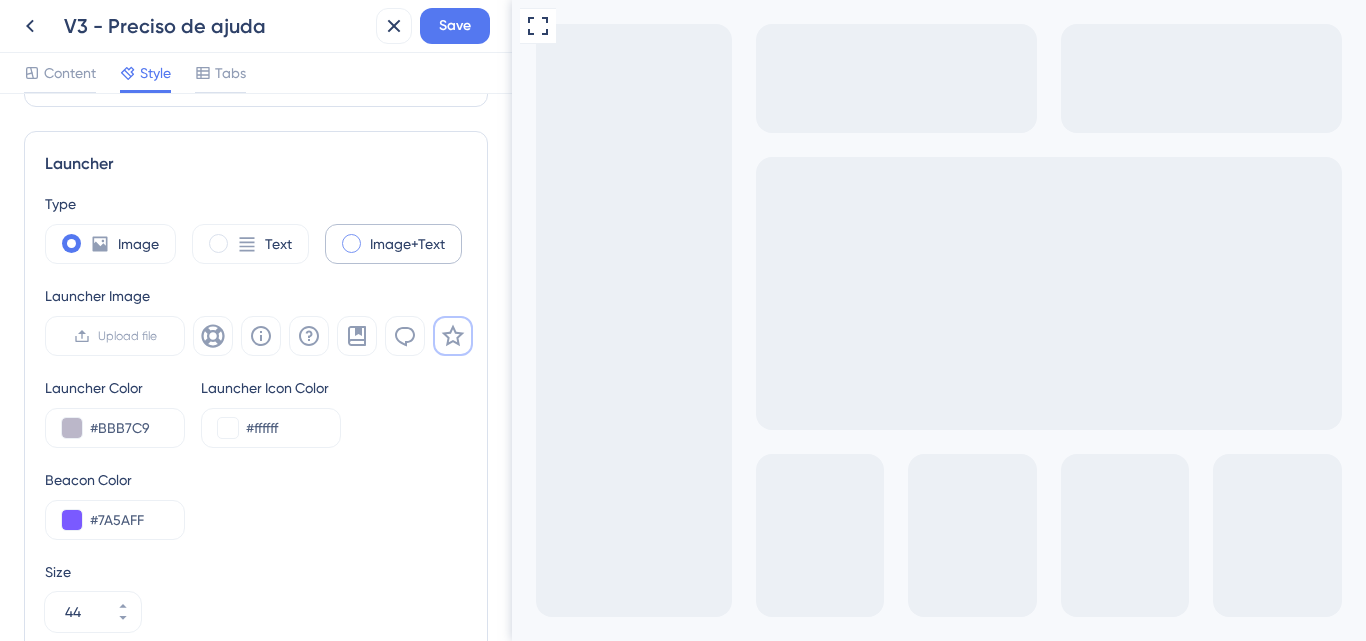 click on "Image+Text" at bounding box center [393, 244] 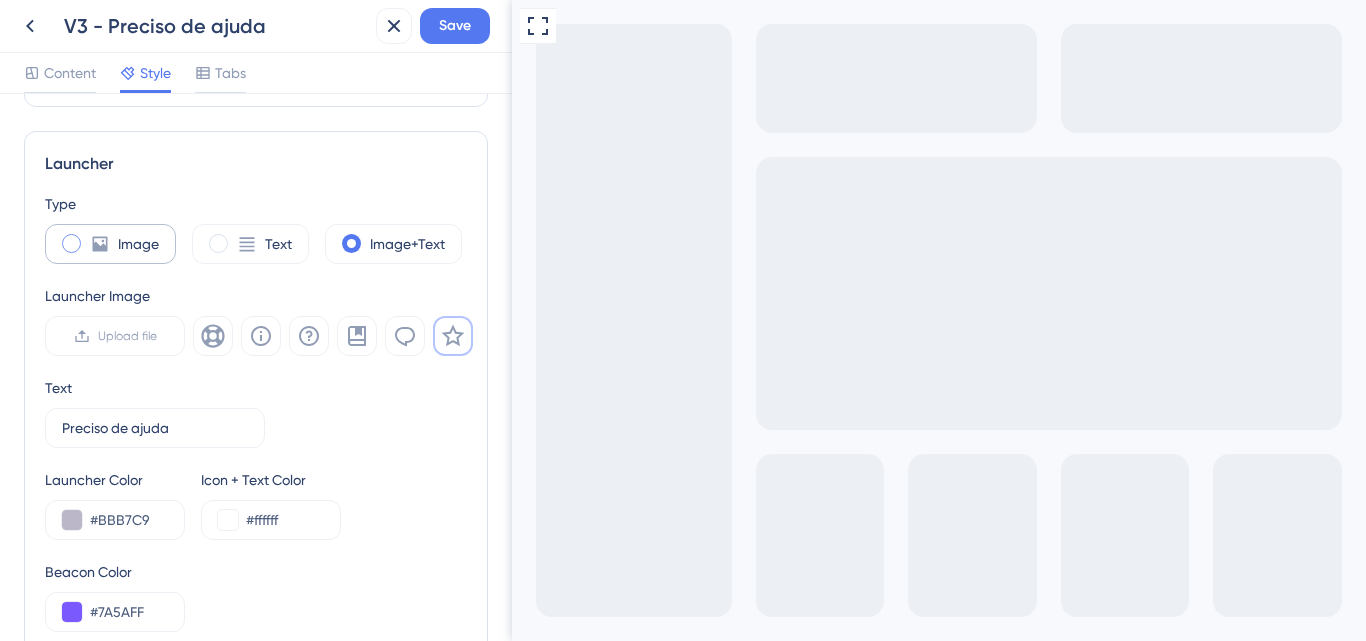 click on "Image" at bounding box center (110, 244) 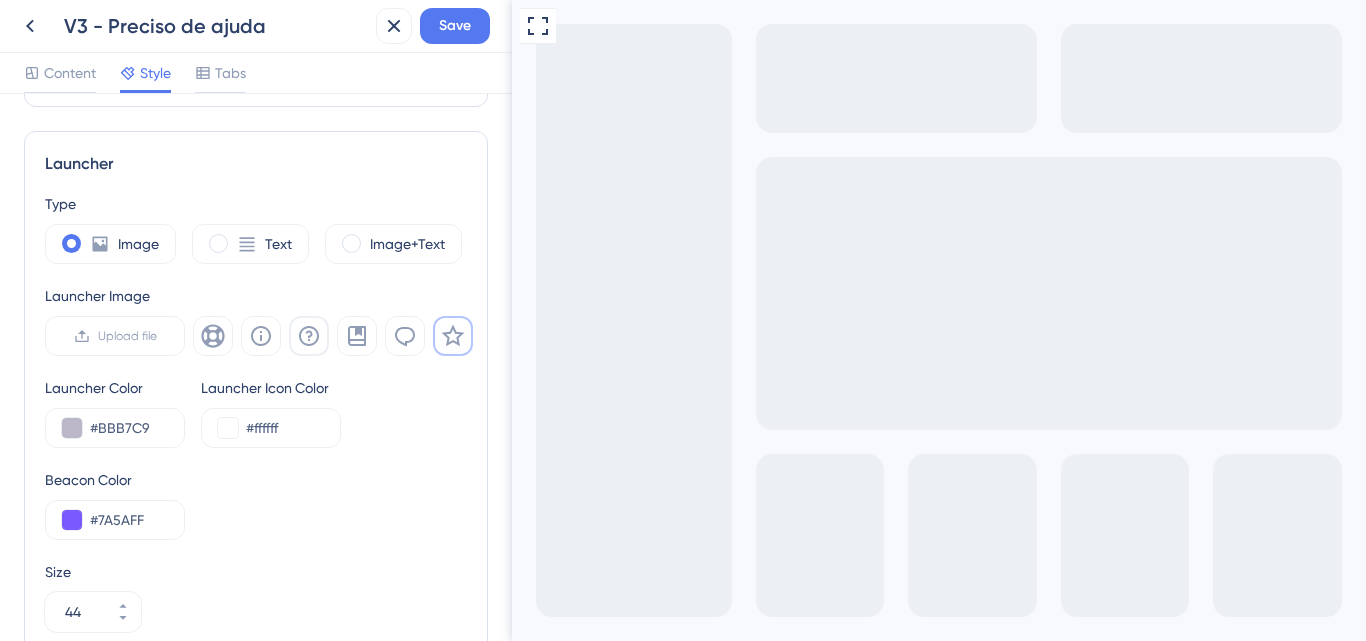 click 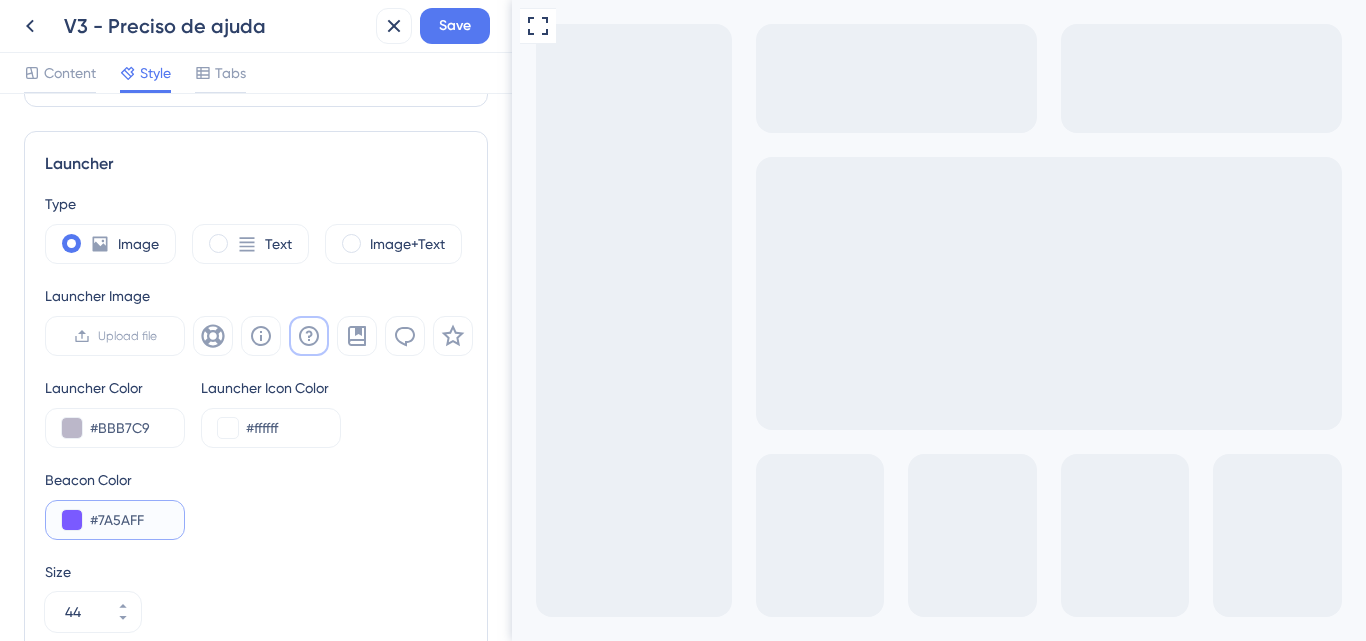 click on "#7A5AFF" at bounding box center (129, 520) 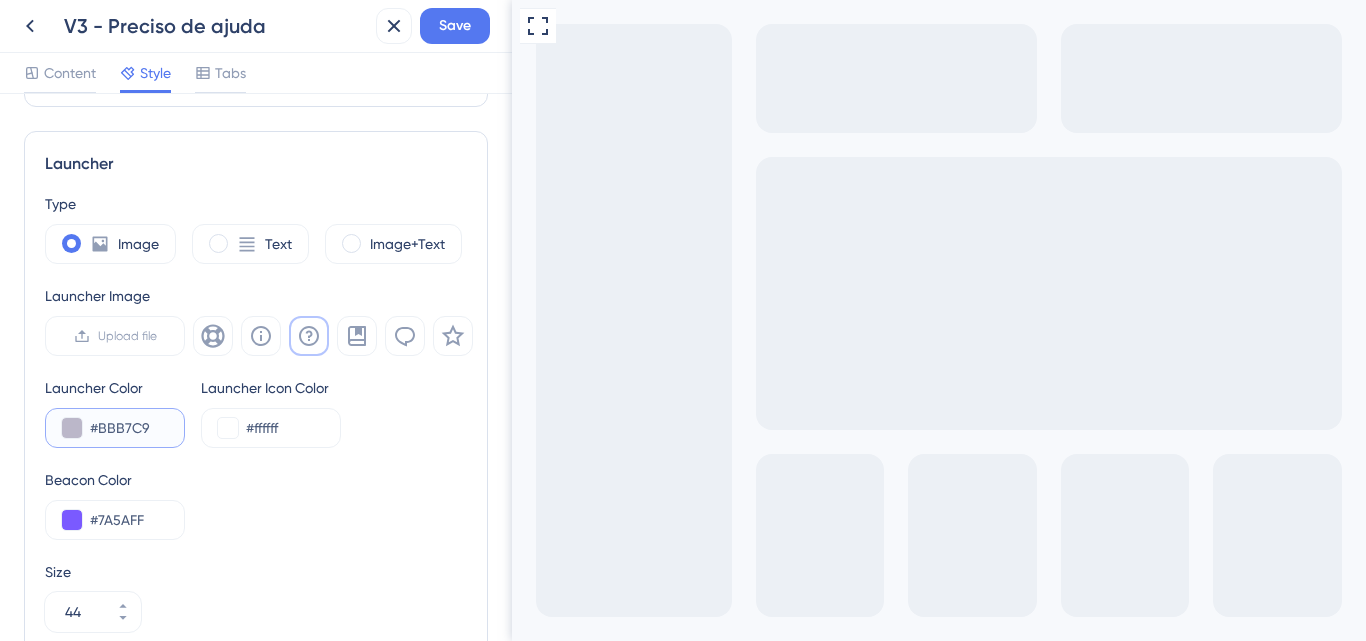 click on "#BBB7C9" at bounding box center (129, 428) 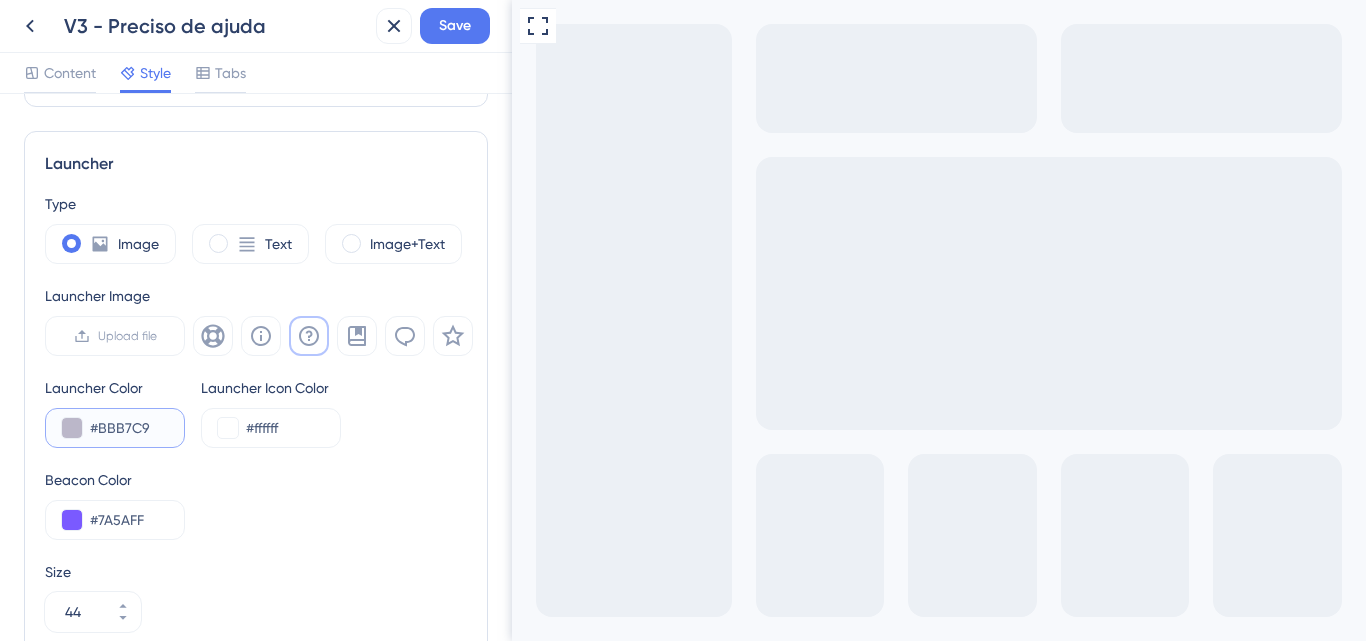 click on "#BBB7C9" at bounding box center (129, 428) 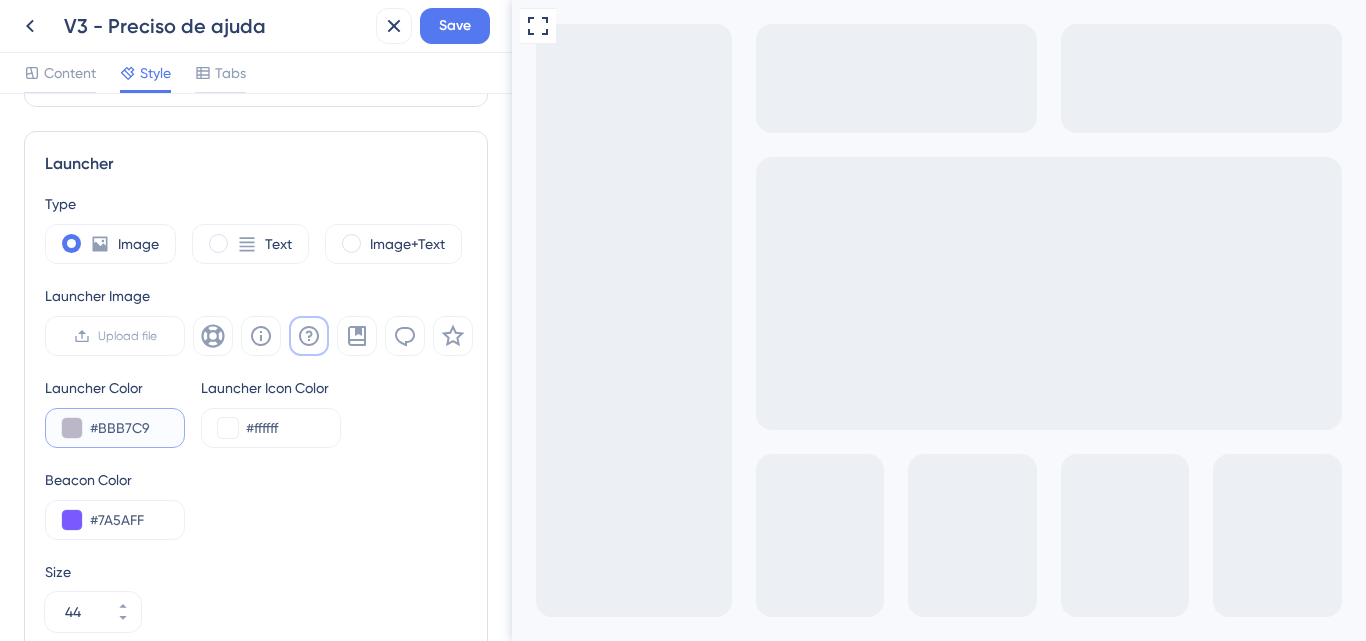 paste on "7A5AFF" 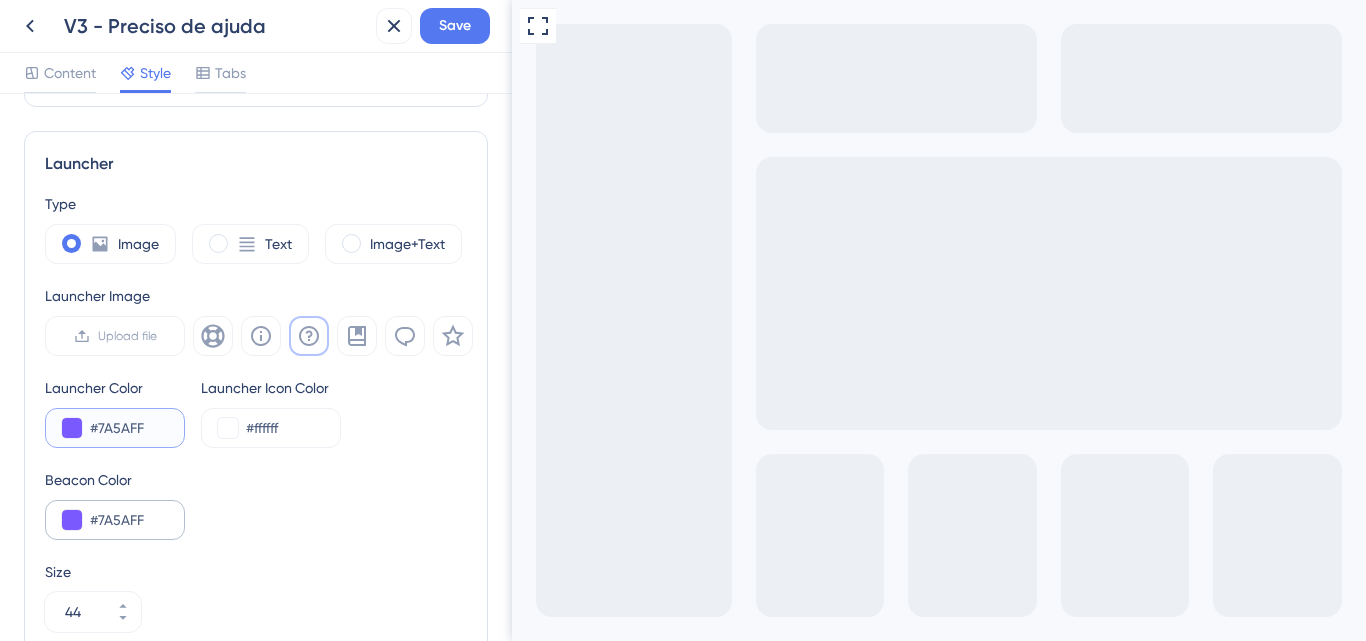 type on "#7A5AFF" 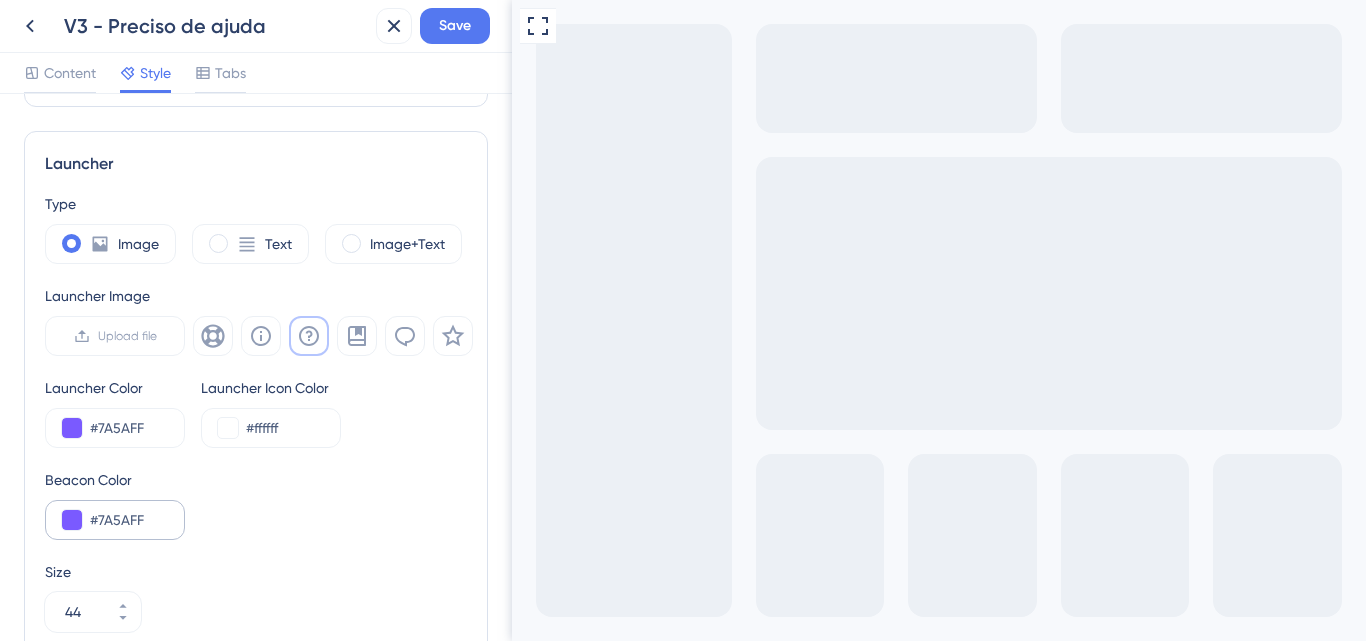 click on "#7A5AFF" at bounding box center [115, 520] 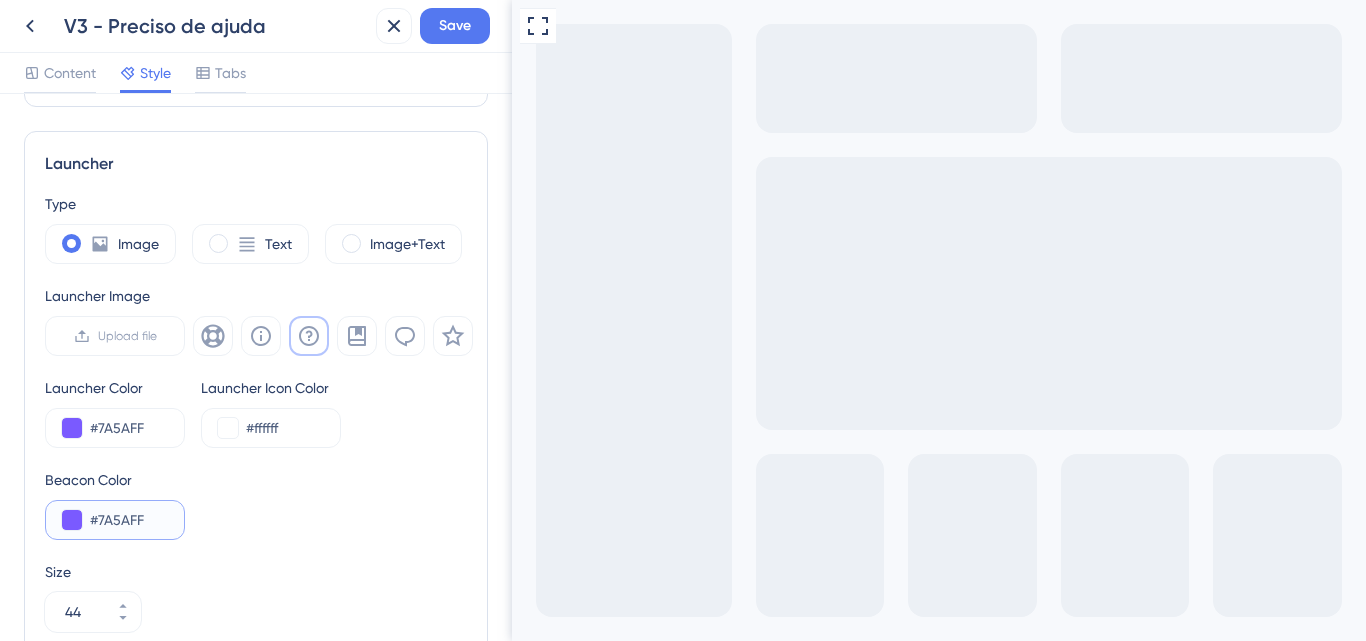 click on "#7A5AFF" at bounding box center [129, 520] 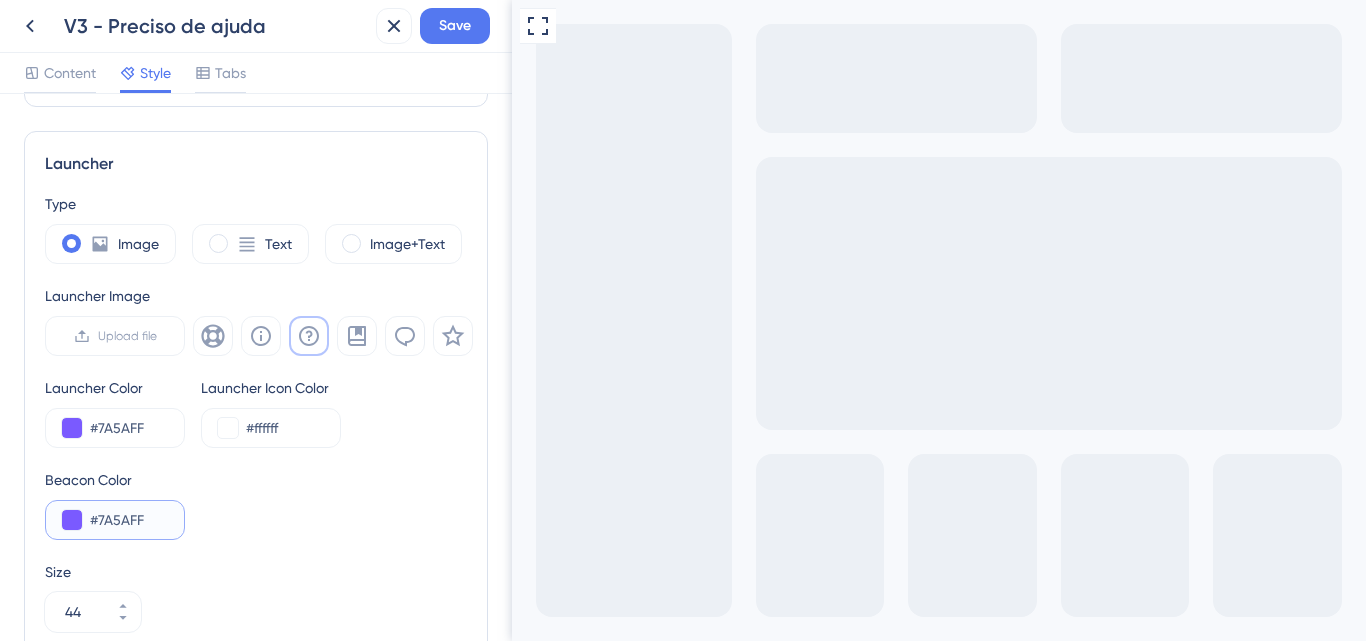 click on "#7A5AFF" at bounding box center [129, 520] 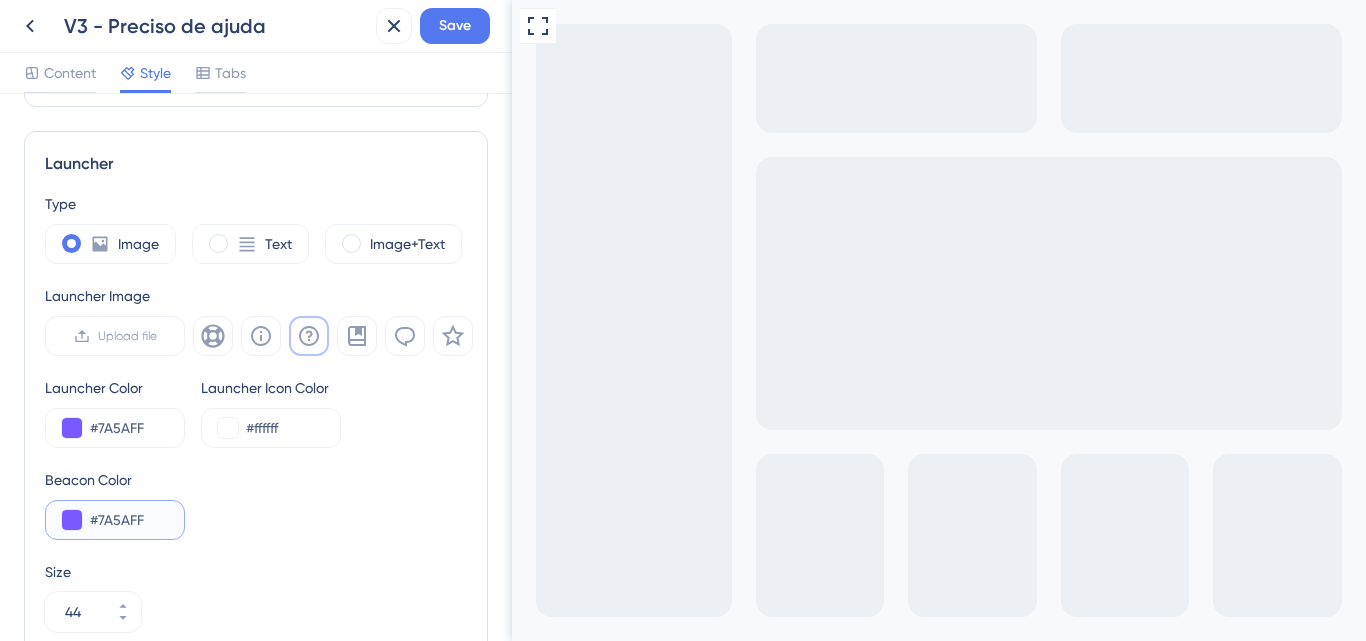 paste on "BBB7C9" 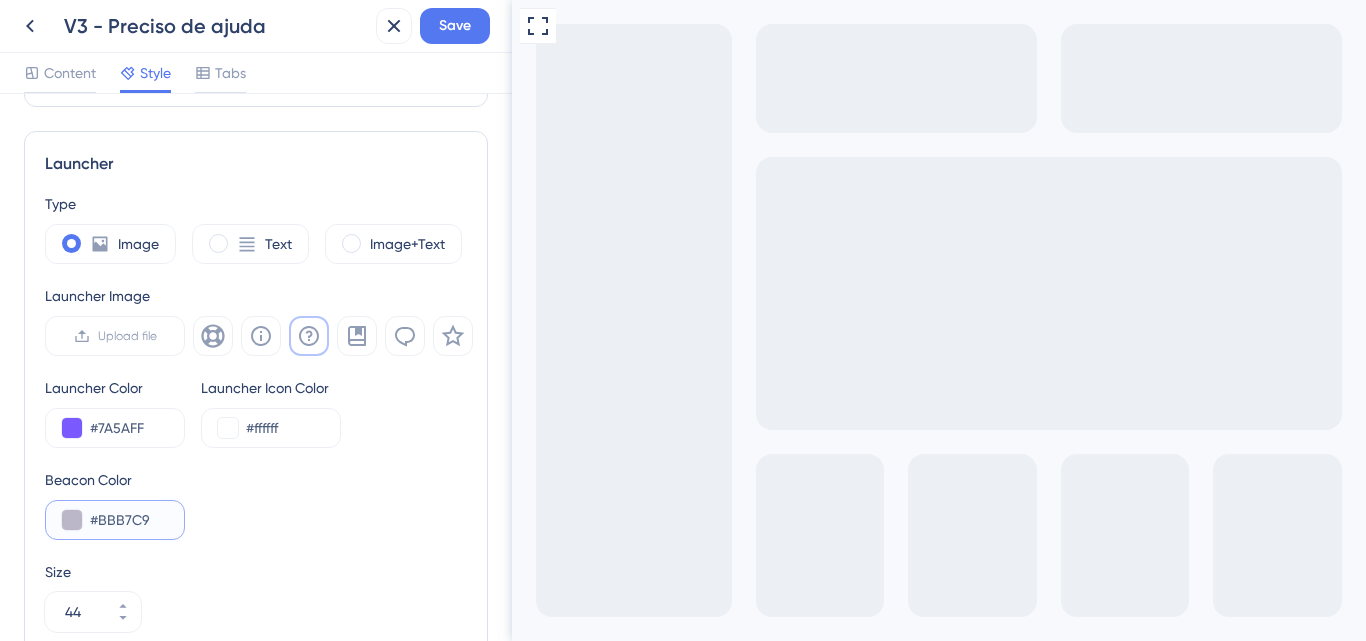 drag, startPoint x: 159, startPoint y: 517, endPoint x: 89, endPoint y: 526, distance: 70.5762 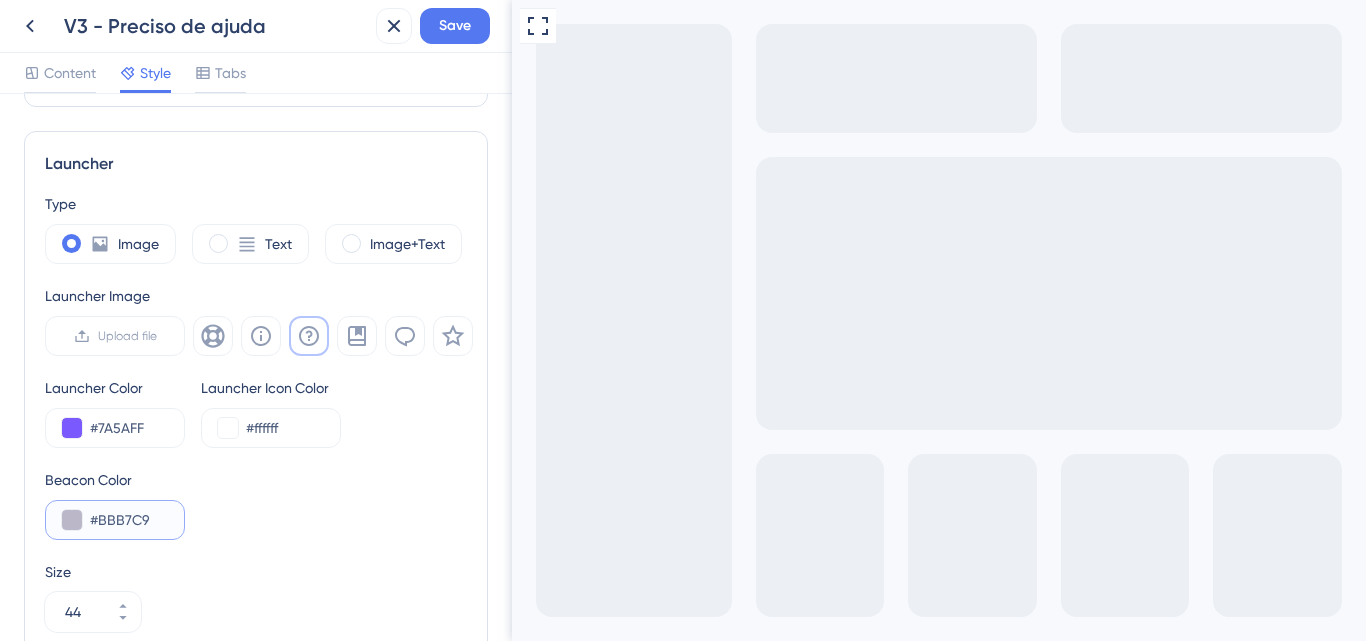 click on "#BBB7C9" at bounding box center (115, 520) 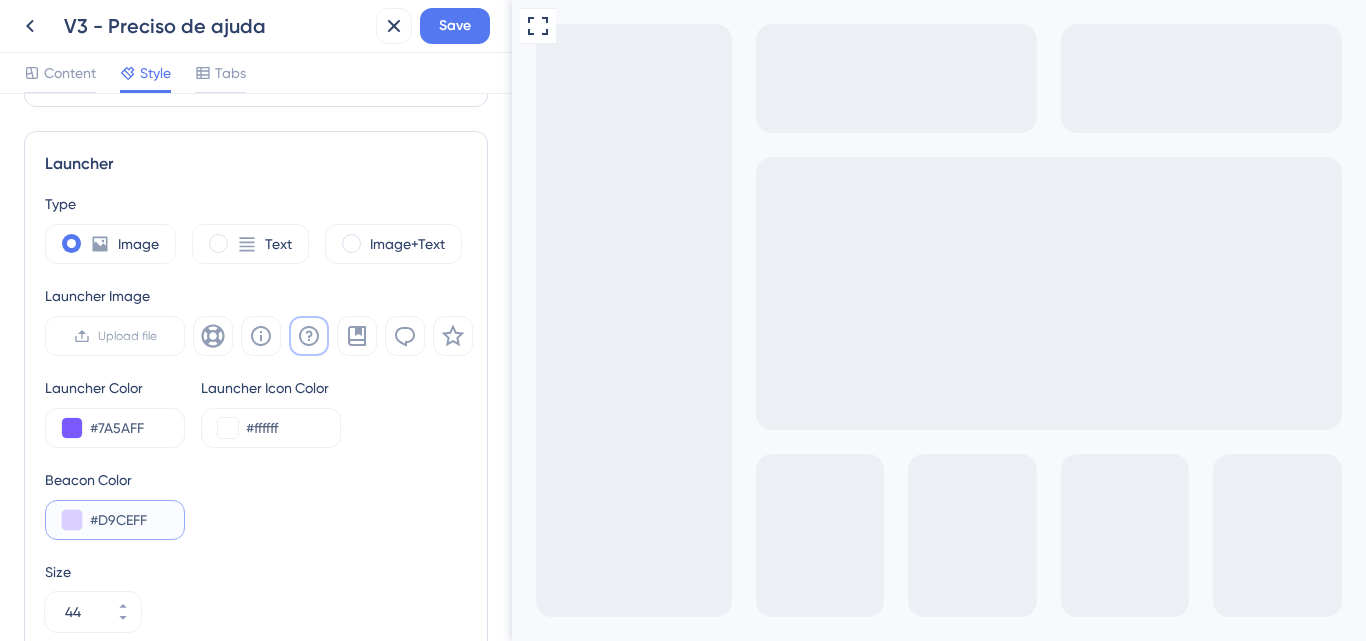 click on "#D9CEFF" at bounding box center (129, 520) 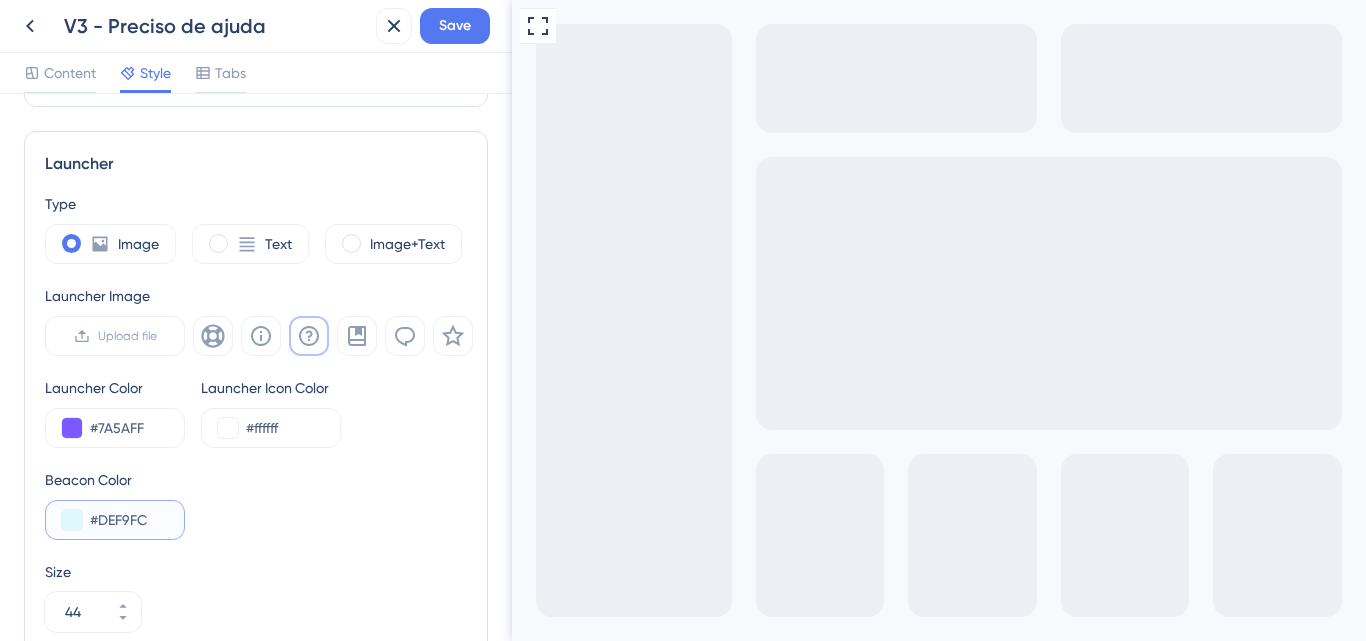 type on "#DEF9FC" 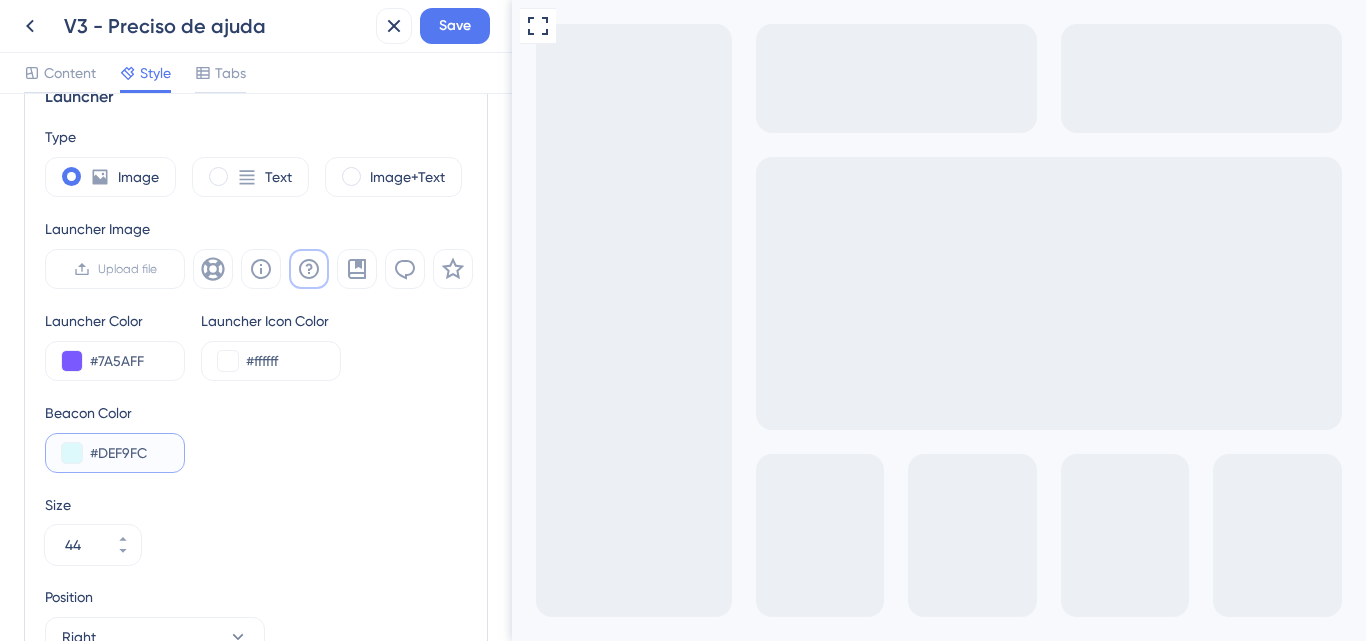 scroll, scrollTop: 597, scrollLeft: 0, axis: vertical 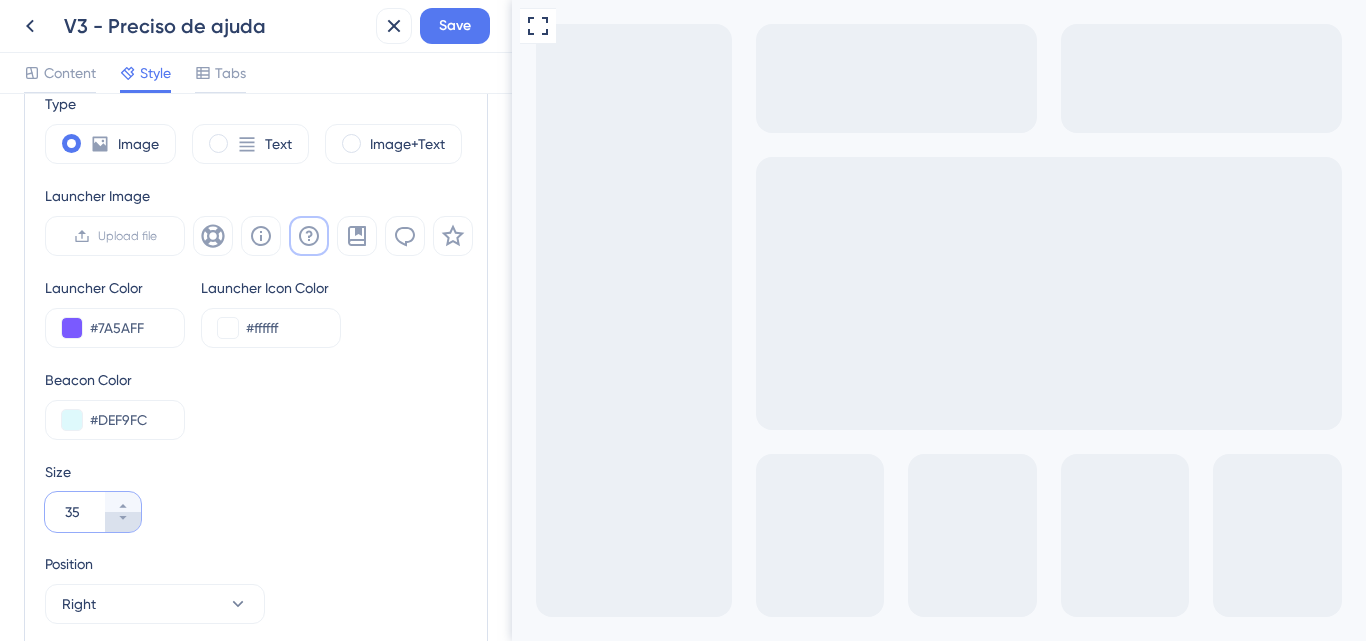 click on "35" at bounding box center [123, 522] 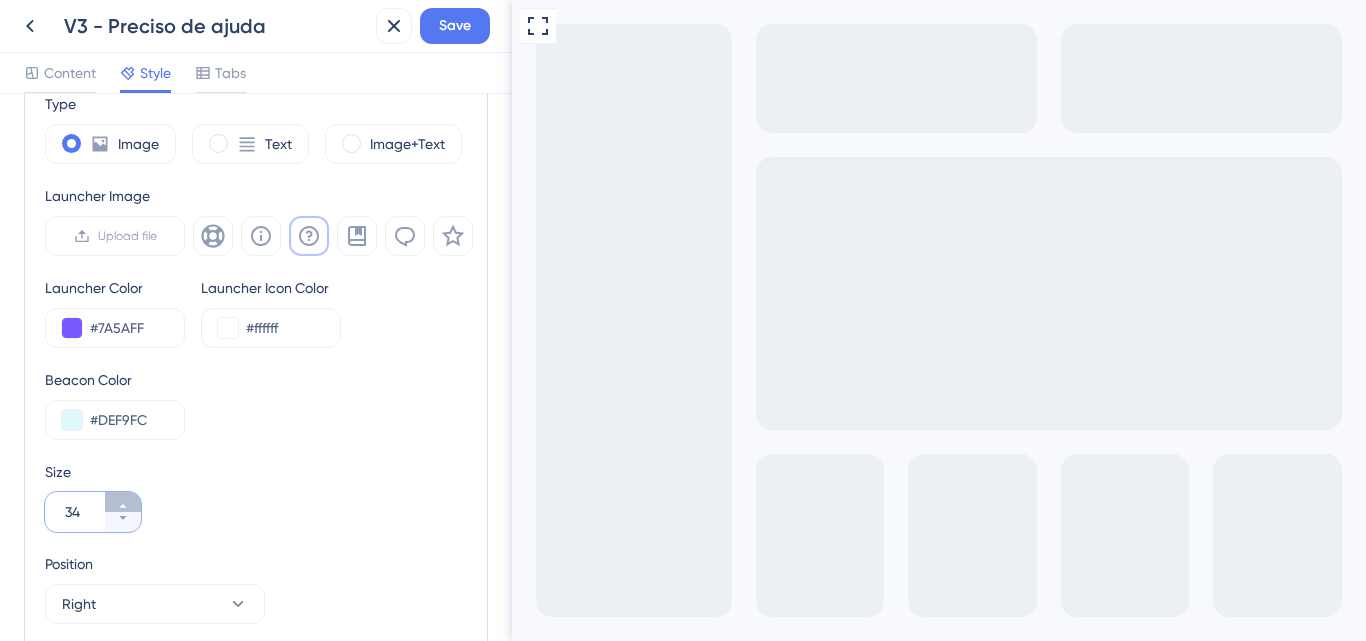click 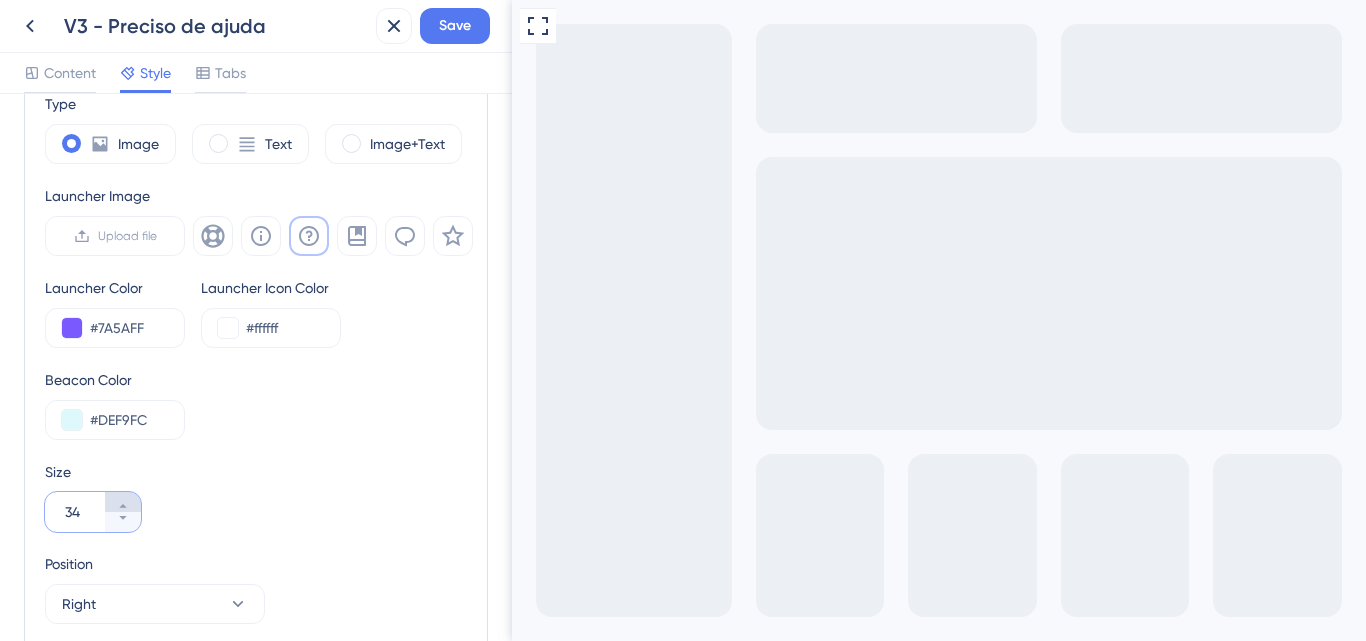 type on "35" 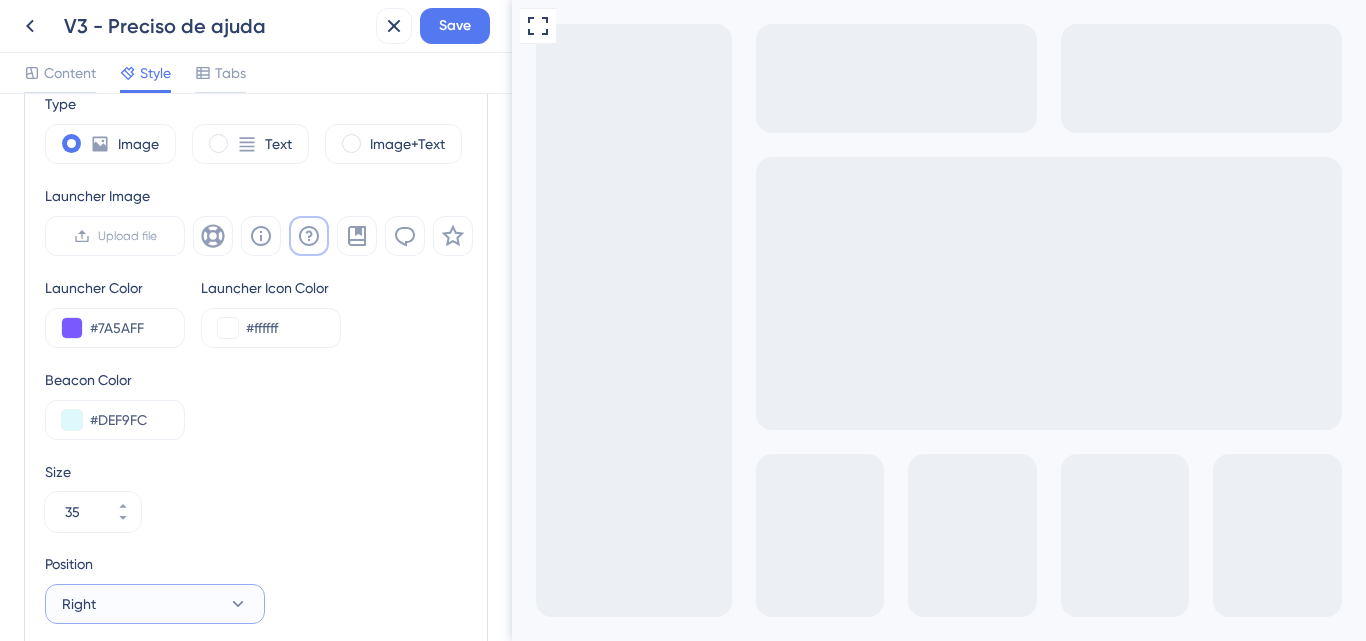 click on "Right" at bounding box center (155, 604) 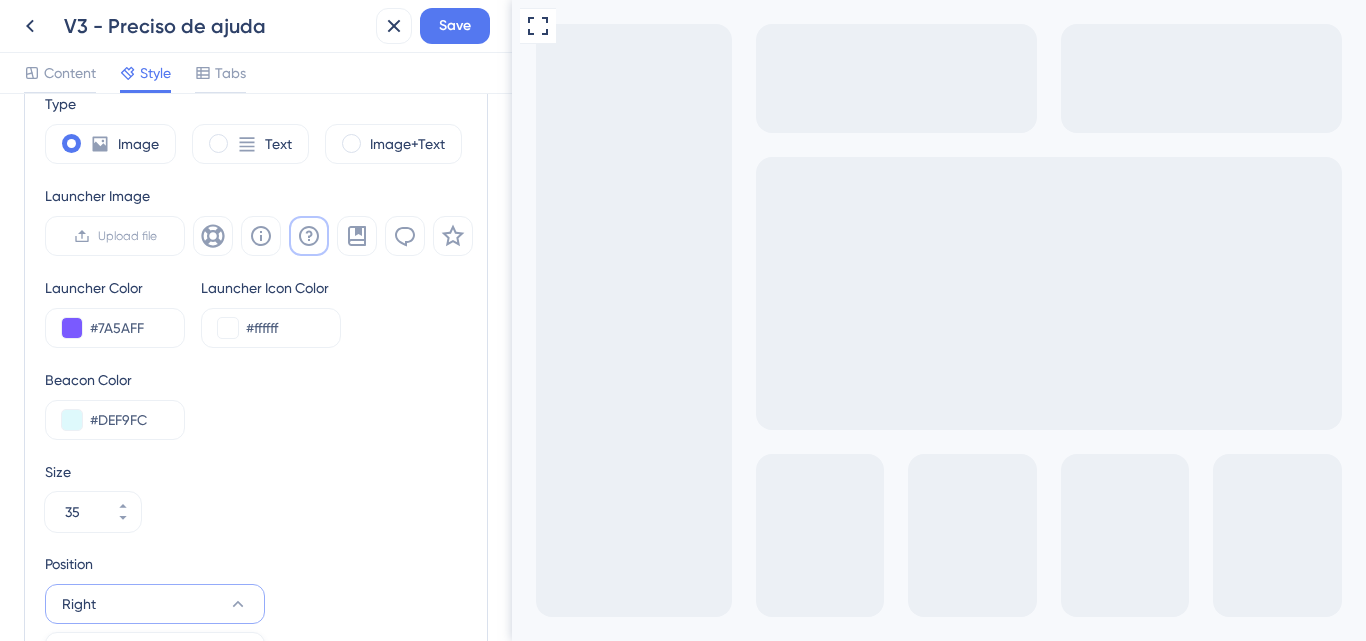 scroll, scrollTop: 854, scrollLeft: 0, axis: vertical 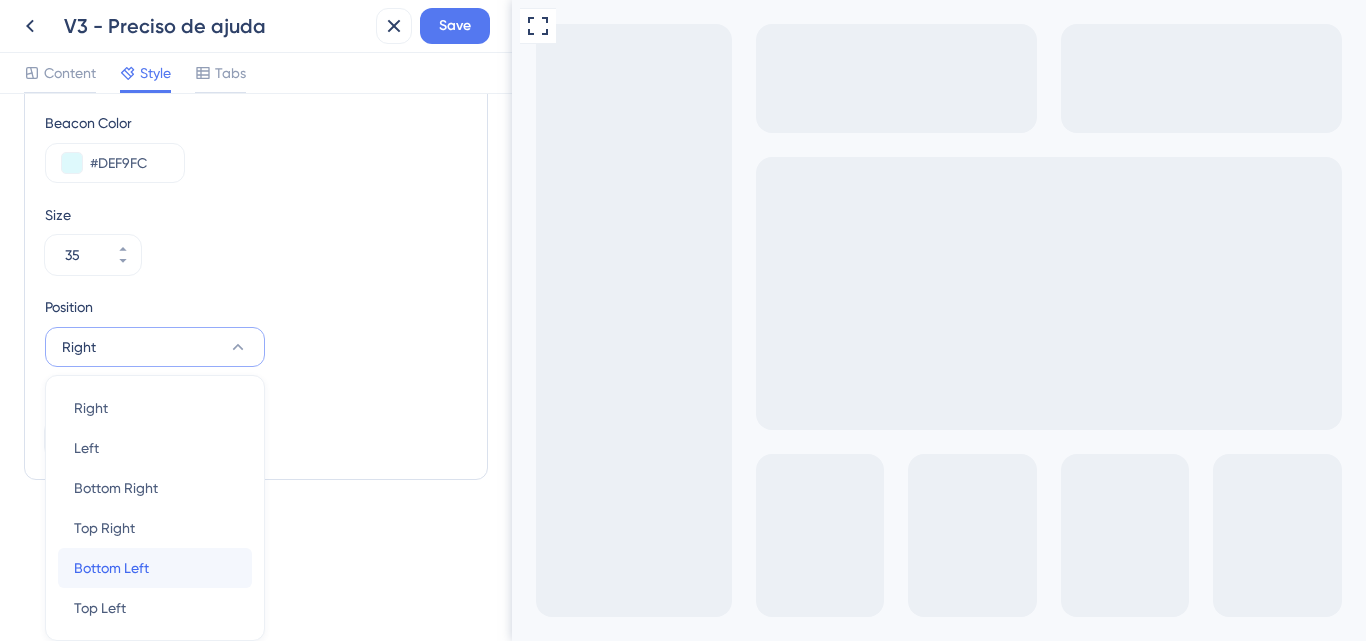 click on "Bottom Left" at bounding box center (111, 568) 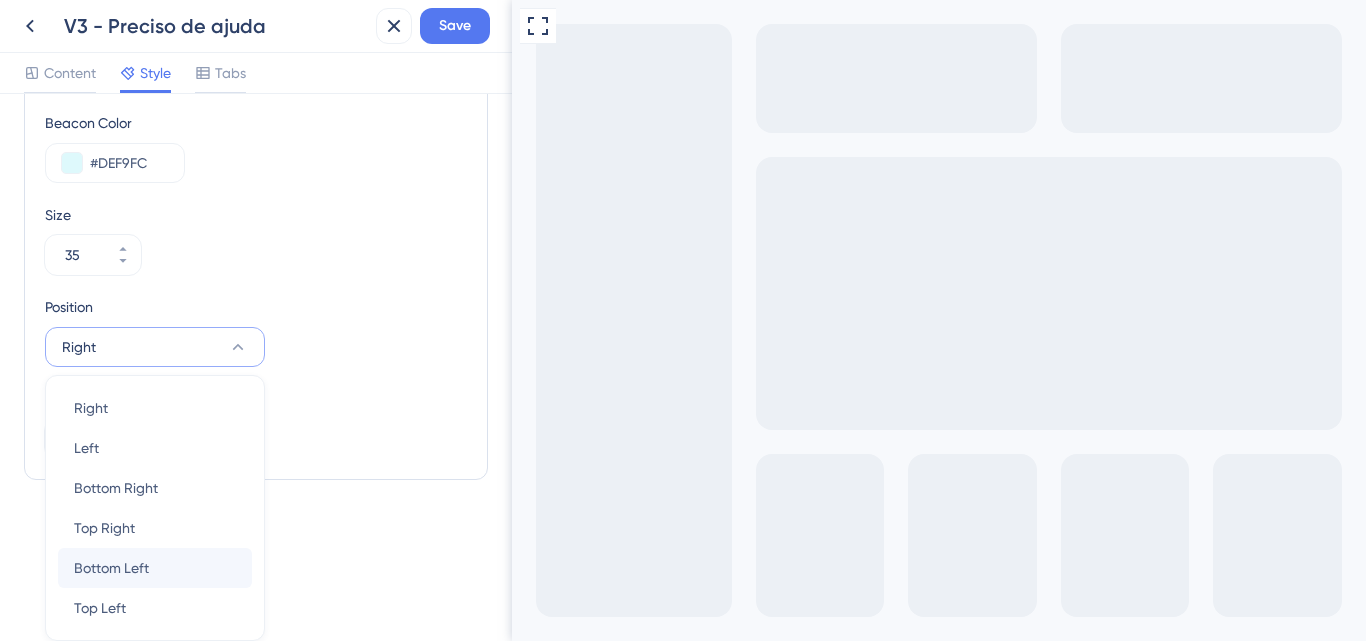 scroll, scrollTop: 797, scrollLeft: 0, axis: vertical 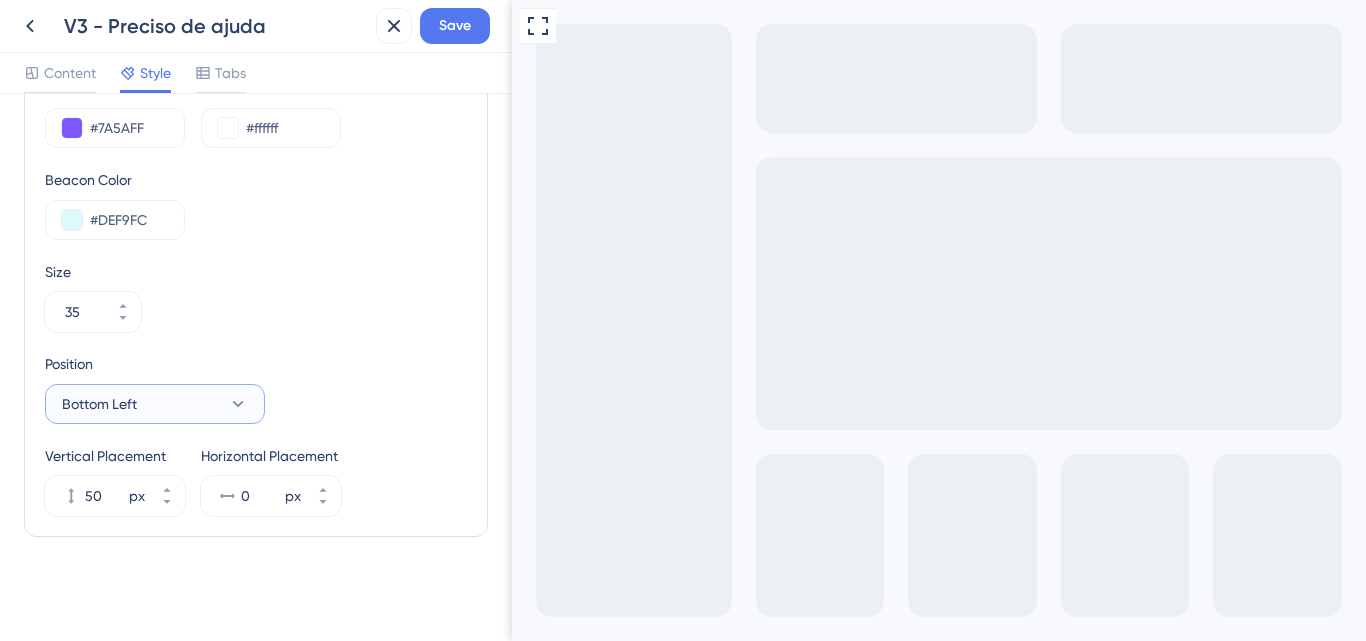 click on "Bottom Left" at bounding box center [155, 404] 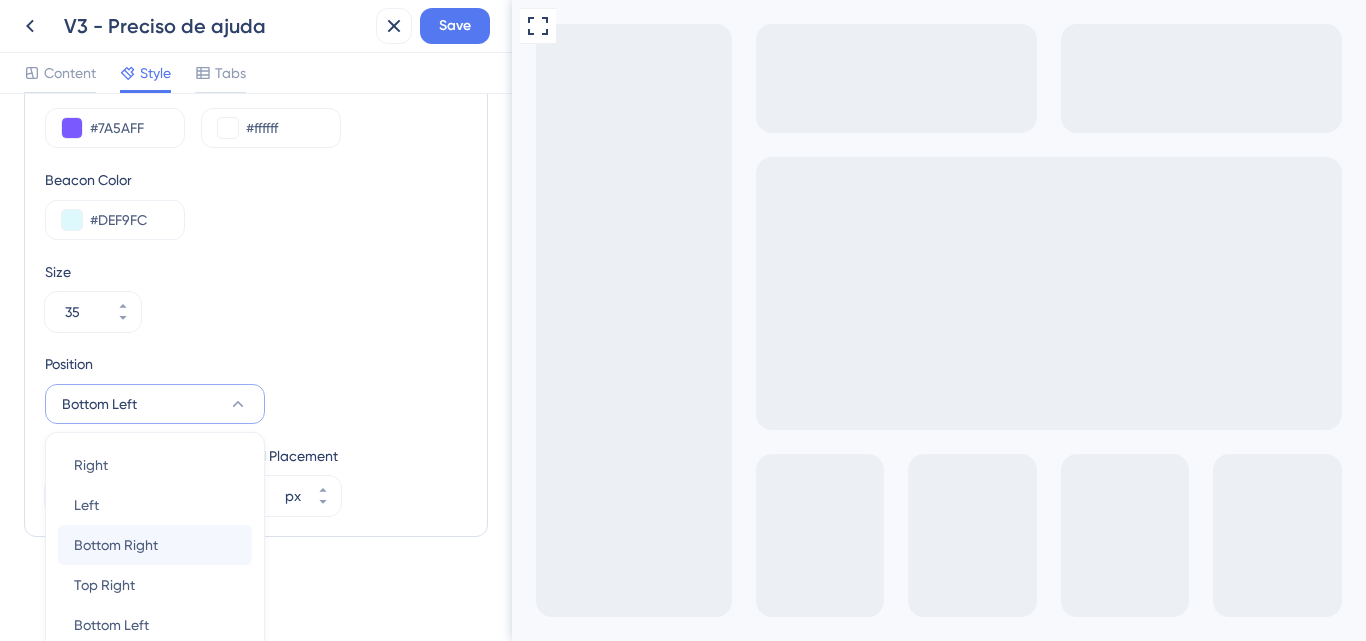 scroll, scrollTop: 854, scrollLeft: 0, axis: vertical 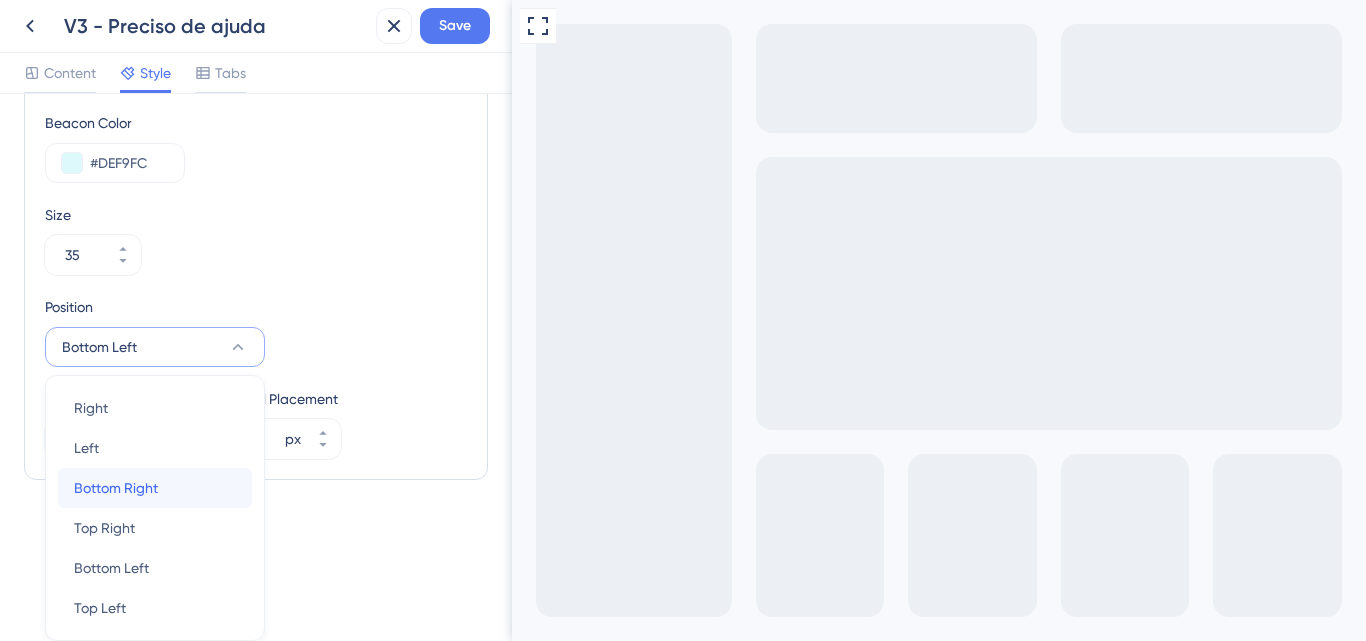 click on "Bottom Right" at bounding box center [116, 488] 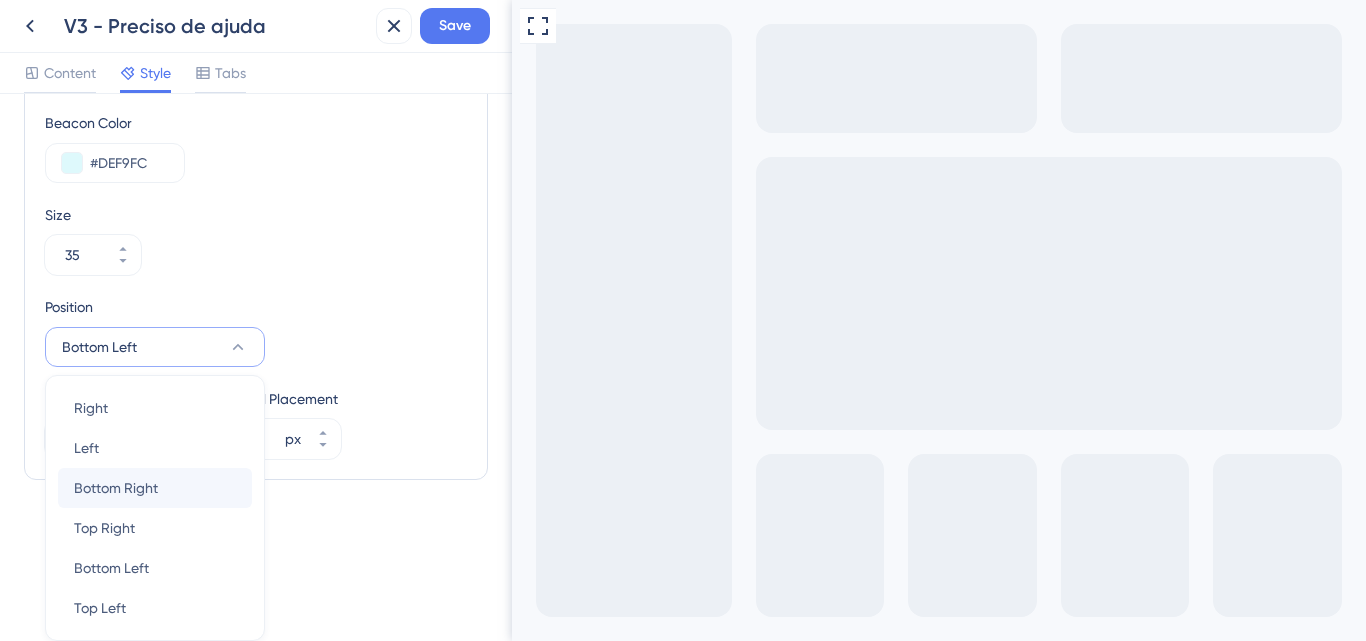 scroll, scrollTop: 797, scrollLeft: 0, axis: vertical 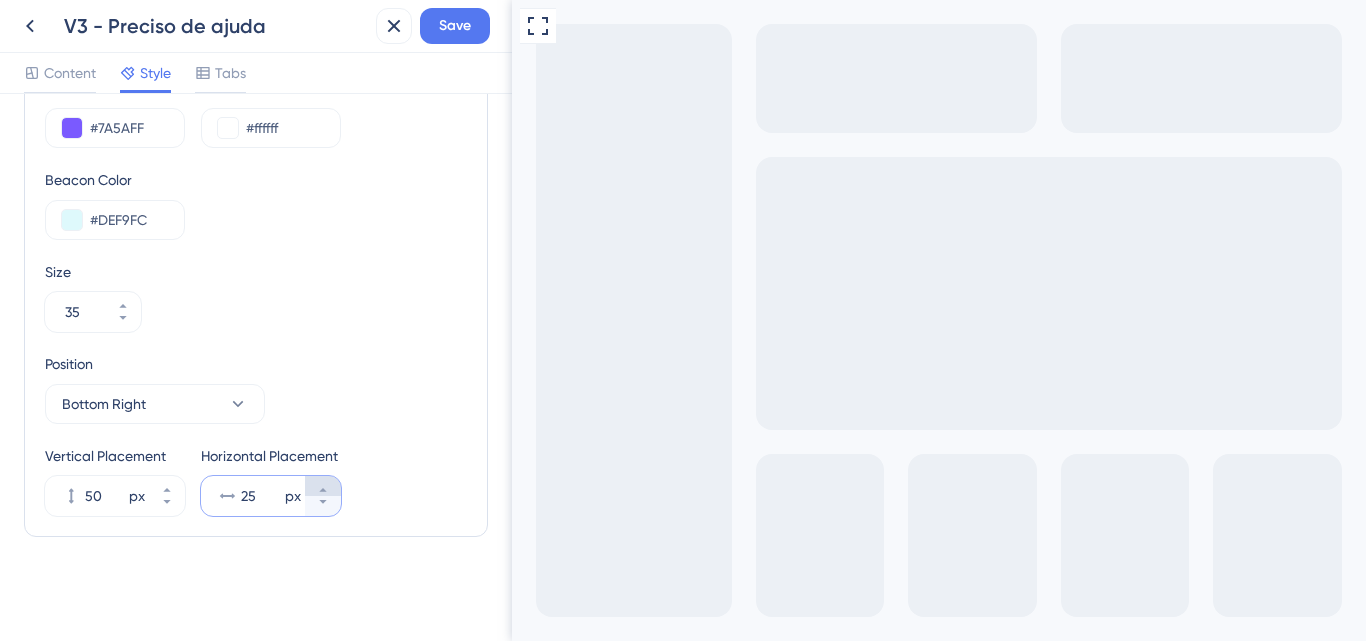 click 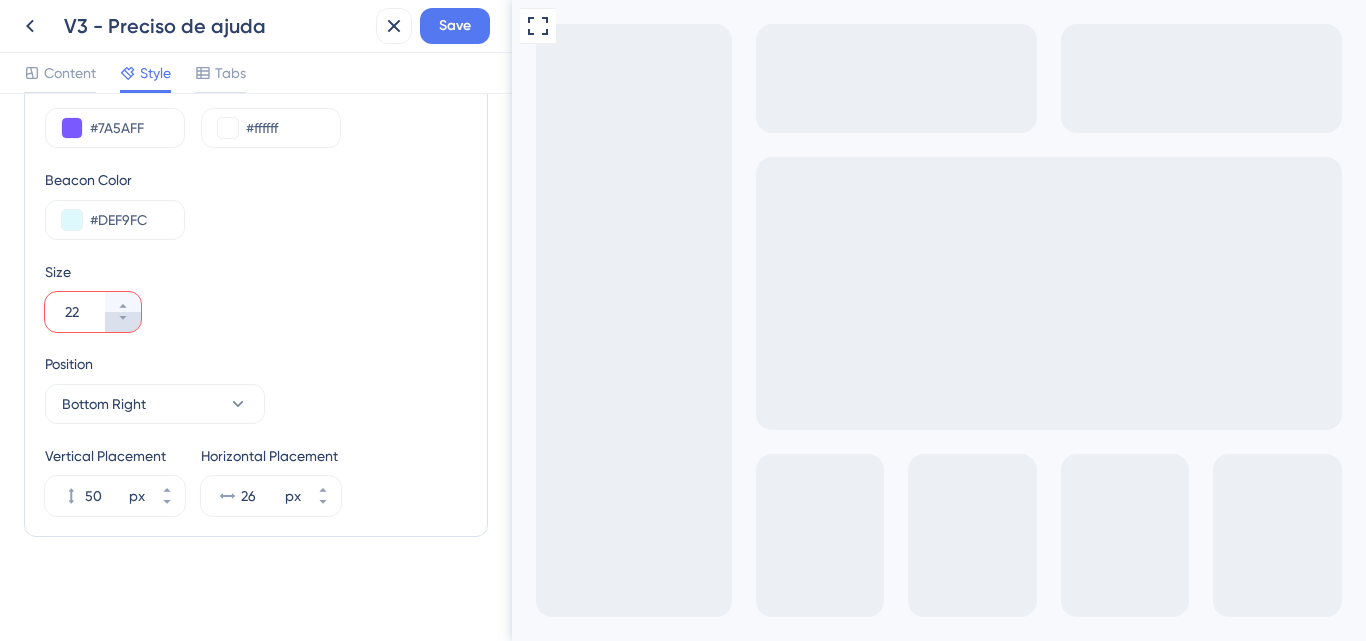 click on "22" at bounding box center [123, 322] 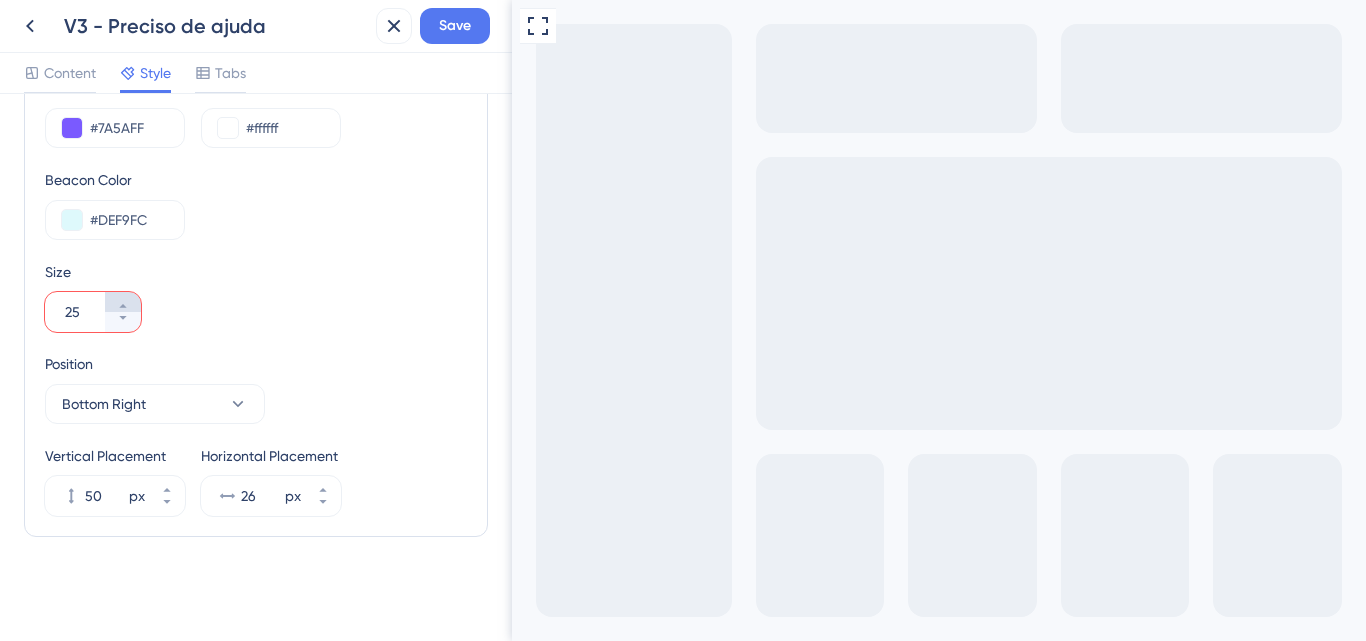click on "25" at bounding box center (123, 302) 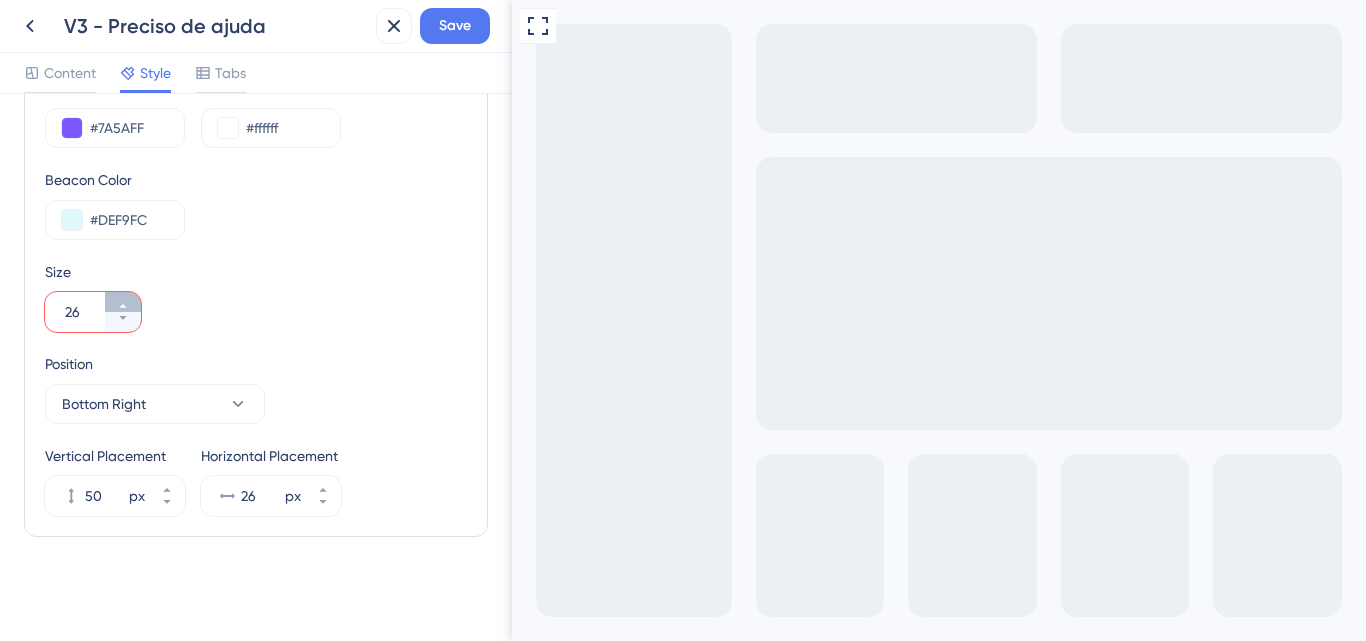 click on "26" at bounding box center (123, 302) 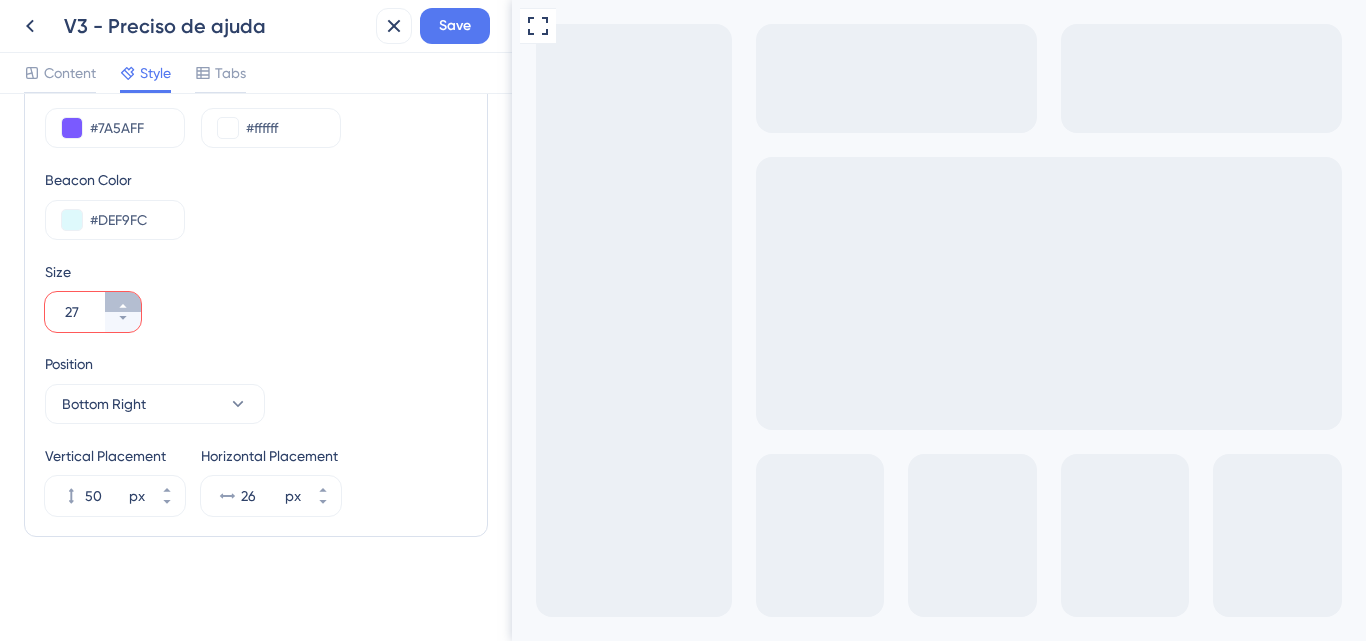 click on "27" at bounding box center [123, 302] 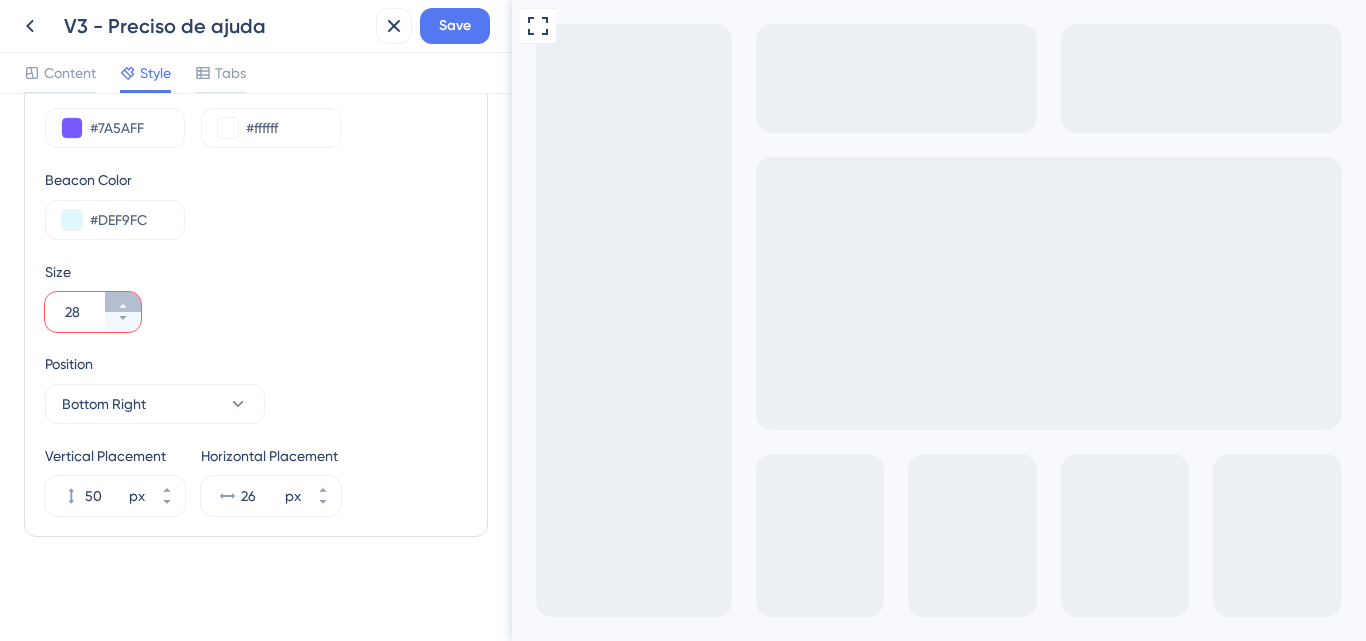 click on "28" at bounding box center (123, 302) 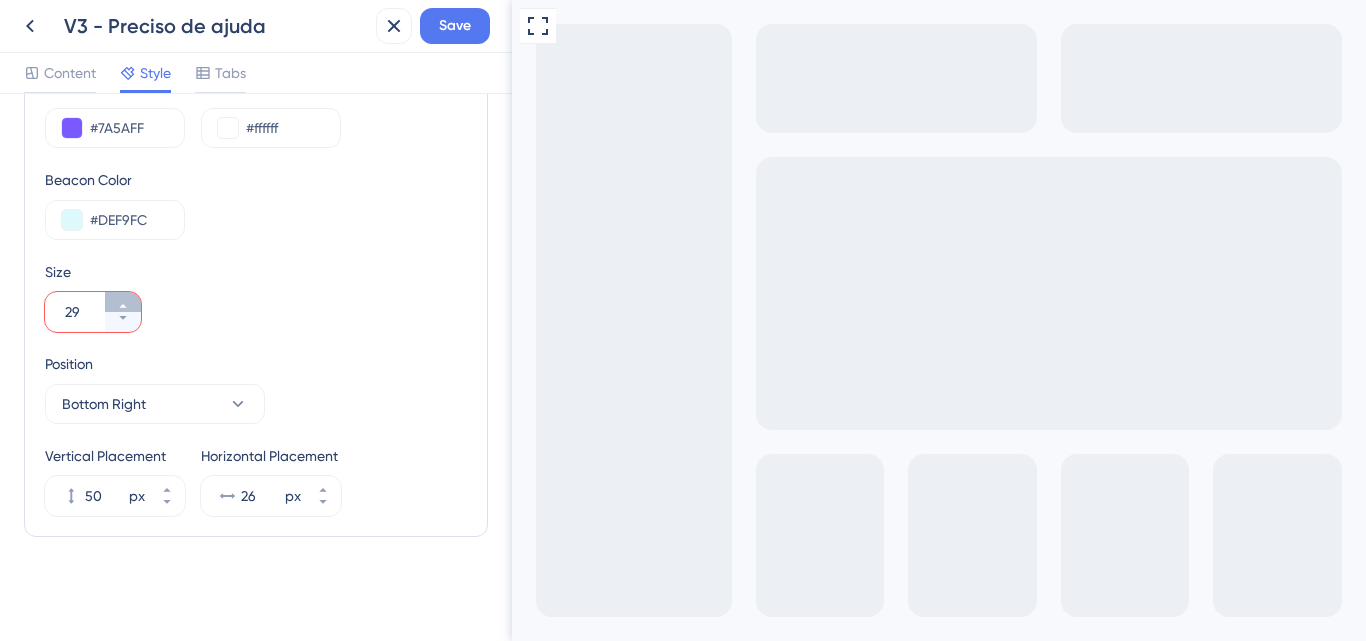 click on "29" at bounding box center [123, 302] 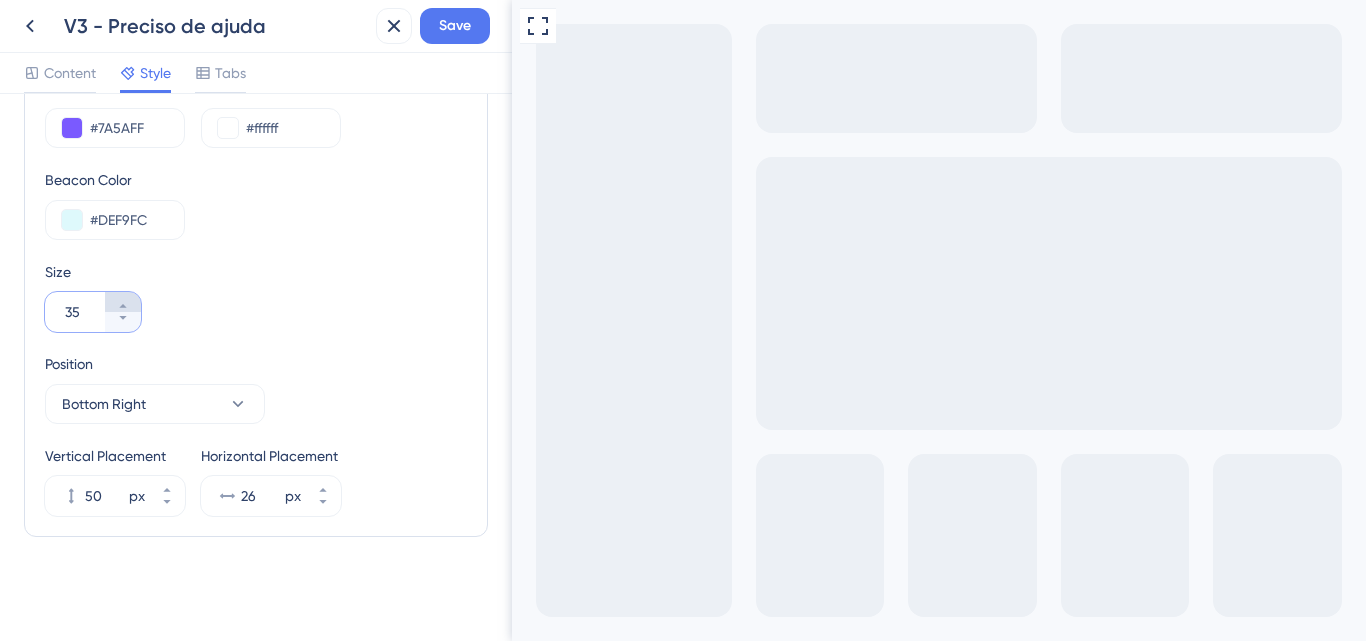 click on "35" at bounding box center (123, 302) 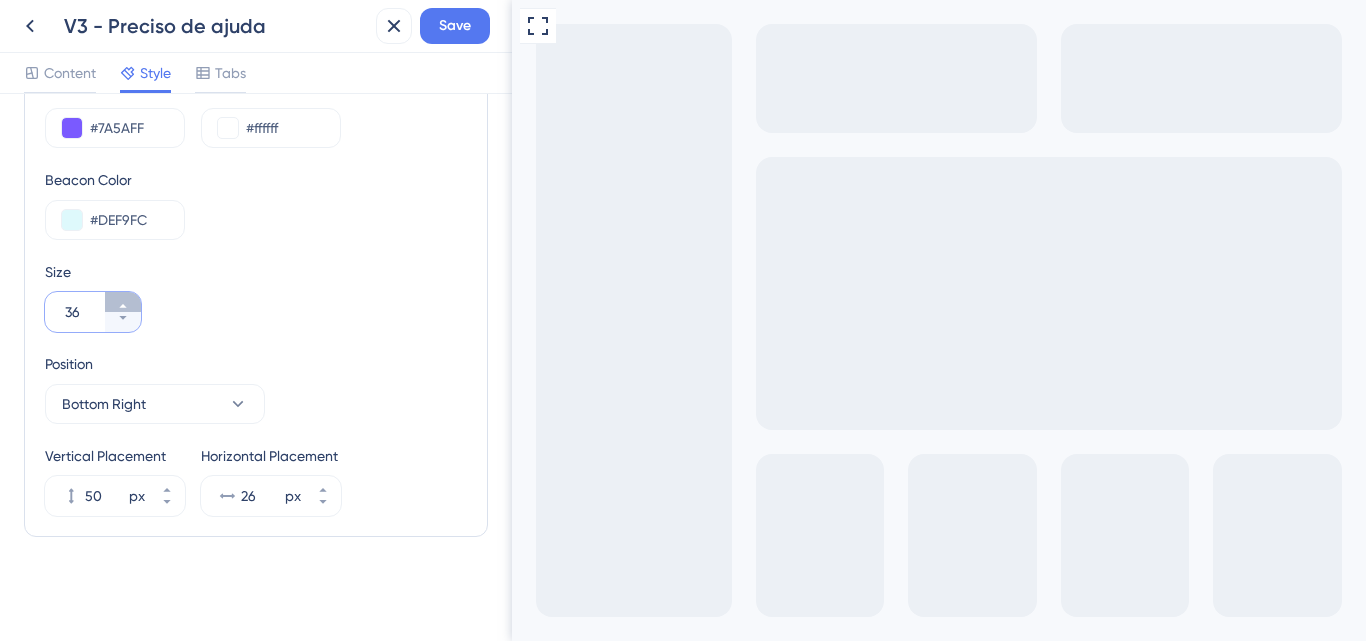 click on "36" at bounding box center (123, 302) 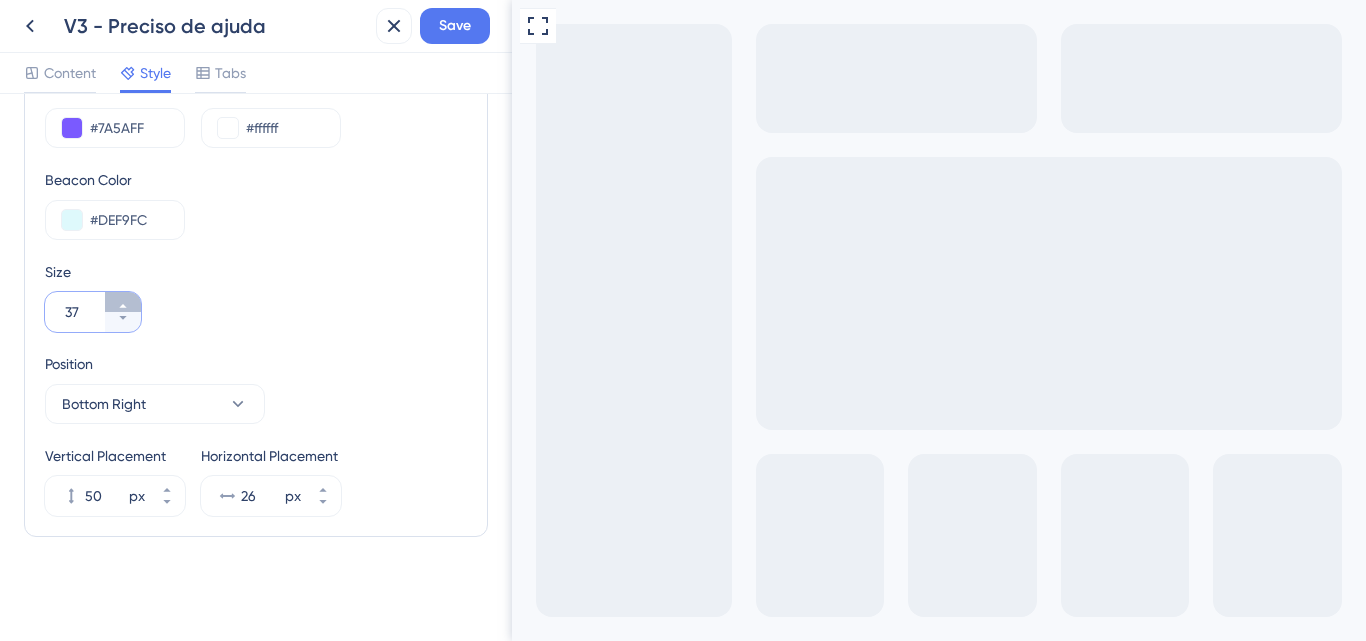 click on "37" at bounding box center (123, 302) 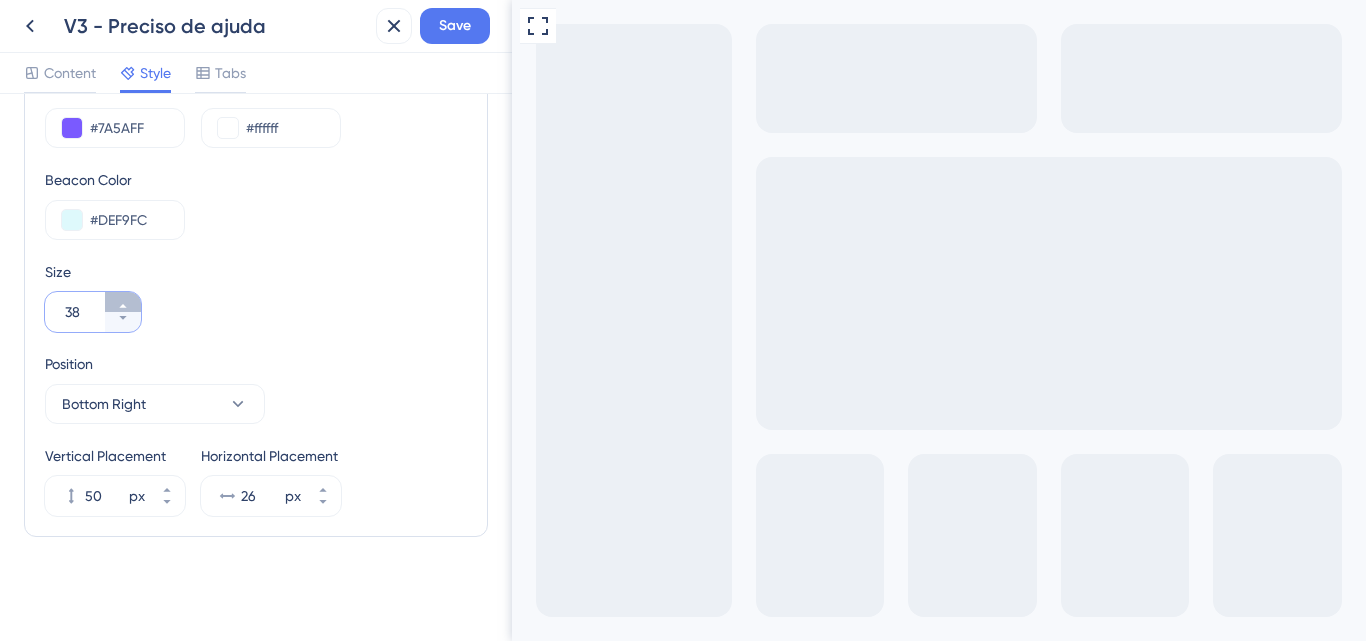 click on "38" at bounding box center [123, 302] 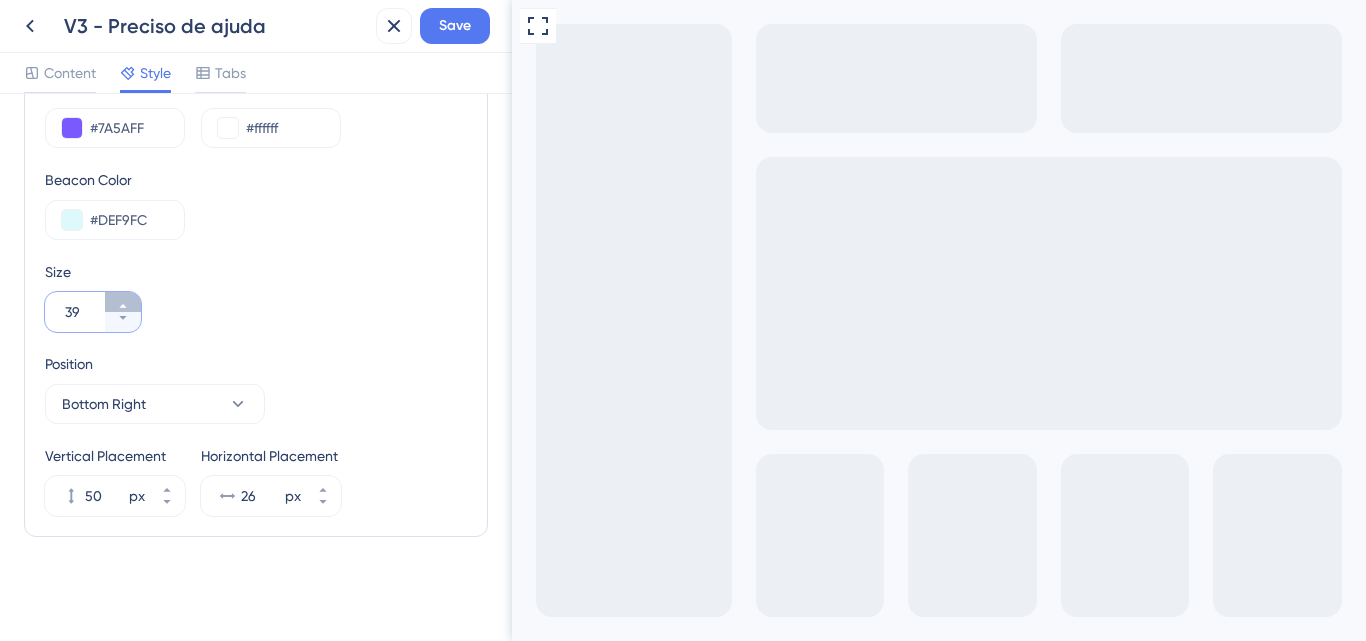 click on "39" at bounding box center (123, 302) 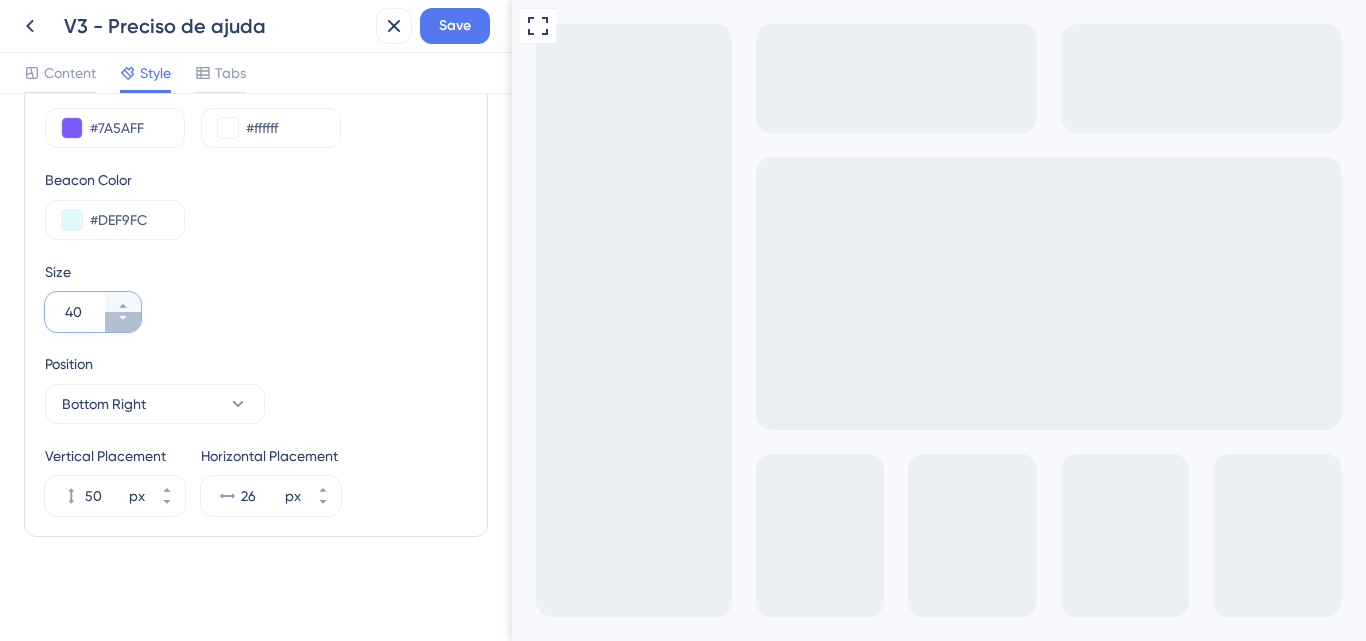 click on "40" at bounding box center (123, 322) 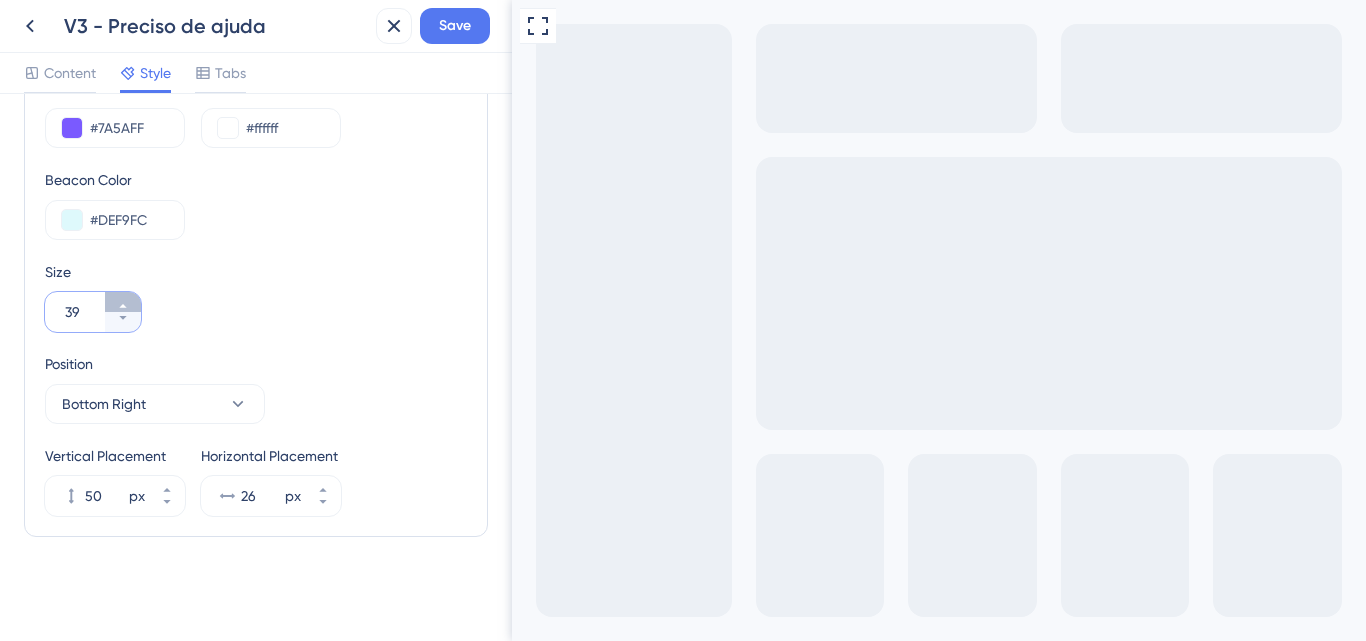 click on "39" at bounding box center [123, 302] 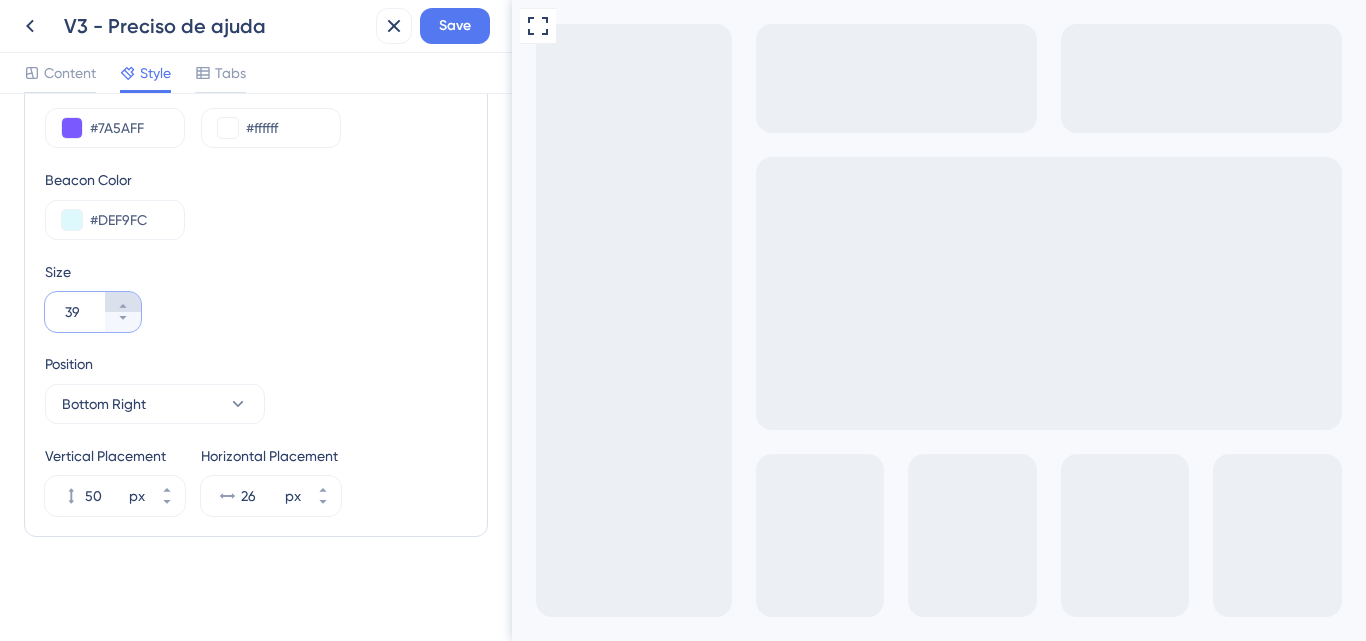 type on "40" 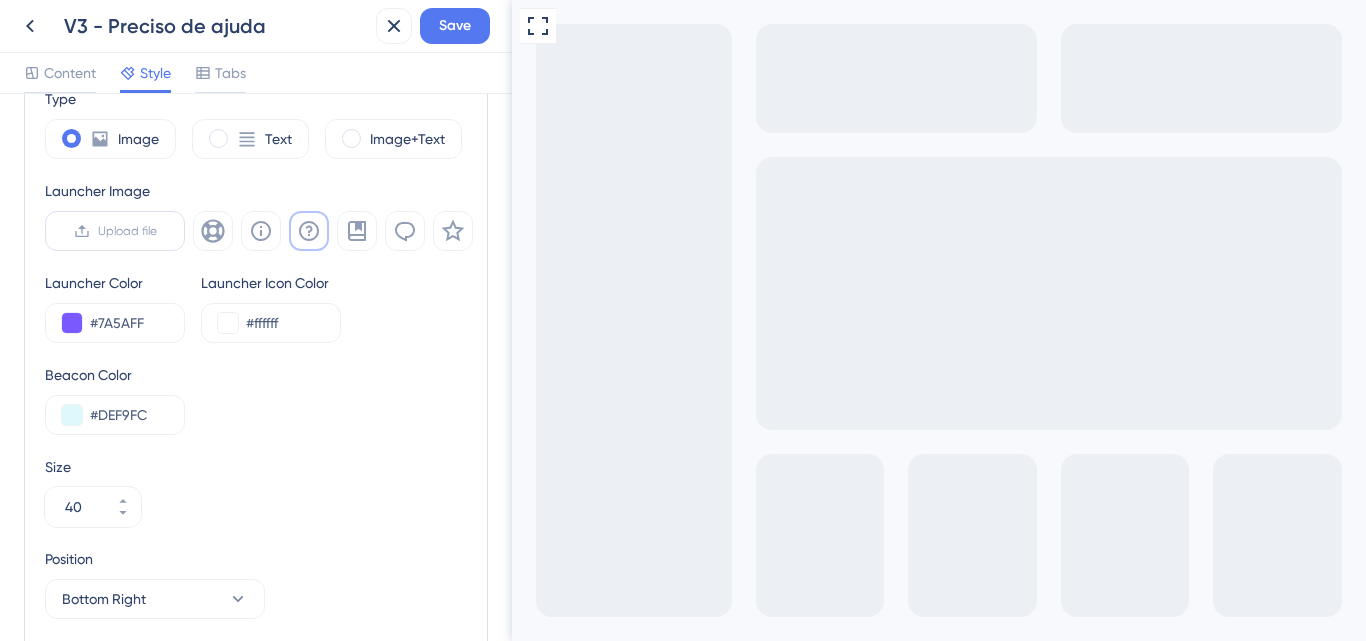 scroll, scrollTop: 697, scrollLeft: 0, axis: vertical 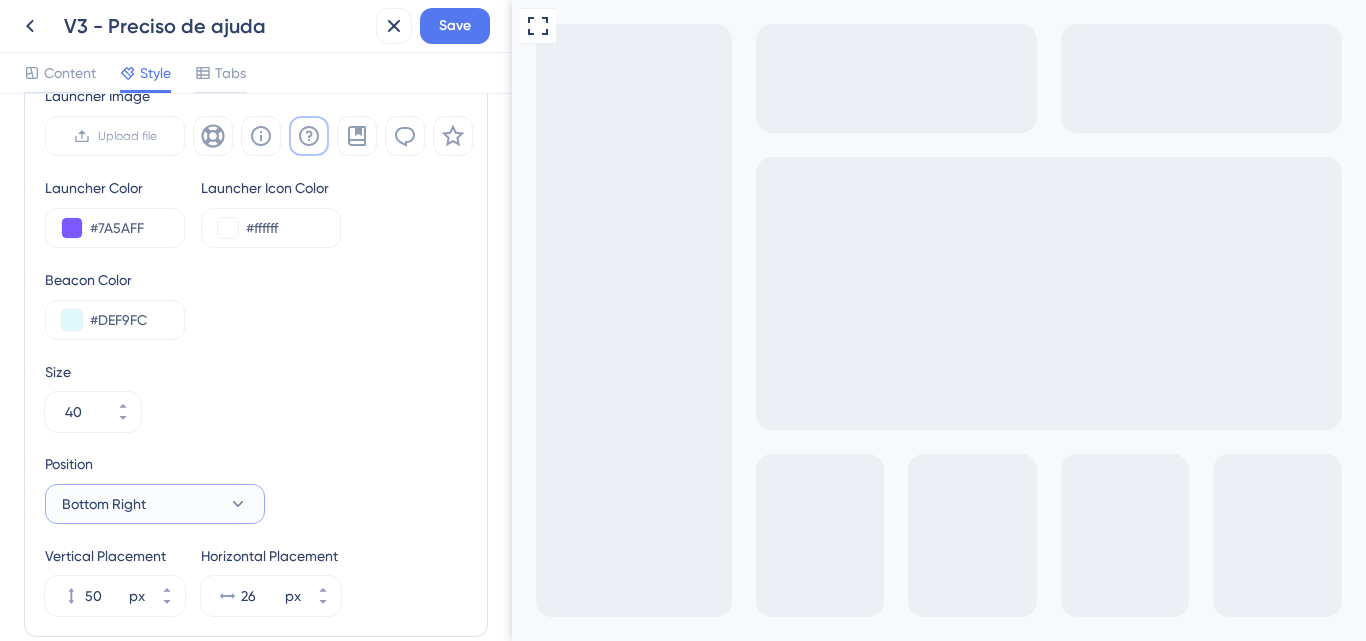 click on "Bottom Right" at bounding box center [155, 504] 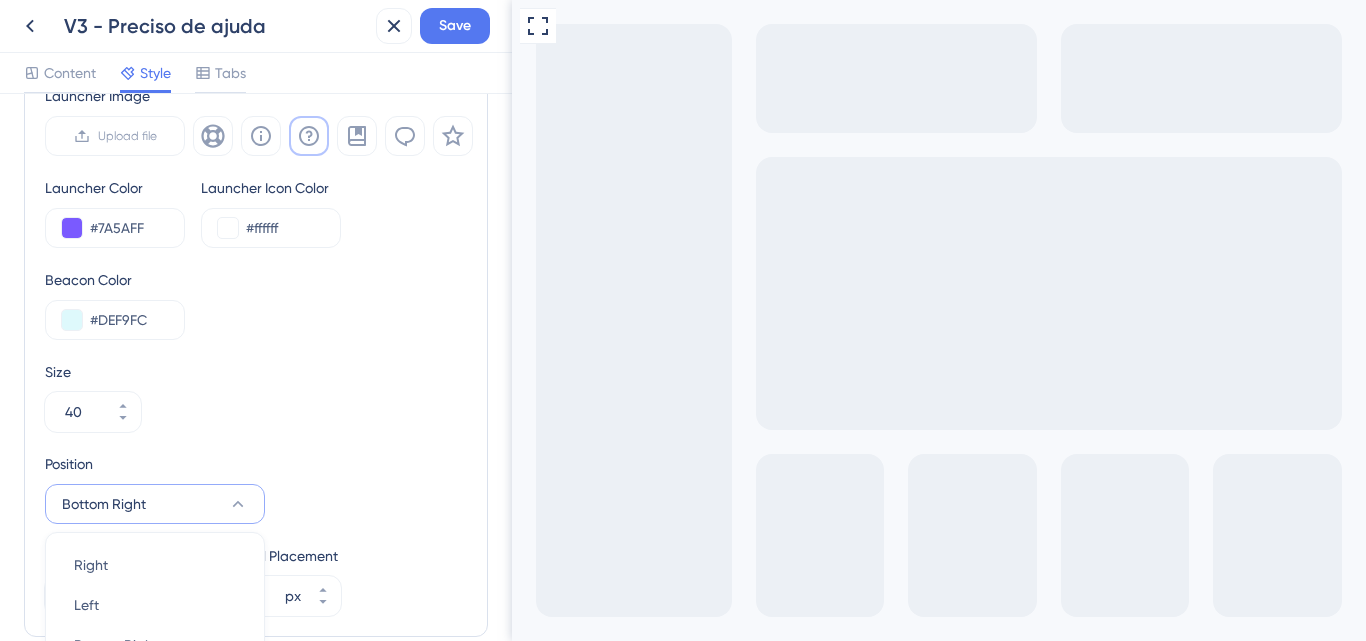 scroll, scrollTop: 854, scrollLeft: 0, axis: vertical 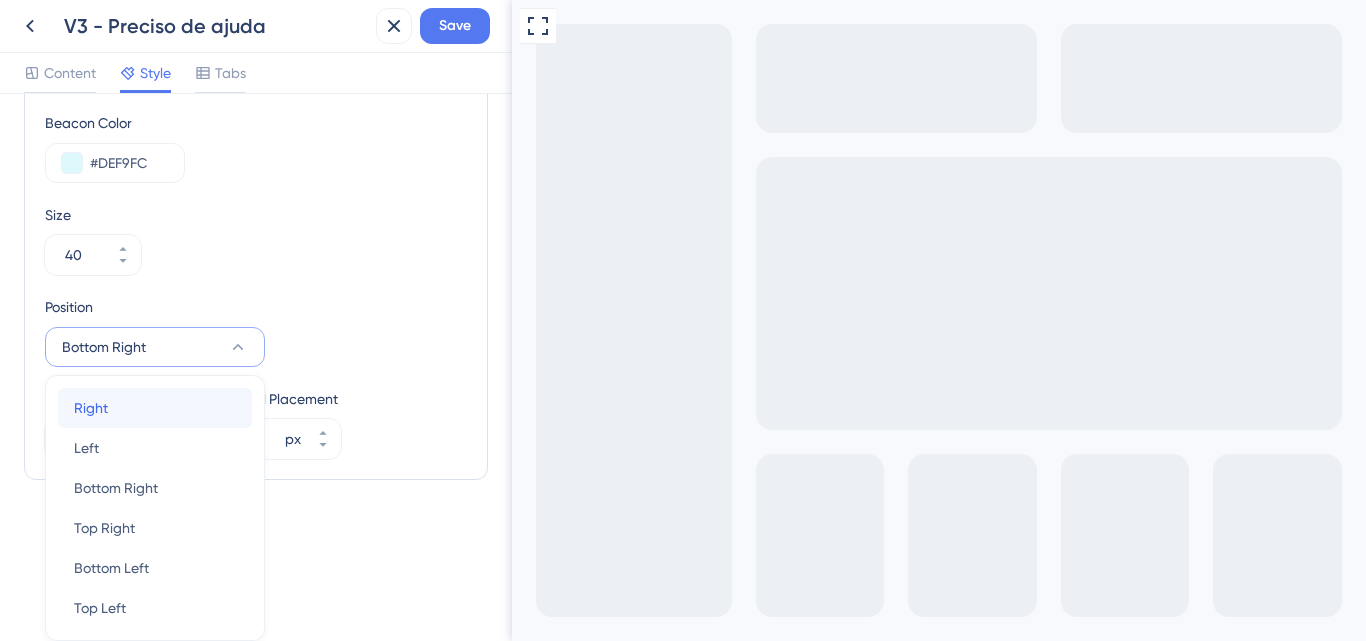 click on "Right Right" at bounding box center (155, 408) 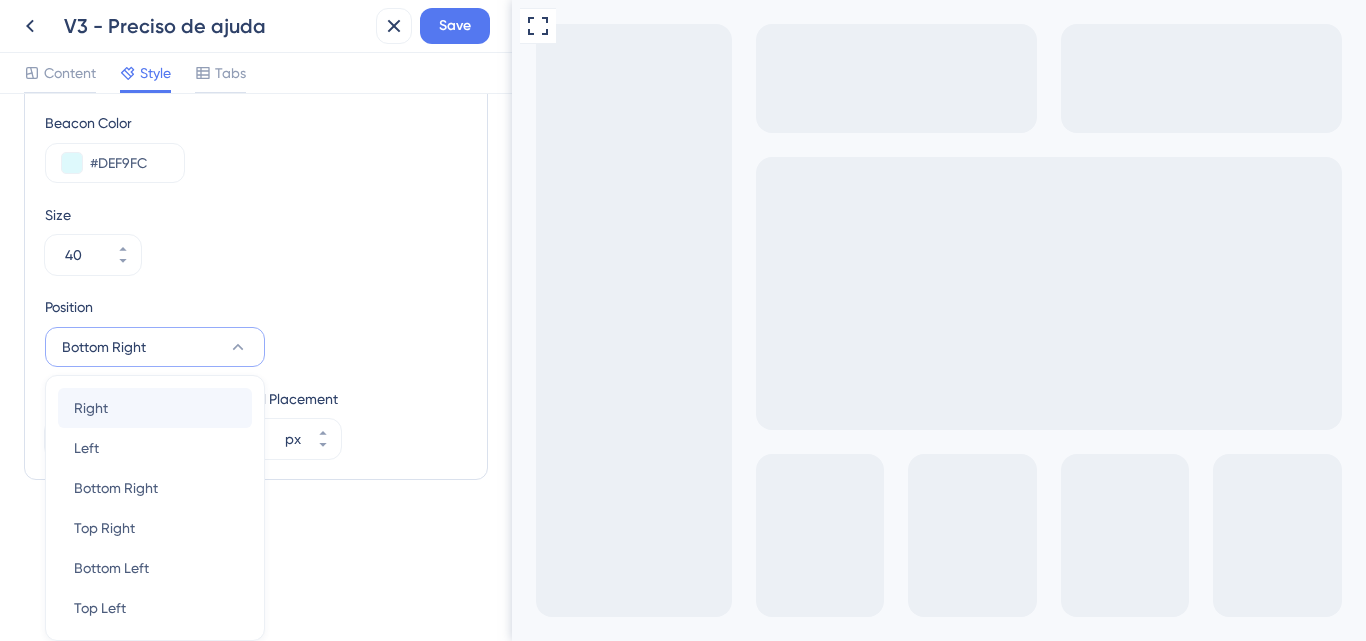 scroll, scrollTop: 797, scrollLeft: 0, axis: vertical 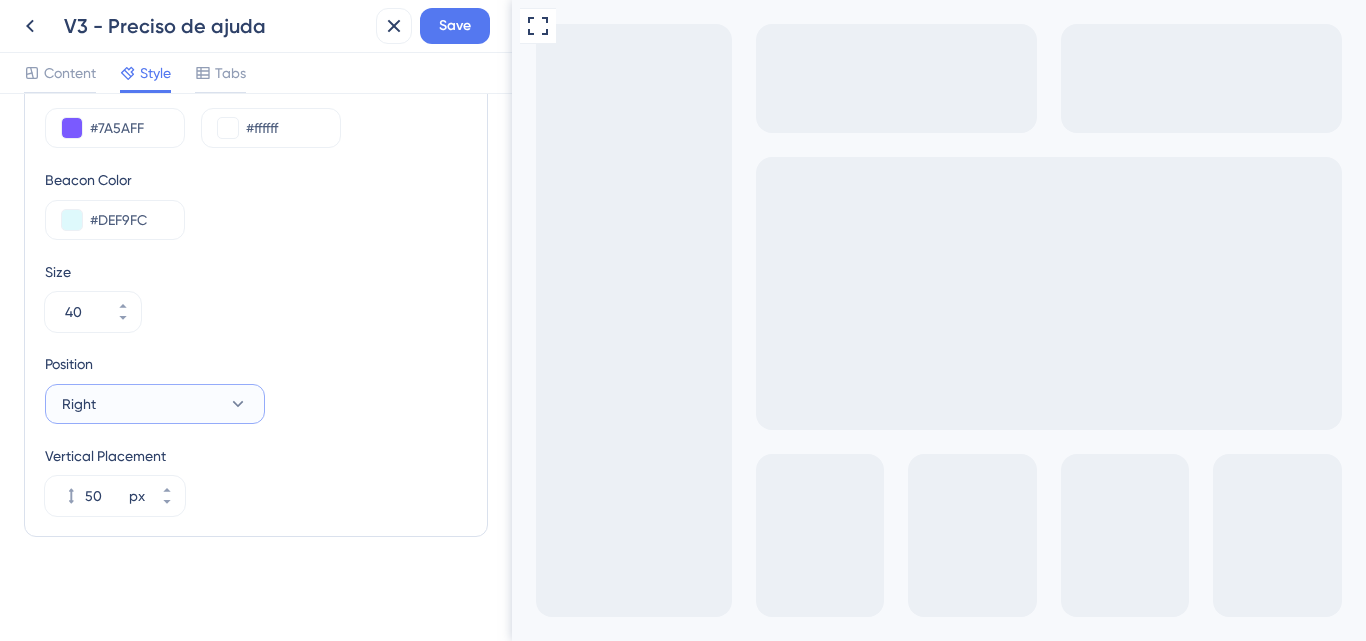 click on "Right" at bounding box center [155, 404] 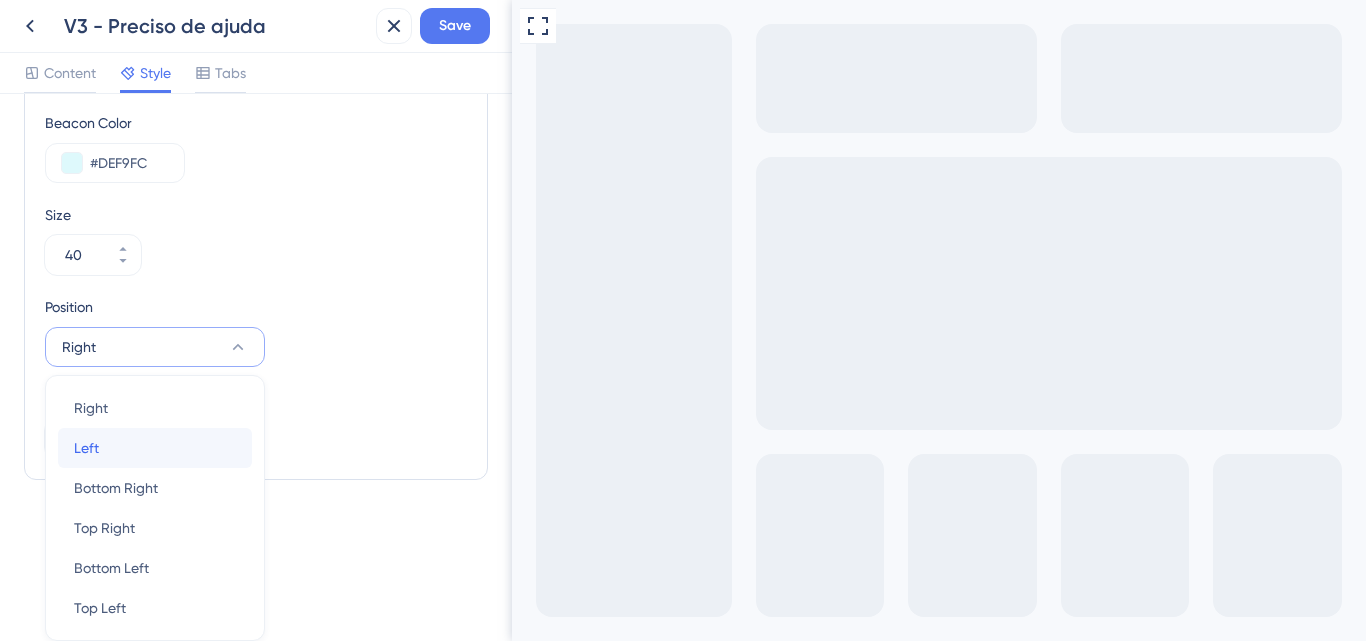 click on "Left Left" at bounding box center (155, 448) 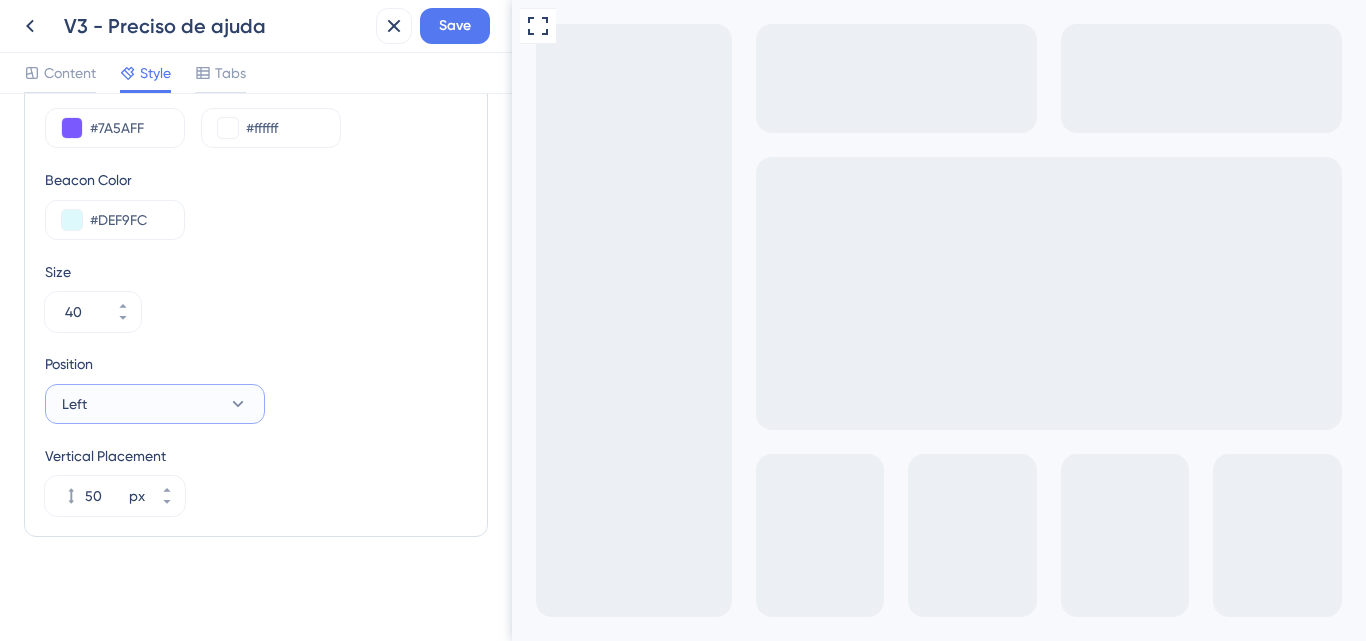 click on "Left" at bounding box center (155, 404) 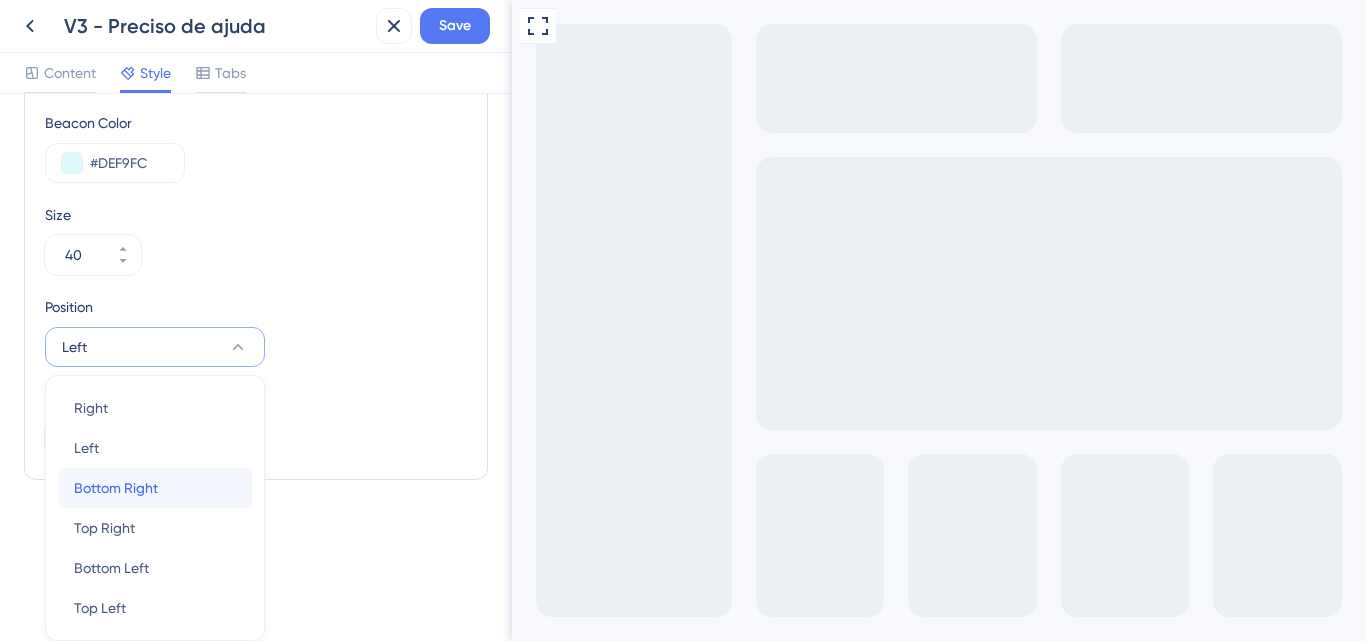 click on "Bottom Right" at bounding box center (116, 488) 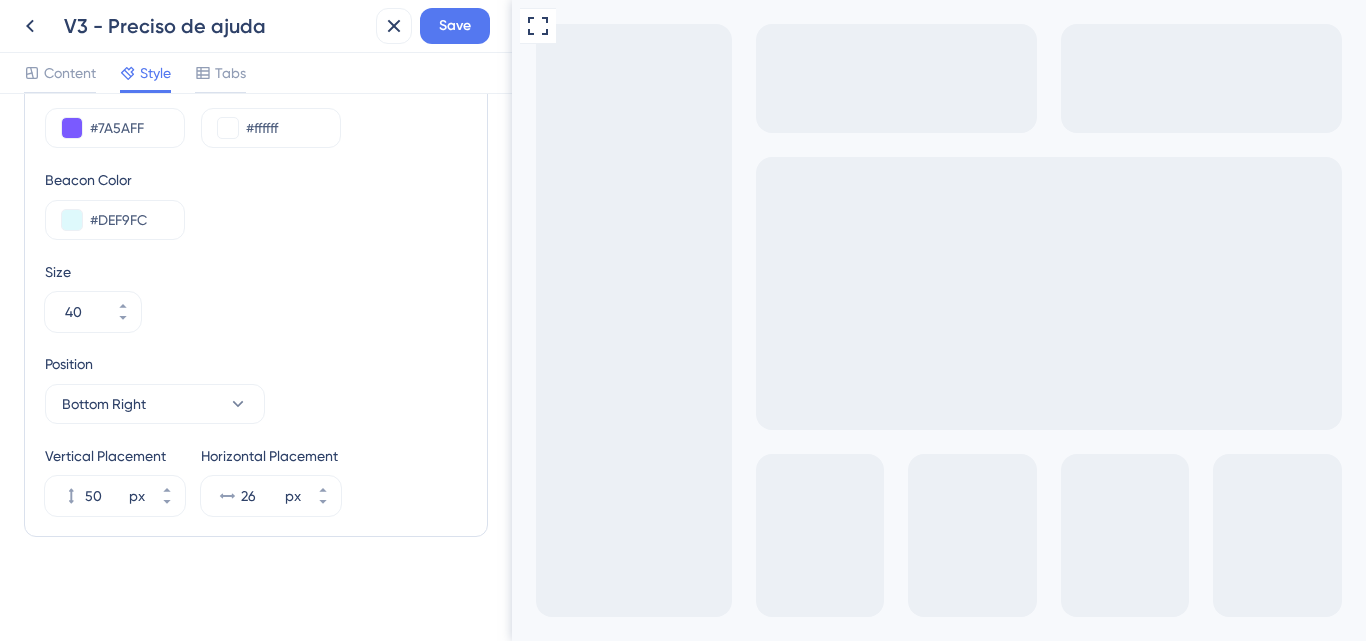 scroll, scrollTop: 797, scrollLeft: 0, axis: vertical 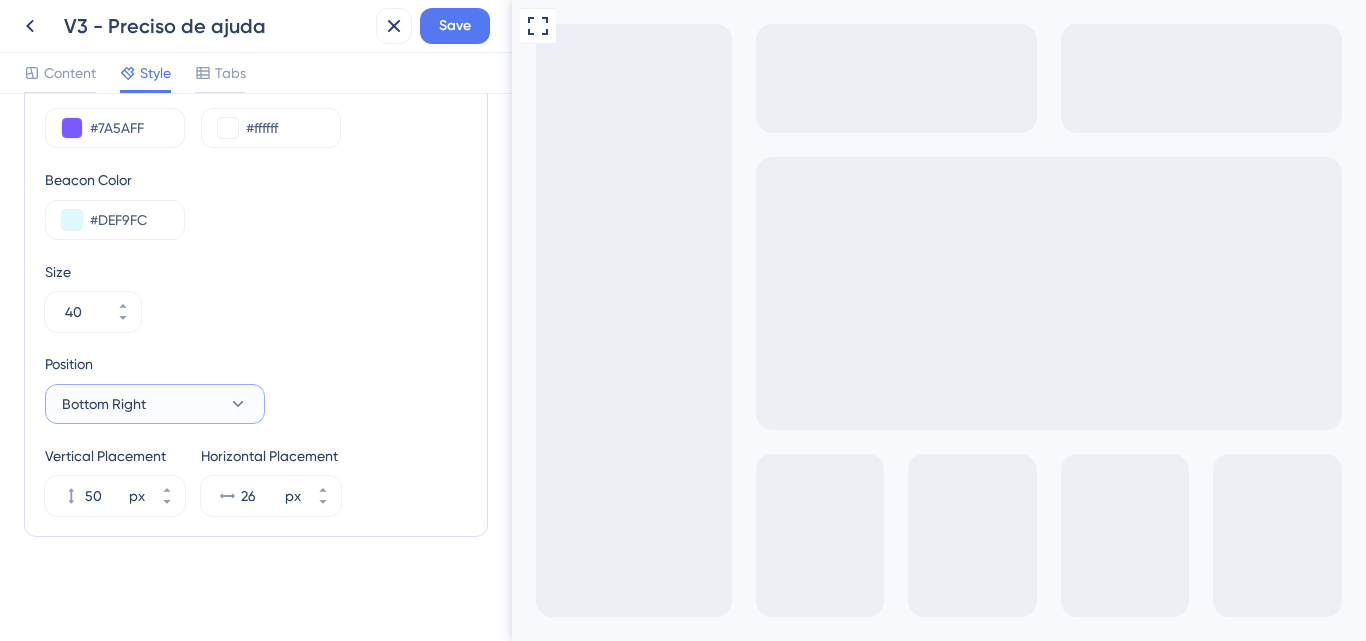 click on "Bottom Right" at bounding box center (155, 404) 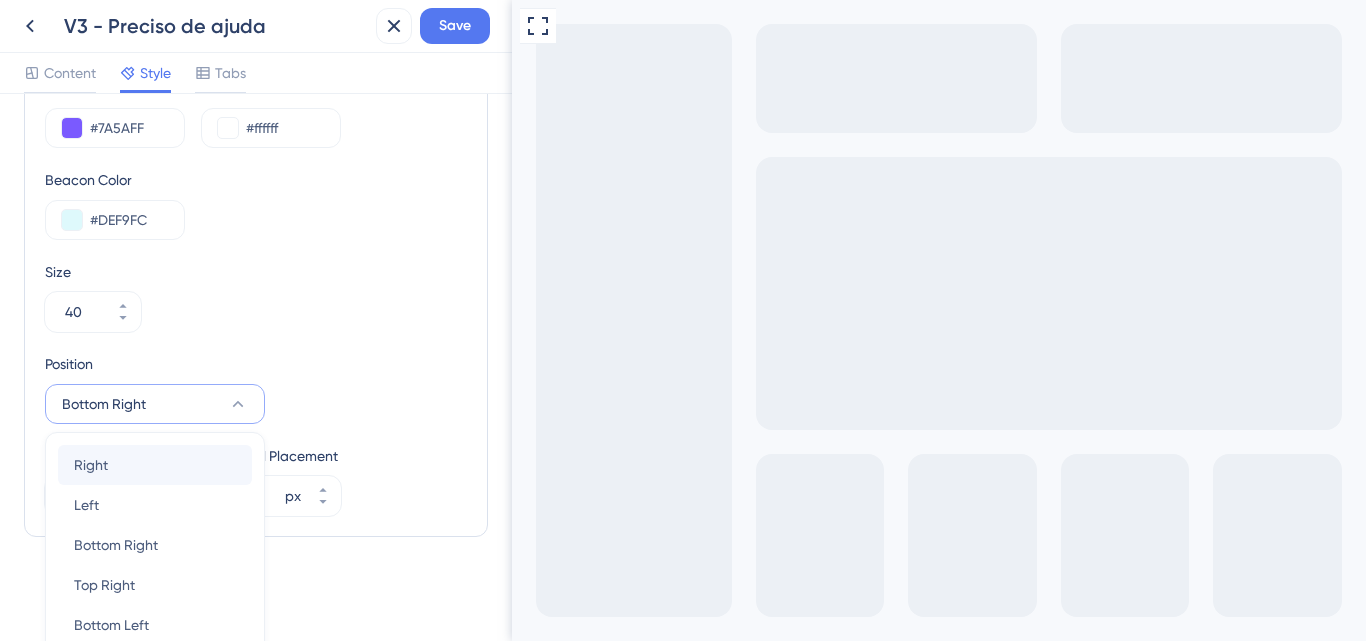 scroll, scrollTop: 854, scrollLeft: 0, axis: vertical 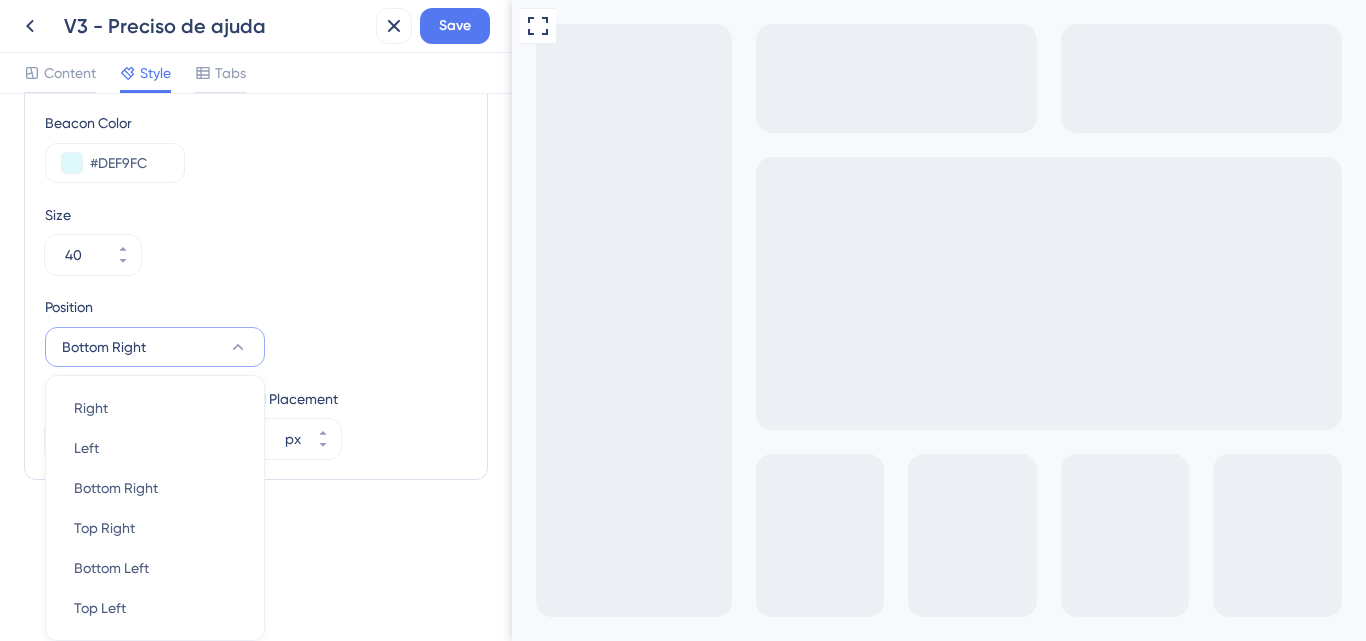 click on "Type Image Text Image+Text Launcher Image Upload file Launcher Color #7A5AFF Launcher Icon Color #ffffff Beacon Color #DEF9FC Size 40 Position Bottom Right Right Right Left Left Bottom Right Bottom Right Top Right Top Right Bottom Left Bottom Left Top Left Top Left Vertical Placement 50 px Horizontal Placement 26 px" at bounding box center [256, 147] 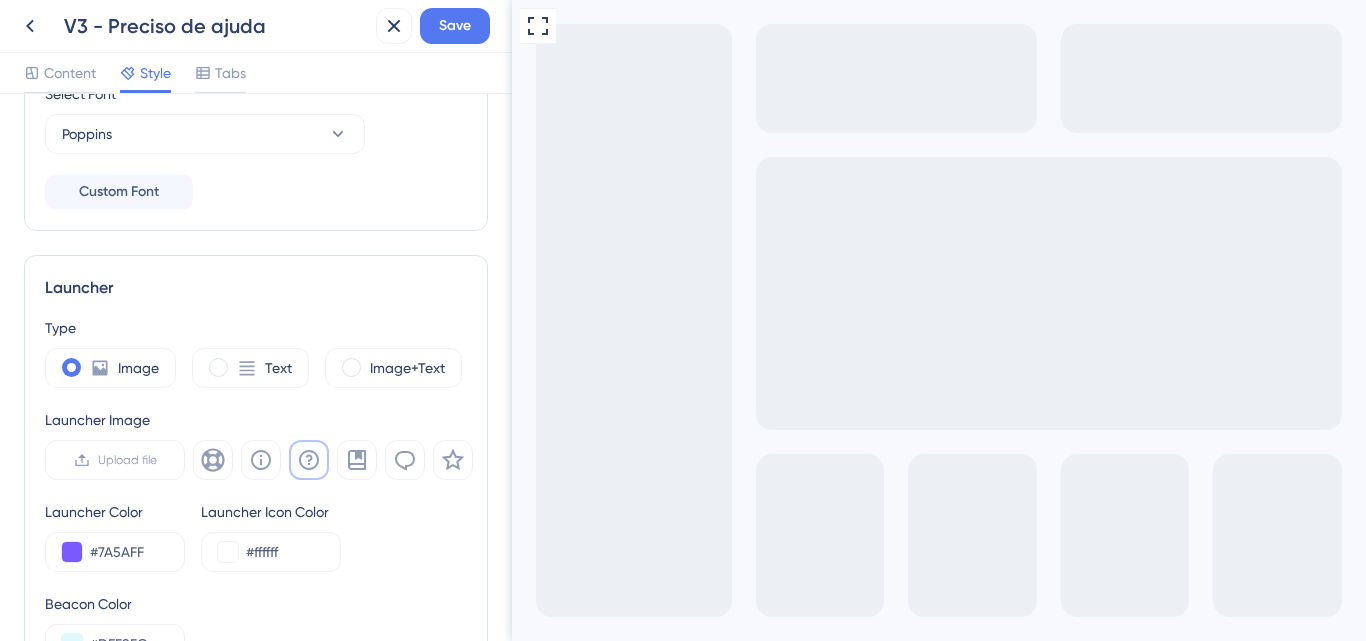 scroll, scrollTop: 400, scrollLeft: 0, axis: vertical 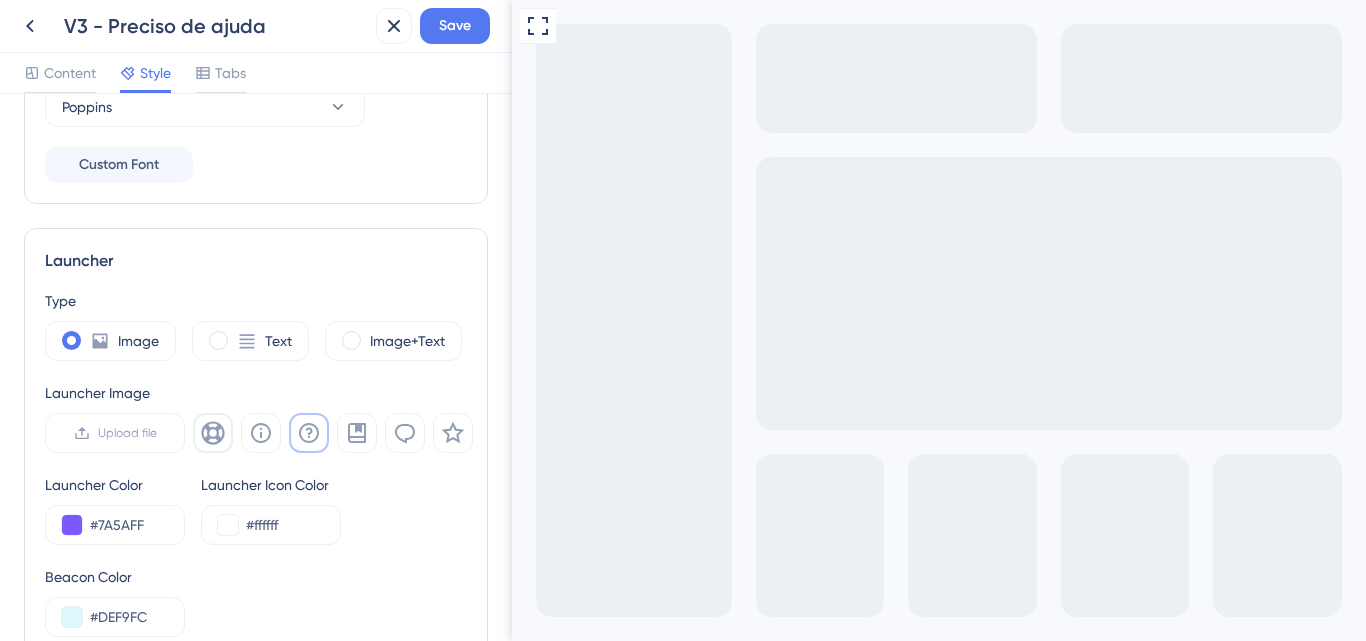 click 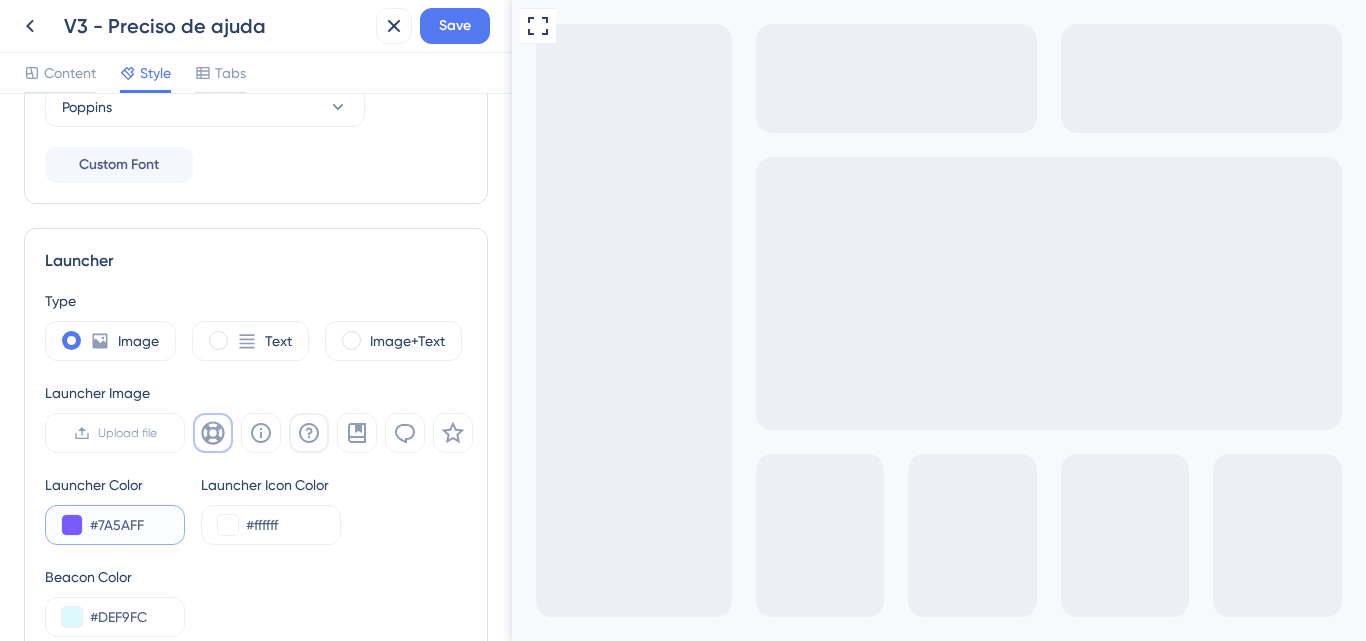 drag, startPoint x: 156, startPoint y: 520, endPoint x: 59, endPoint y: 519, distance: 97.00516 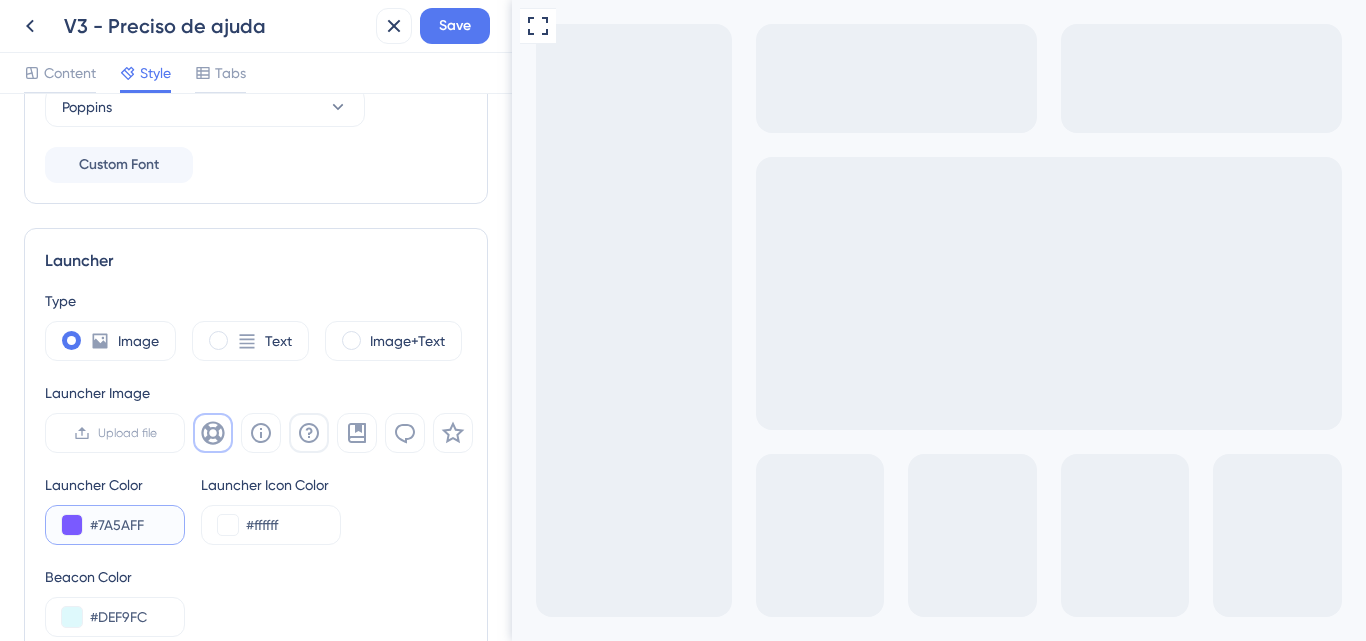 click on "#7A5AFF" at bounding box center (115, 525) 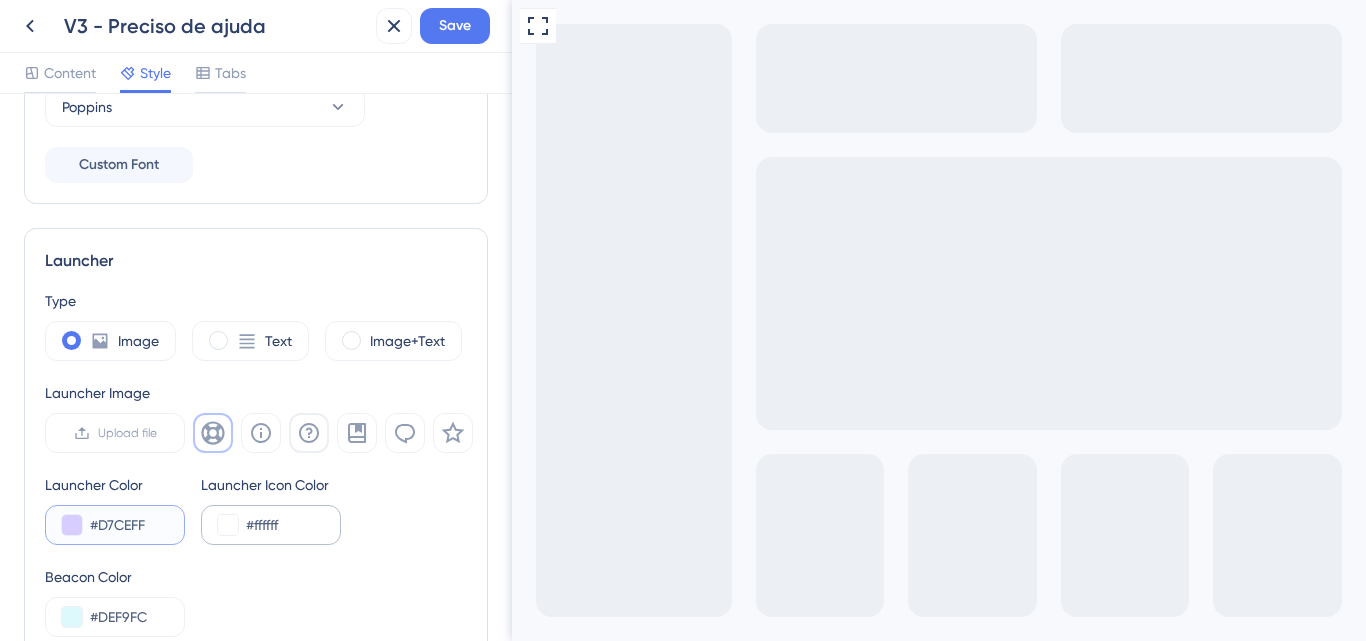 type on "#D7CEFF" 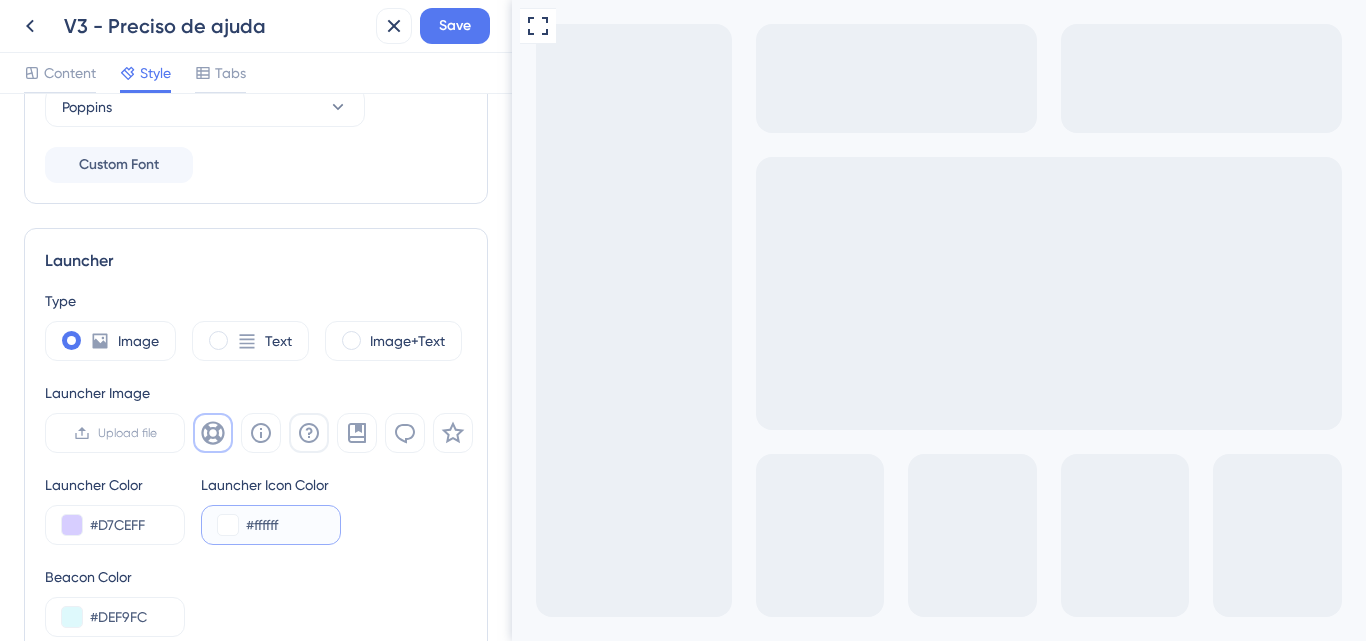 drag, startPoint x: 292, startPoint y: 522, endPoint x: 222, endPoint y: 529, distance: 70.34913 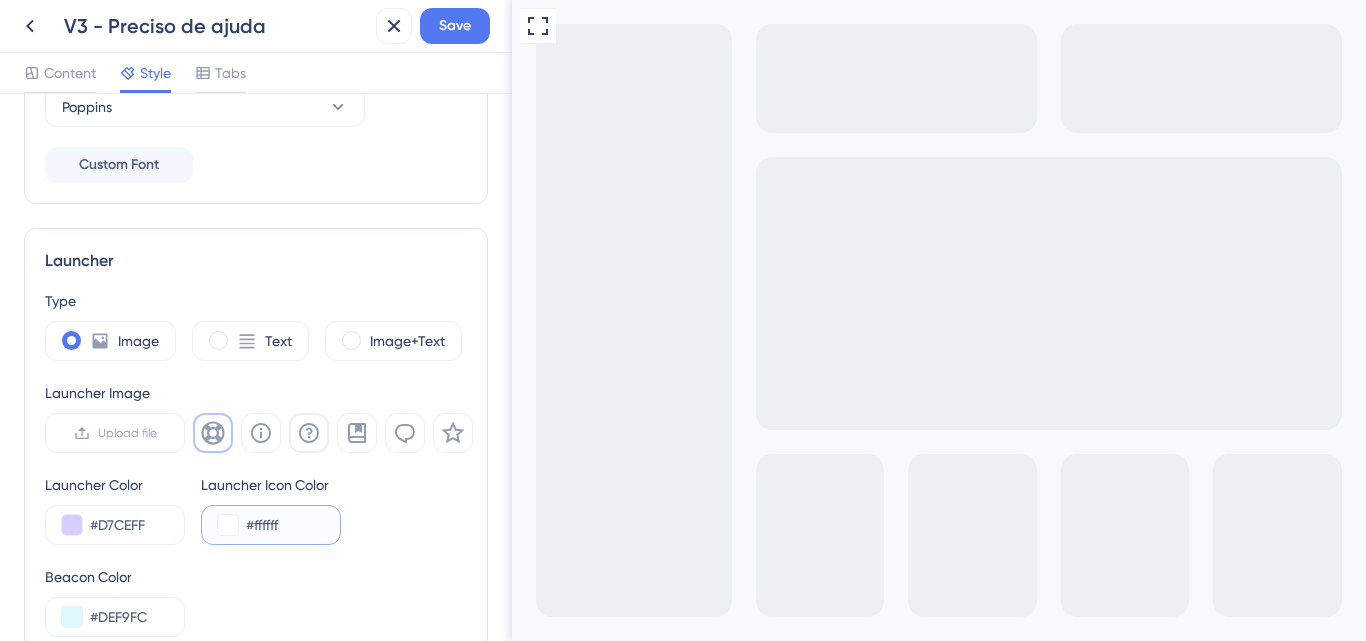 click on "#ffffff" at bounding box center (271, 525) 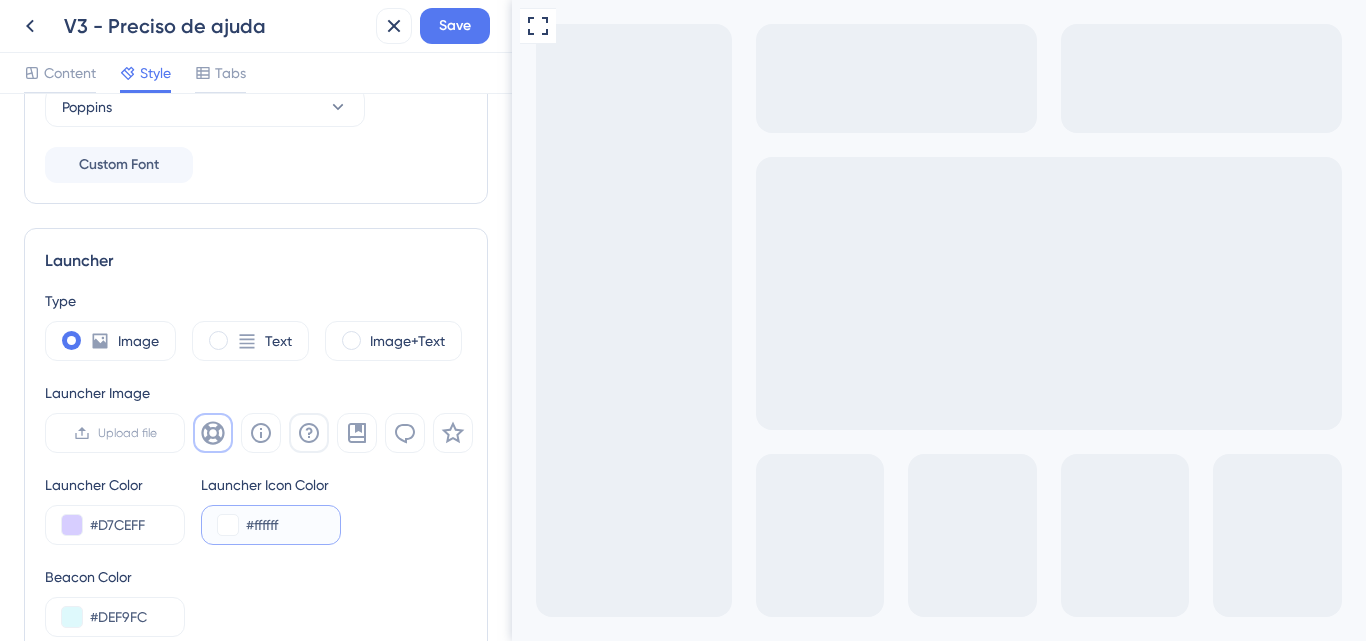 paste on "7A5AFF" 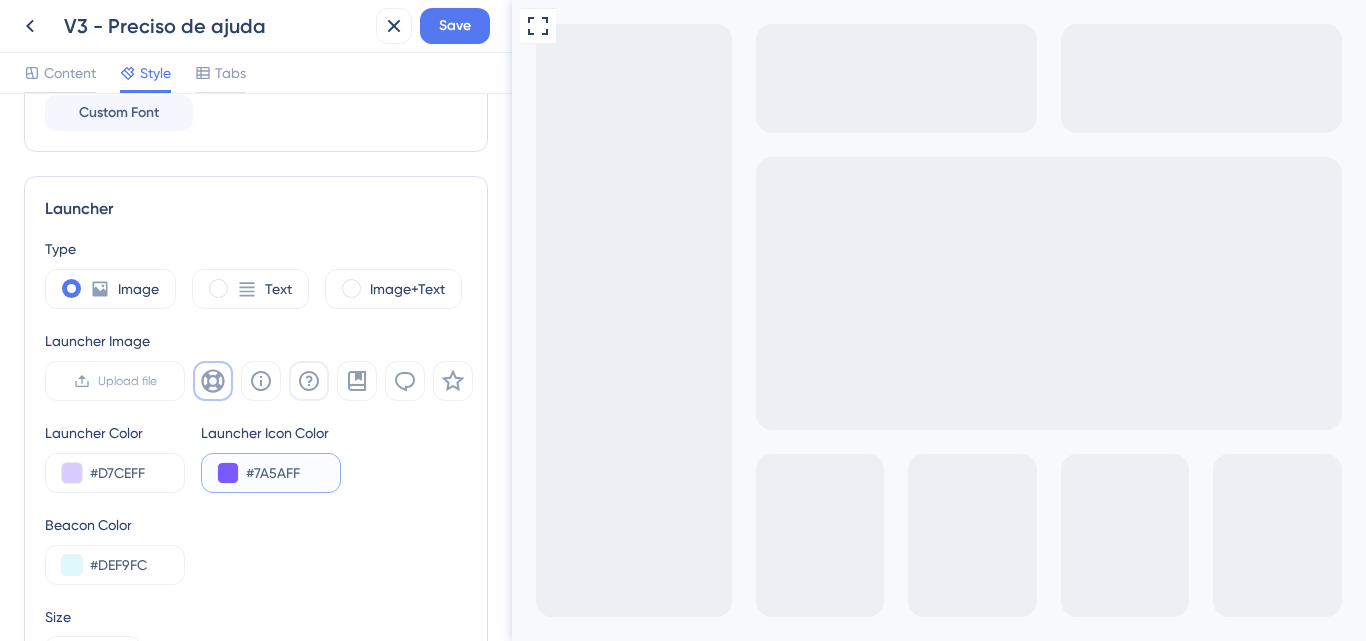 scroll, scrollTop: 500, scrollLeft: 0, axis: vertical 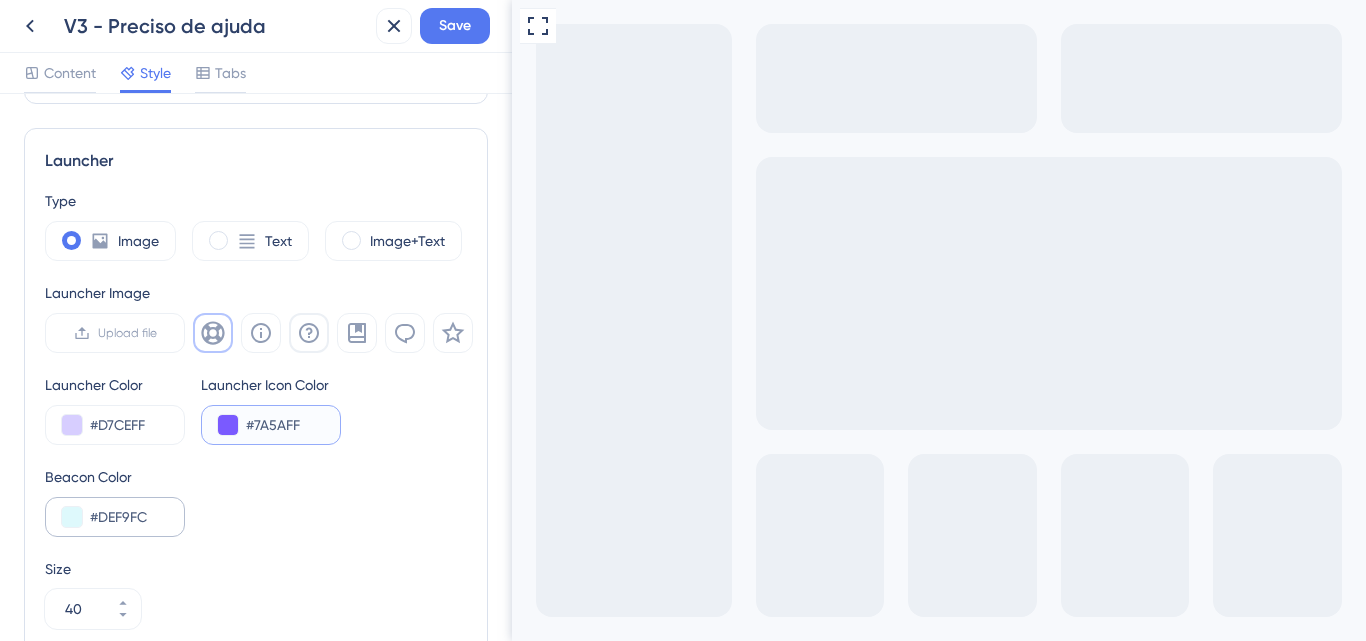 type on "#7A5AFF" 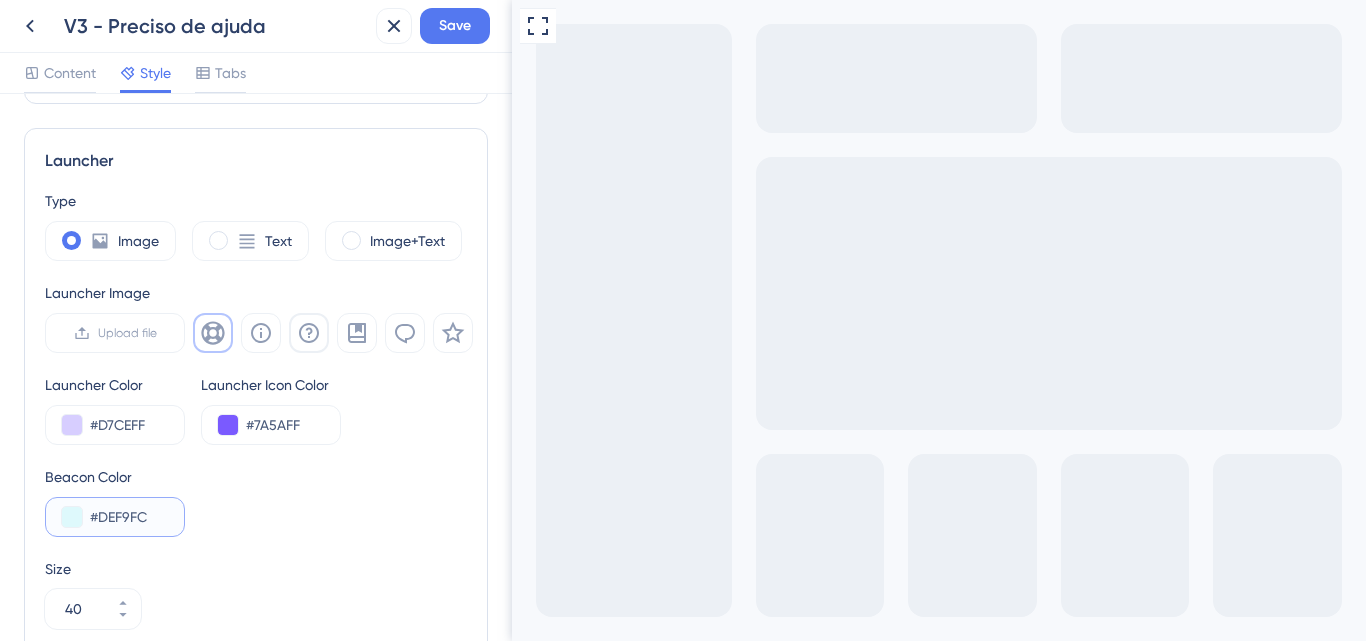 click on "#DEF9FC" at bounding box center [129, 517] 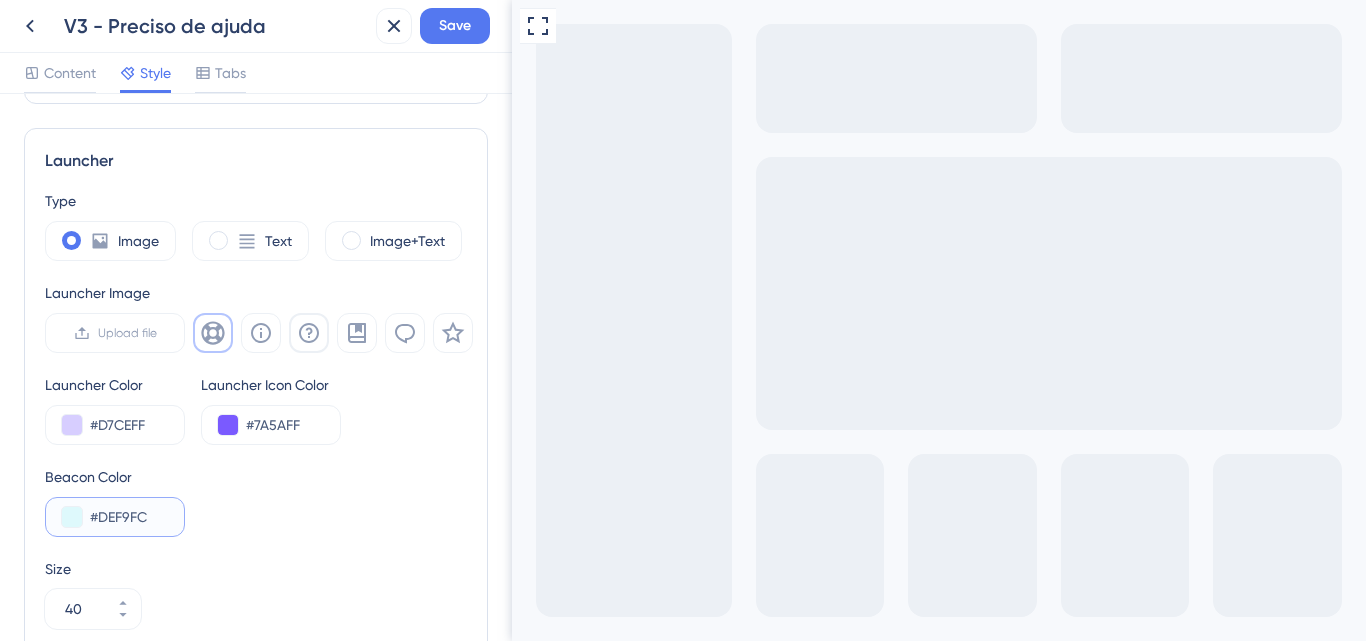 paste on "7A5AFF" 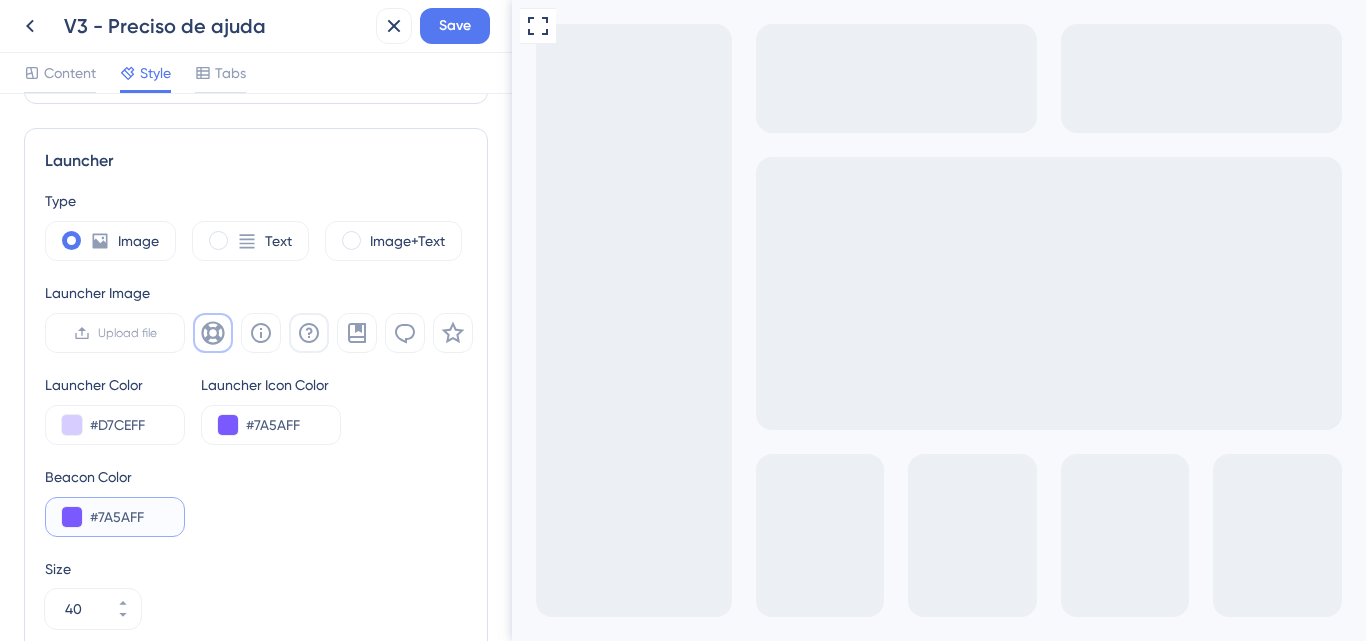 type on "#7A5AFF" 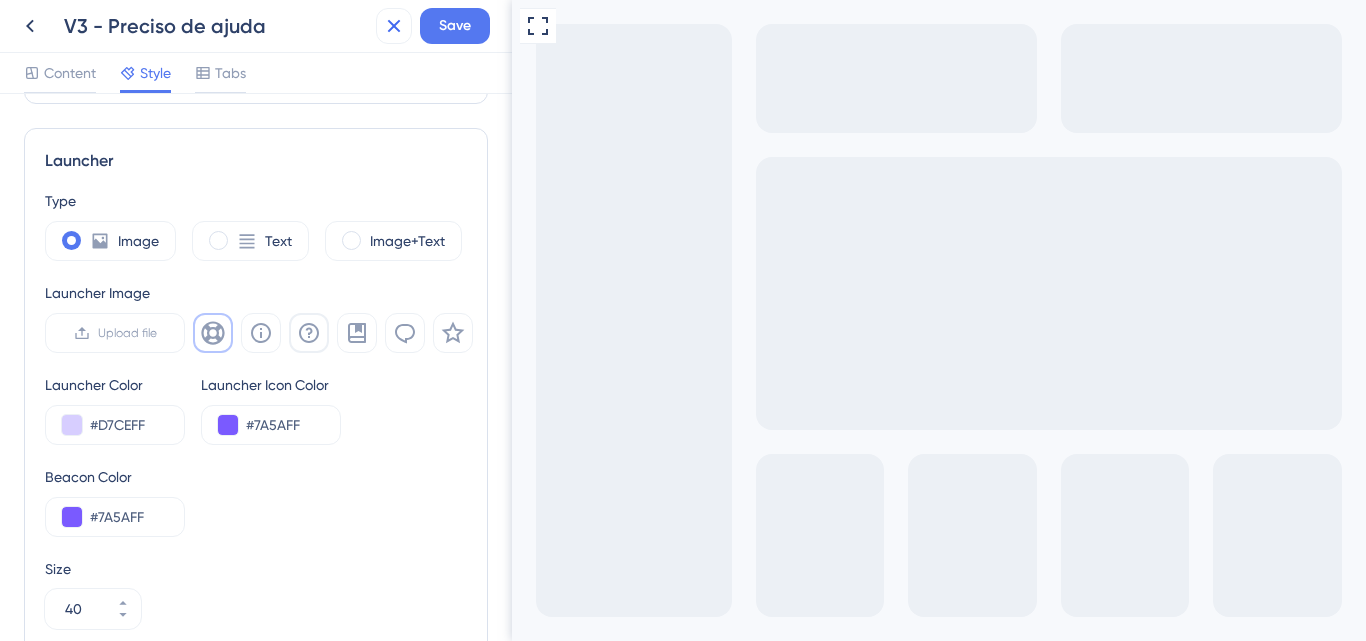 click at bounding box center (394, 26) 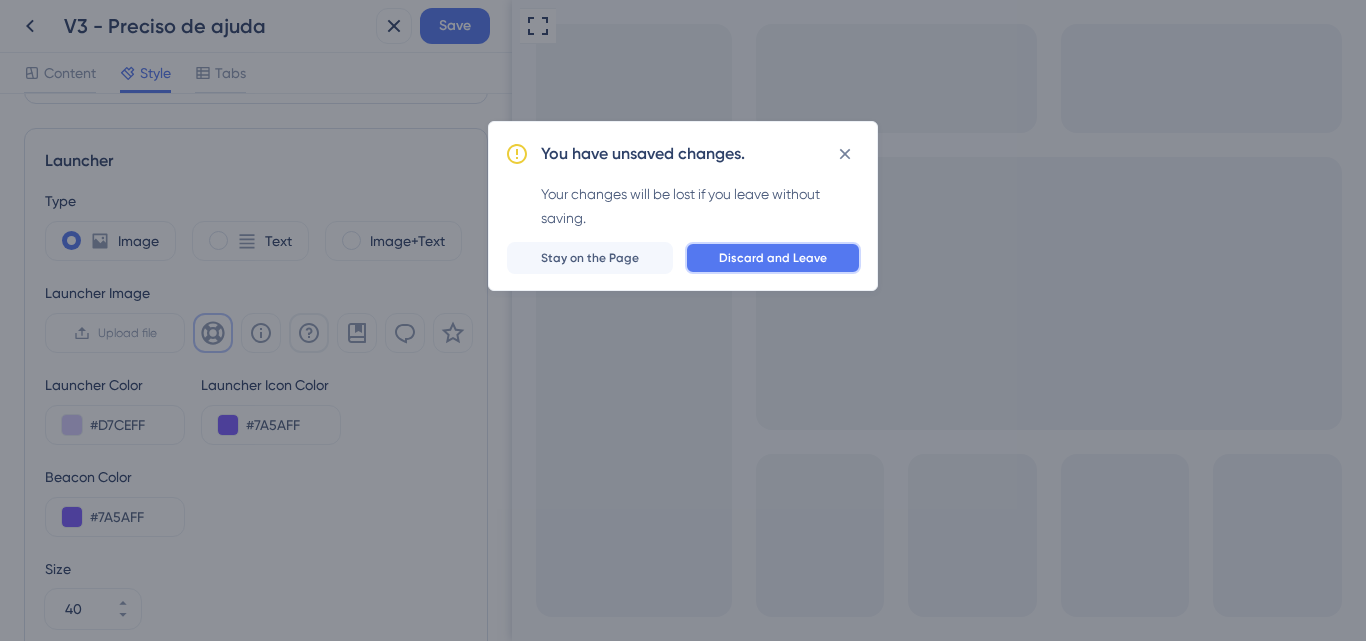 click on "Discard and Leave" at bounding box center [773, 258] 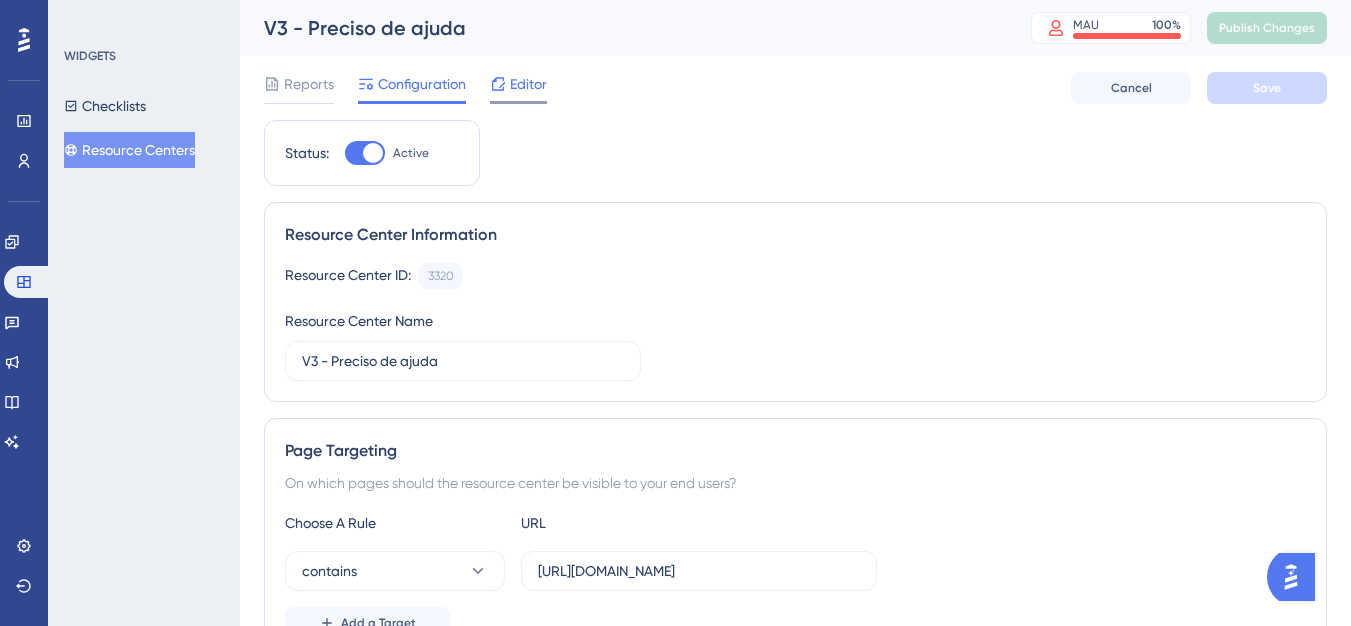 click on "Editor" at bounding box center (528, 84) 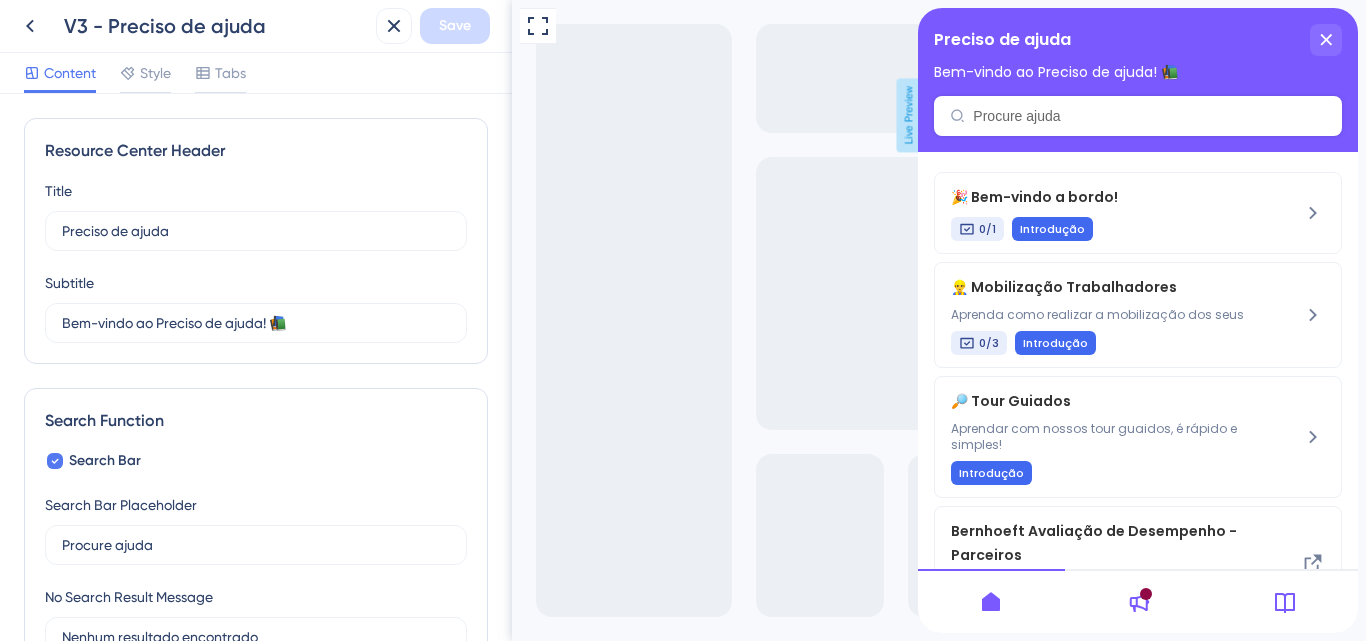 scroll, scrollTop: 0, scrollLeft: 0, axis: both 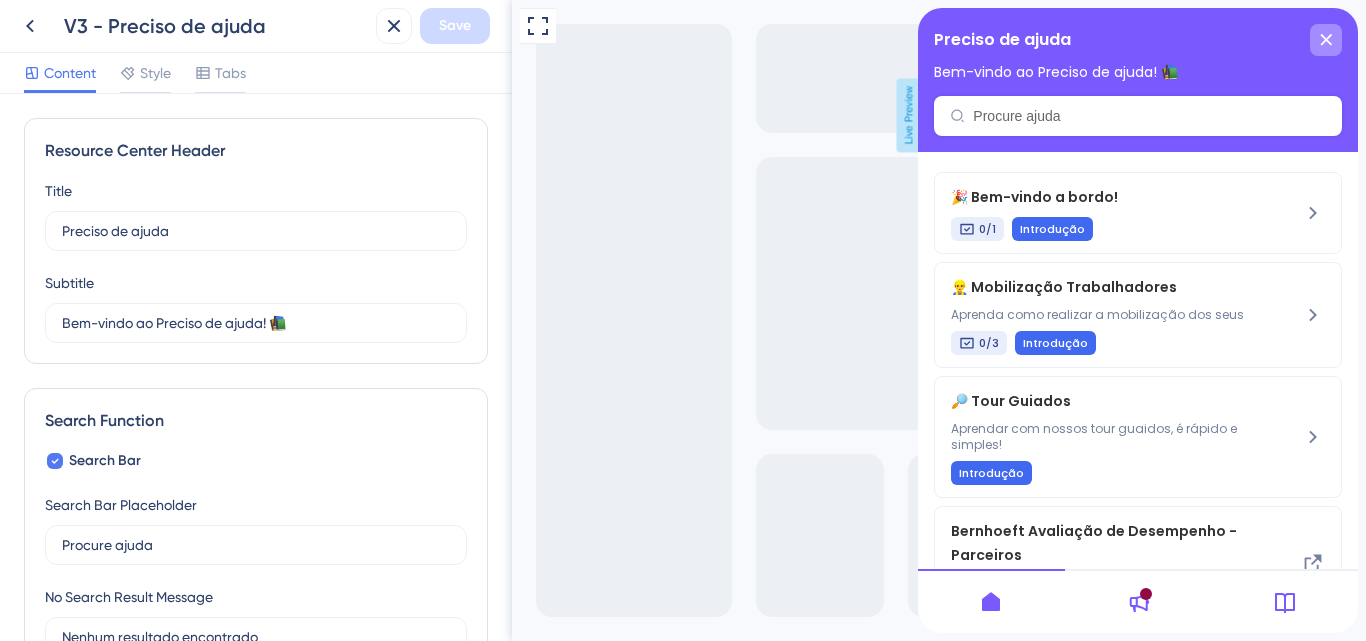 click 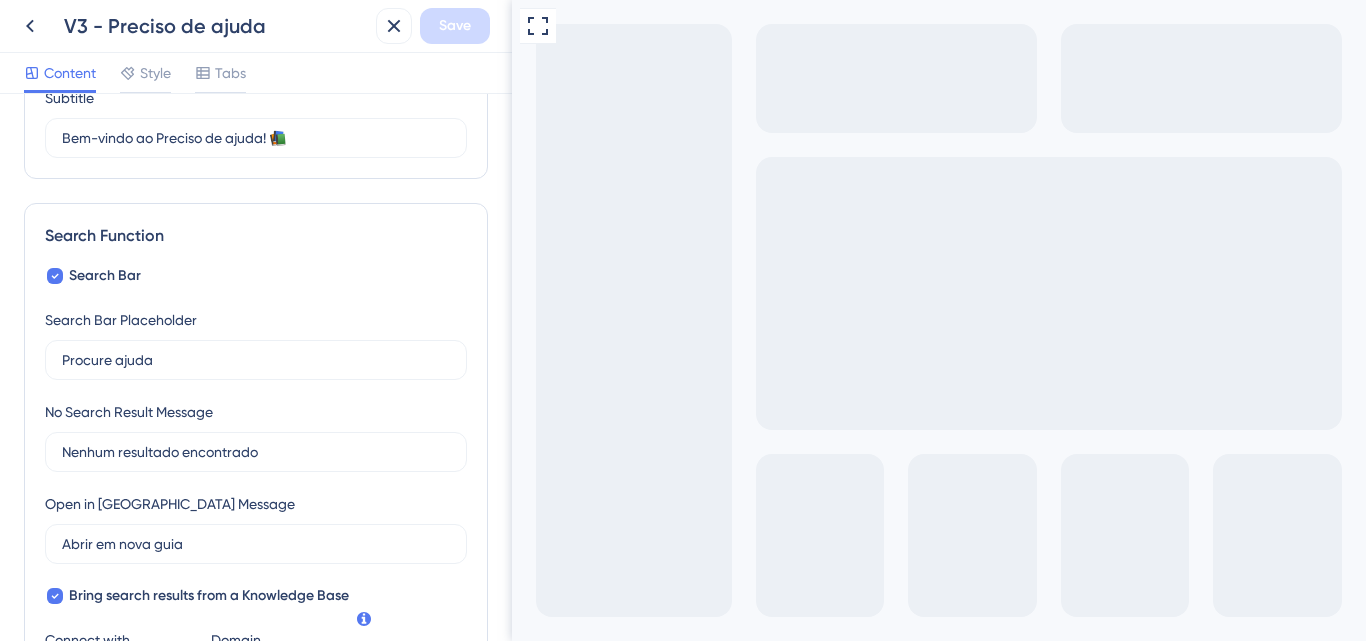 scroll, scrollTop: 163, scrollLeft: 0, axis: vertical 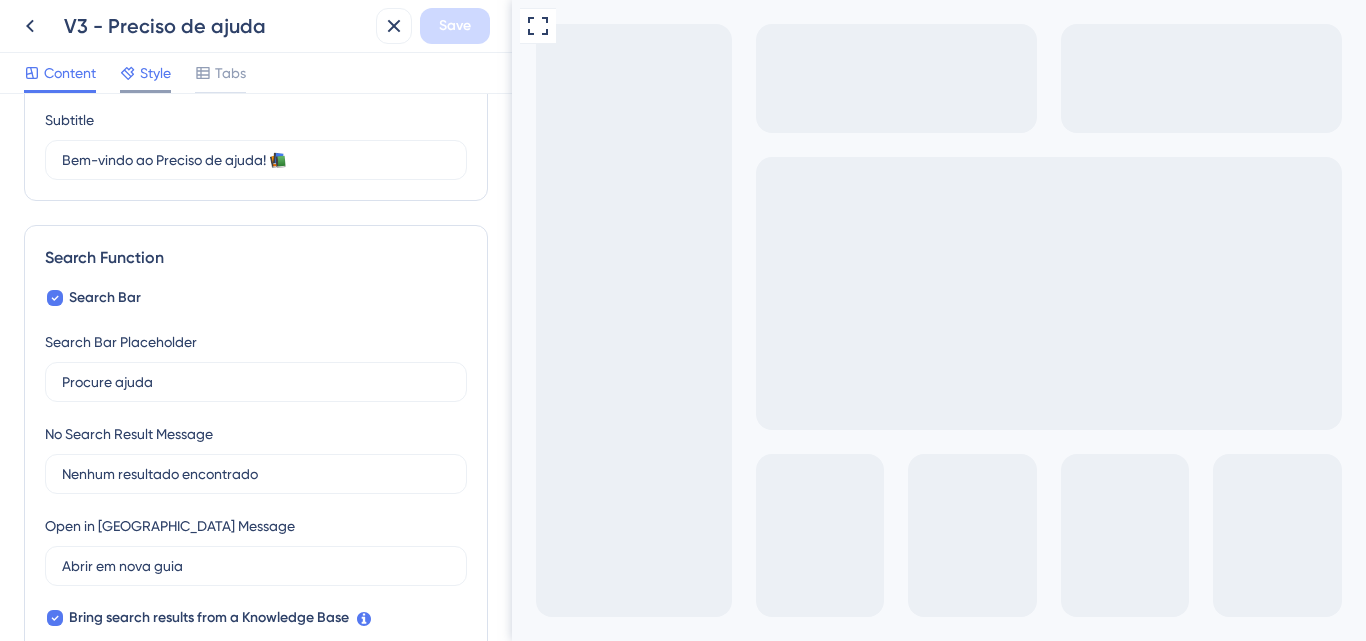 click on "Style" at bounding box center (145, 77) 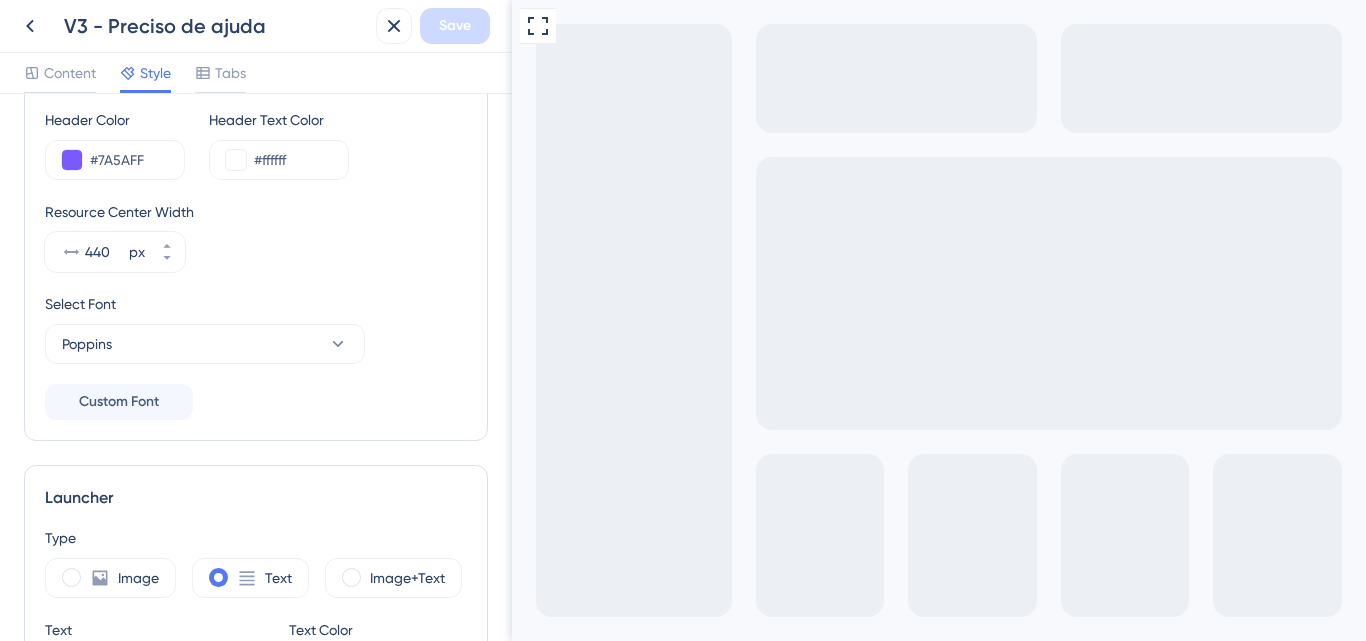 scroll, scrollTop: 0, scrollLeft: 0, axis: both 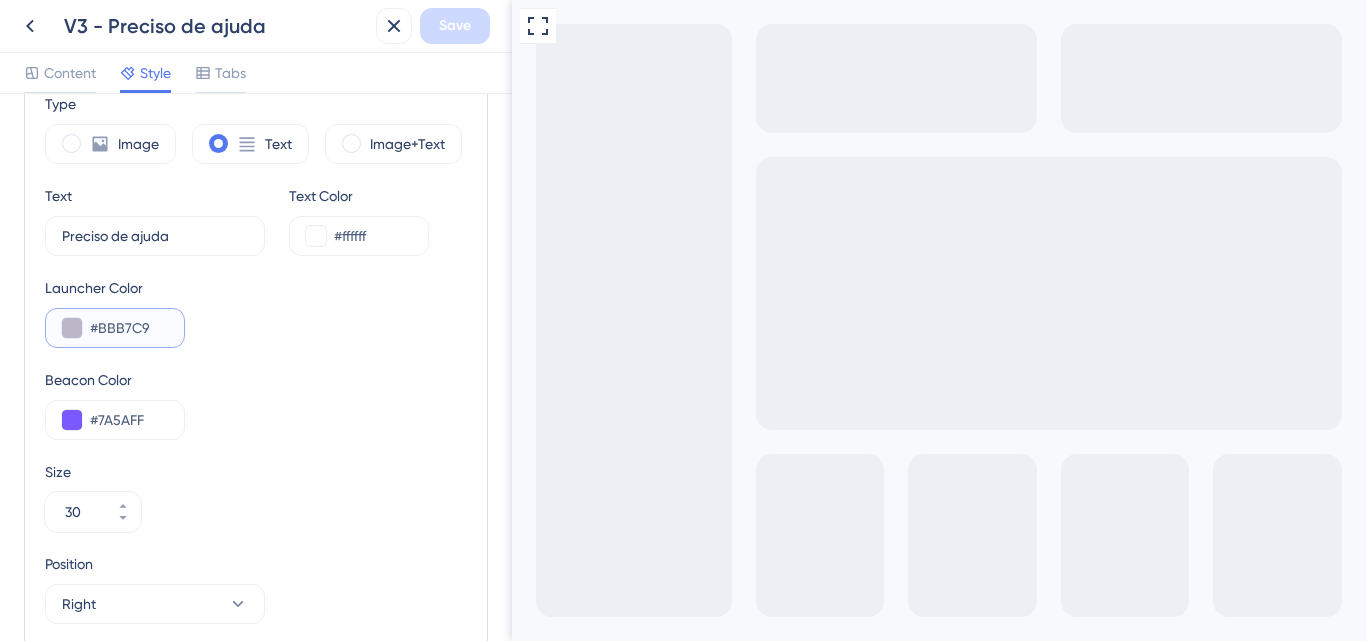 click on "#BBB7C9" at bounding box center (129, 328) 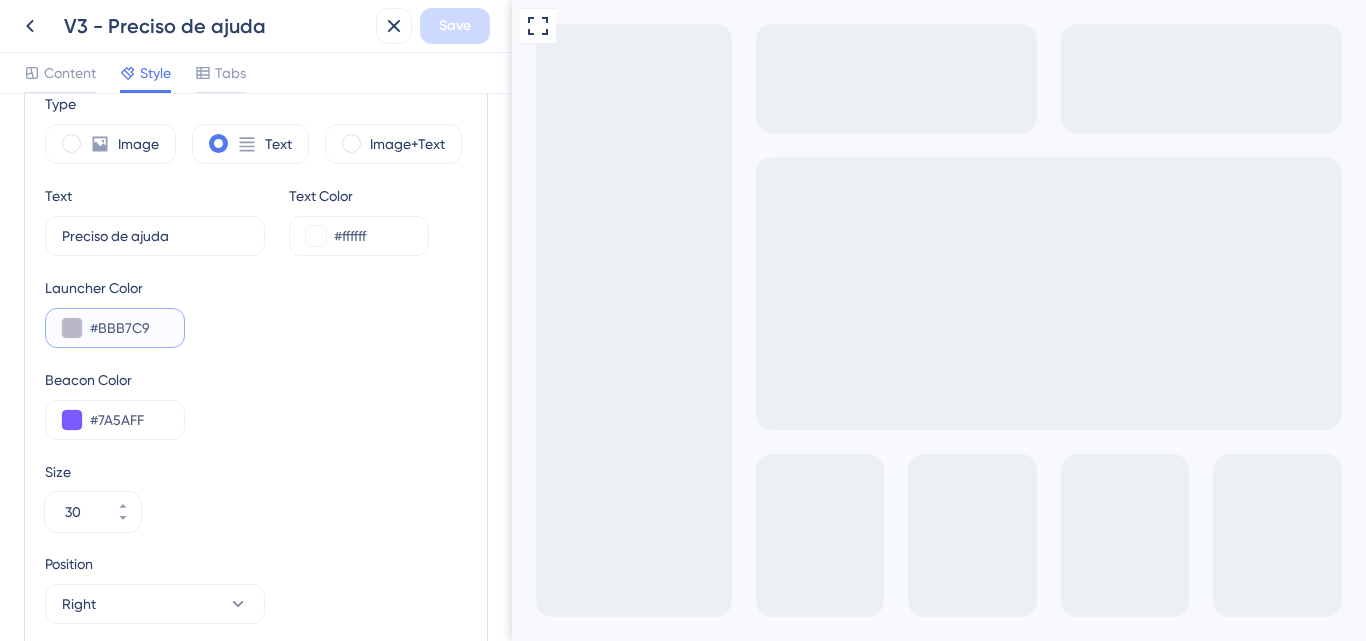 paste on "D7CEFF" 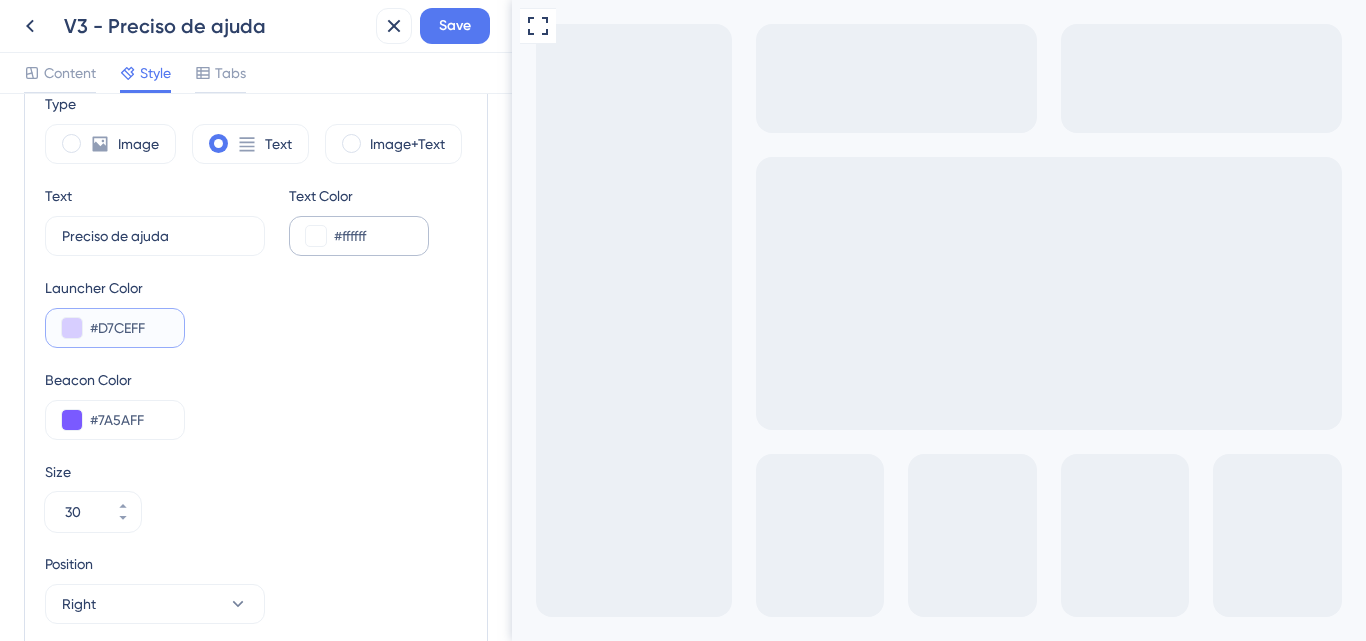 type on "#D7CEFF" 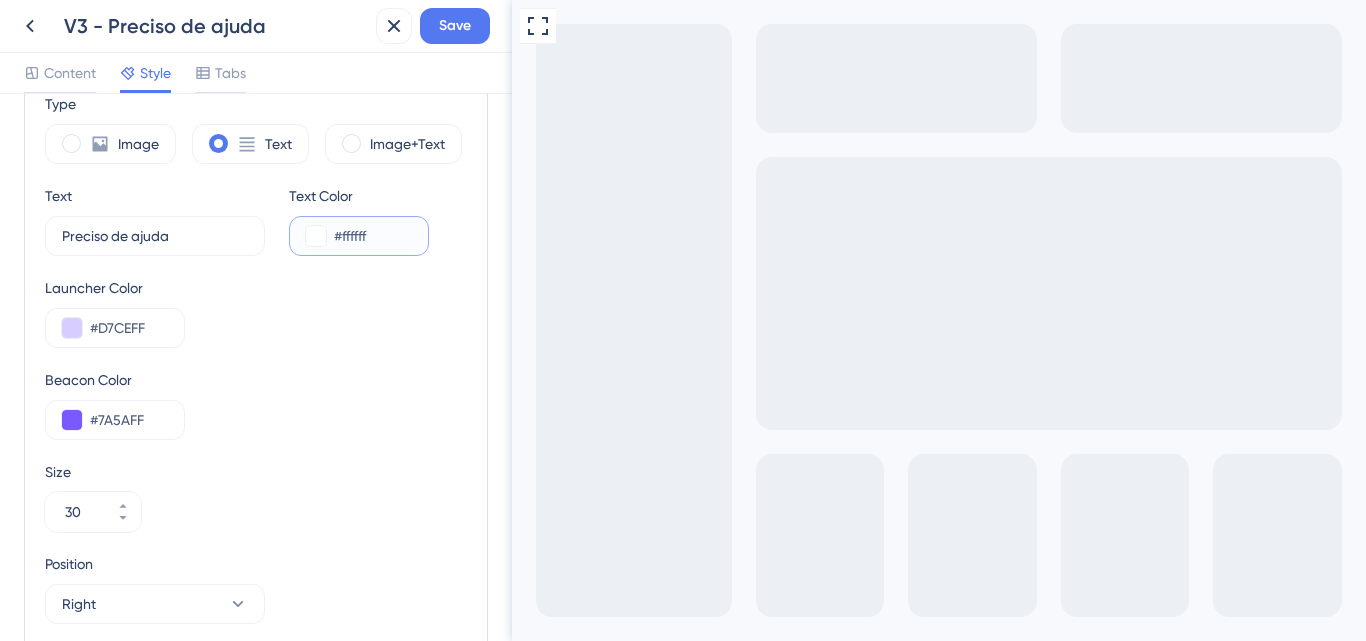 click on "#ffffff" at bounding box center (373, 236) 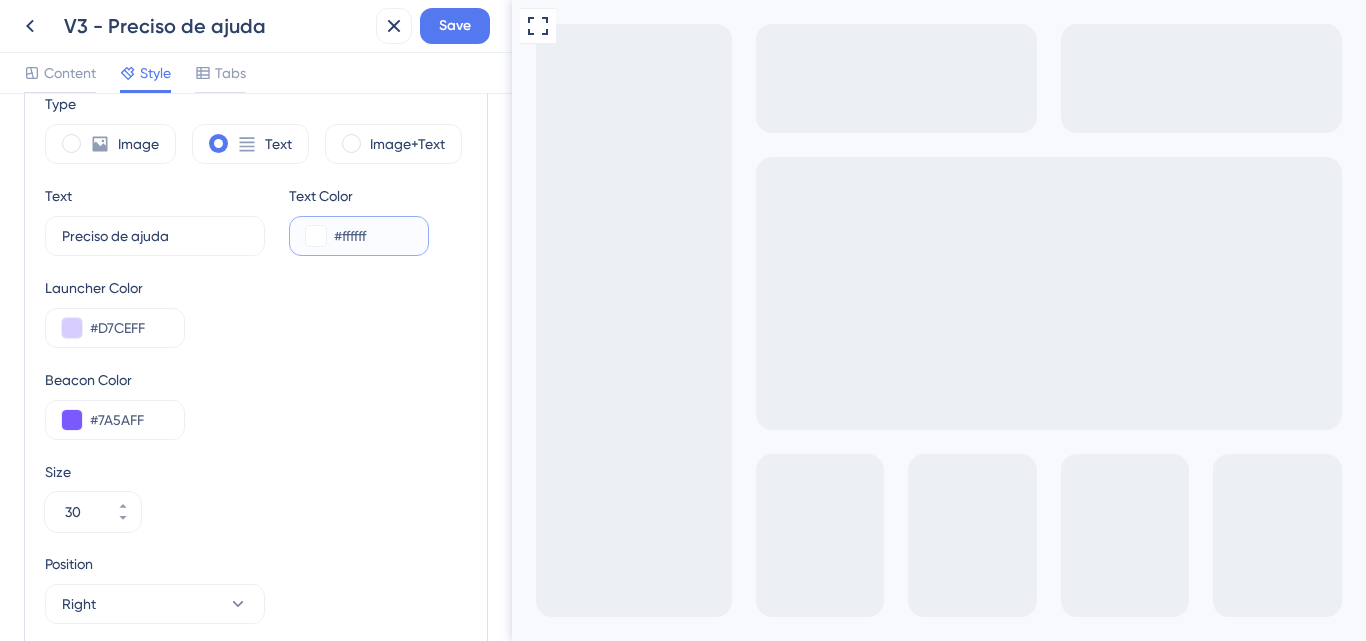 paste on "7A5AFF" 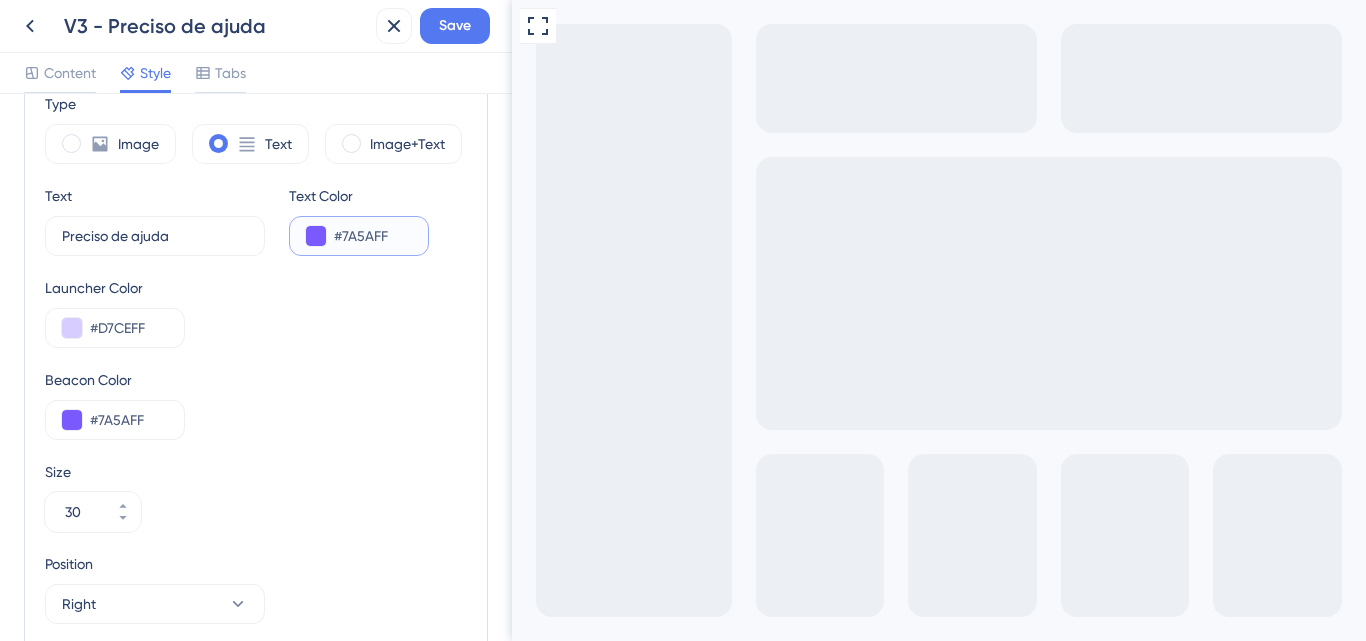 type on "#7A5AFF" 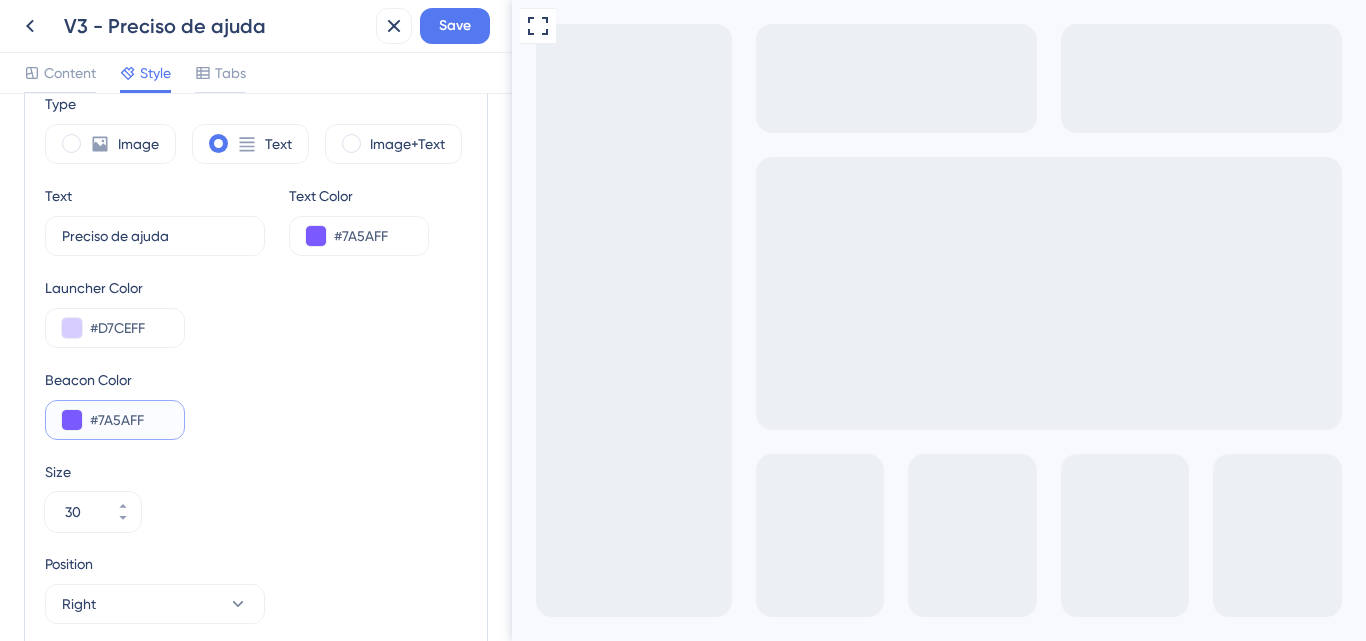 click on "#7A5AFF" at bounding box center (129, 420) 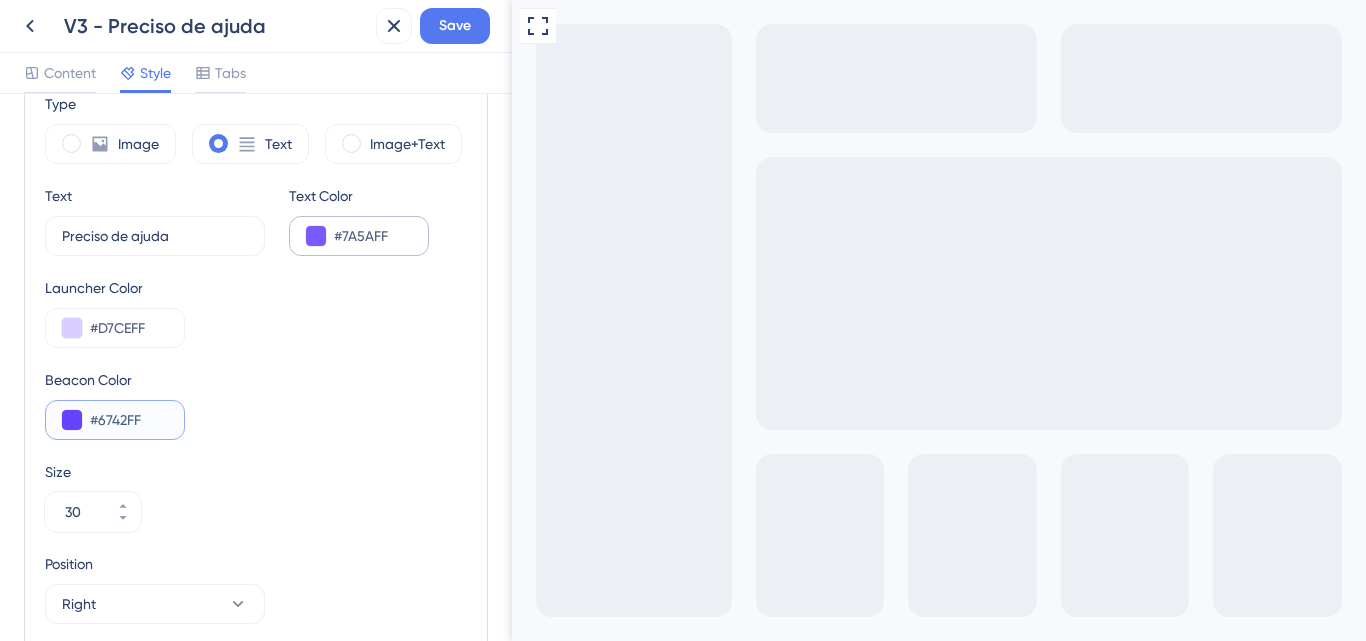 type on "#6742FF" 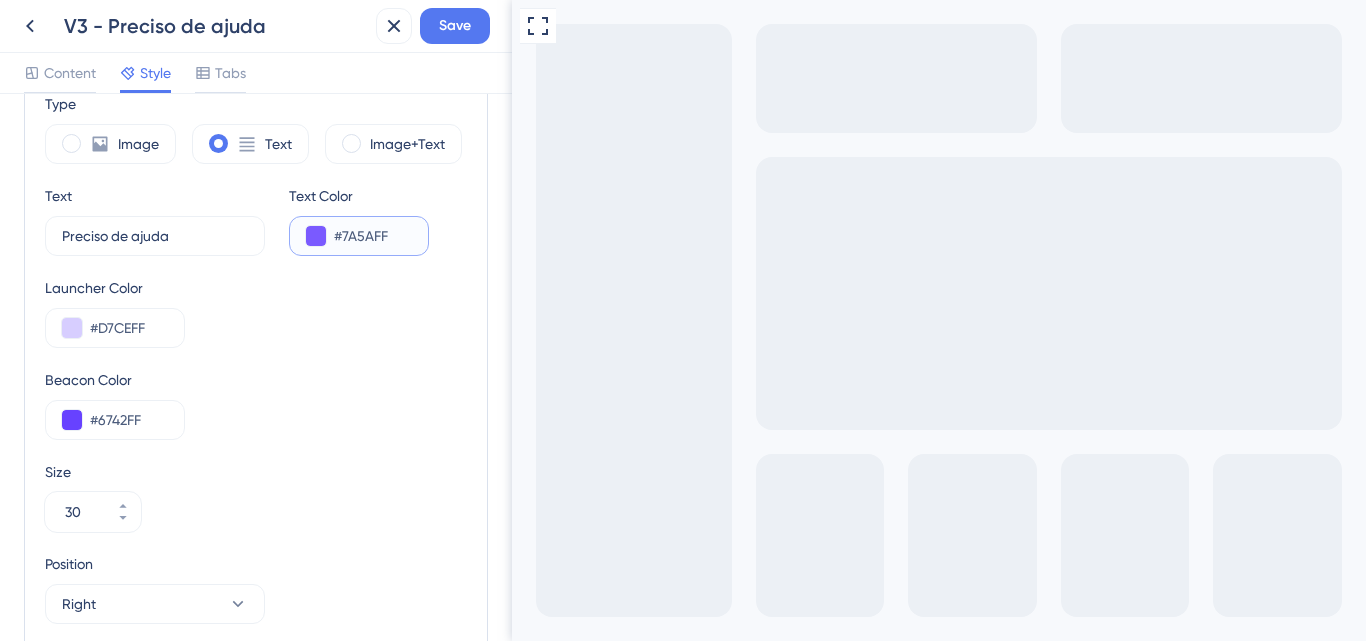 click on "#7A5AFF" at bounding box center (373, 236) 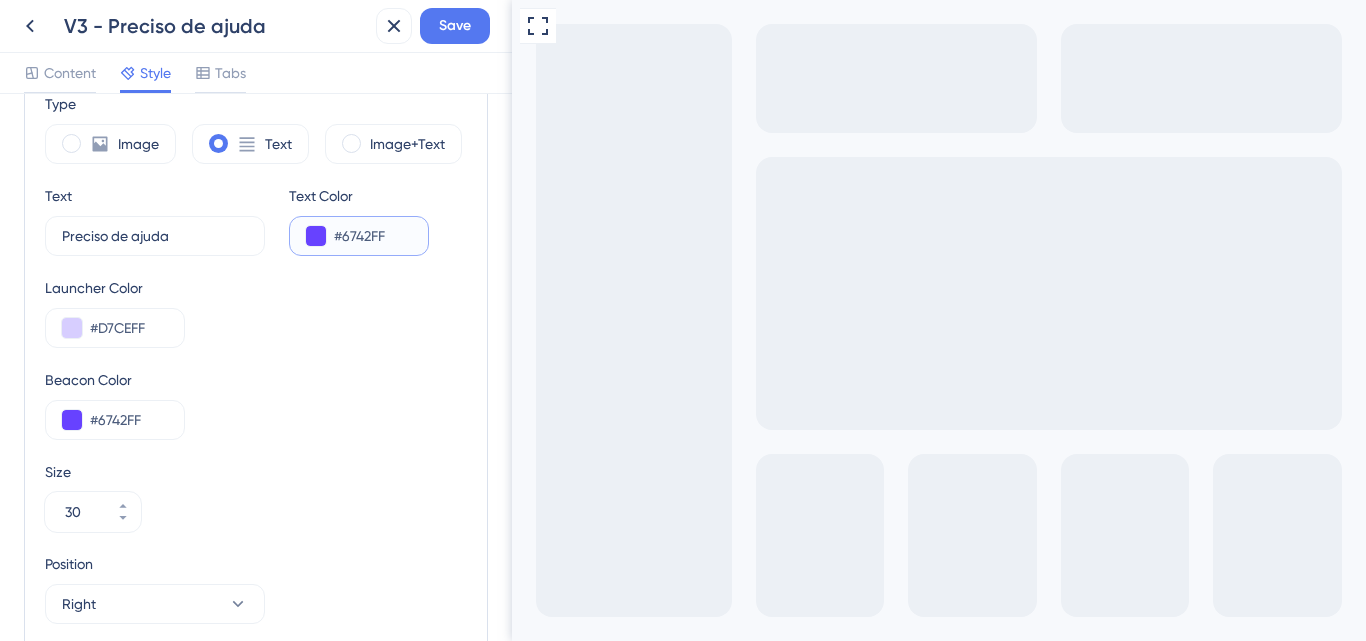 type on "#6742FF" 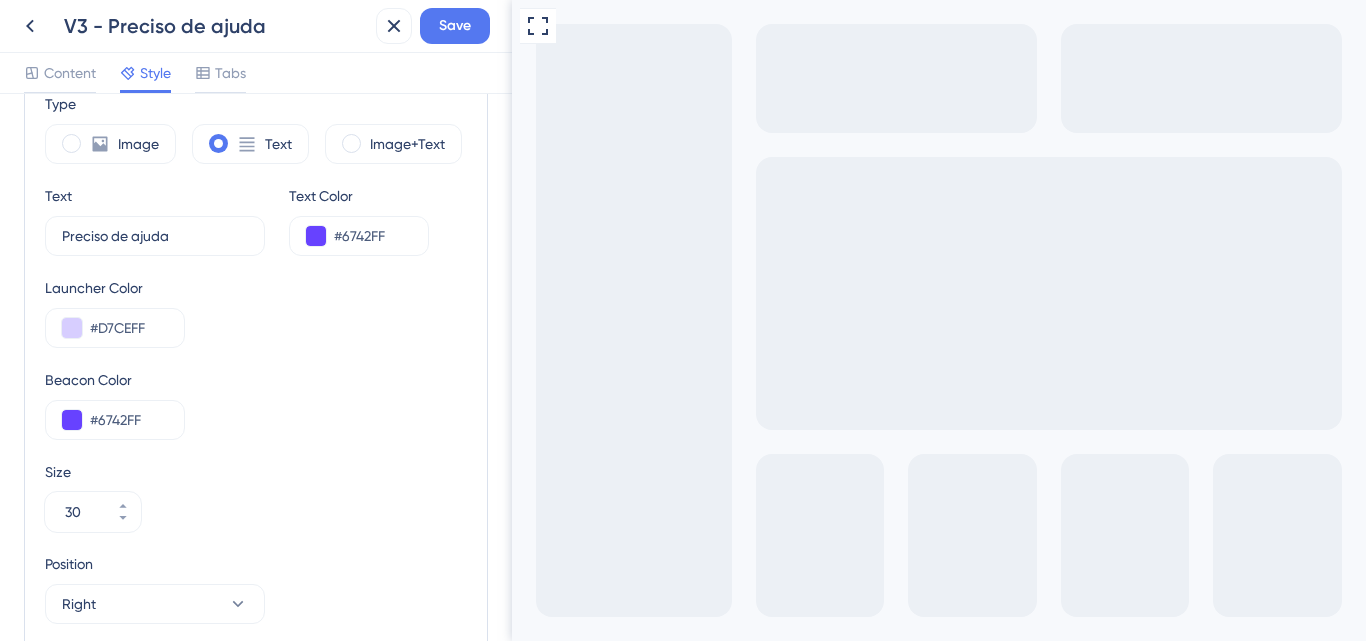 click on "Type Image Text Image+Text Text Preciso de ajuda 4 Text Color #6742FF Launcher Color #D7CEFF Beacon Color #6742FF Size 30 Position Right Vertical Placement 50 px" at bounding box center [256, 404] 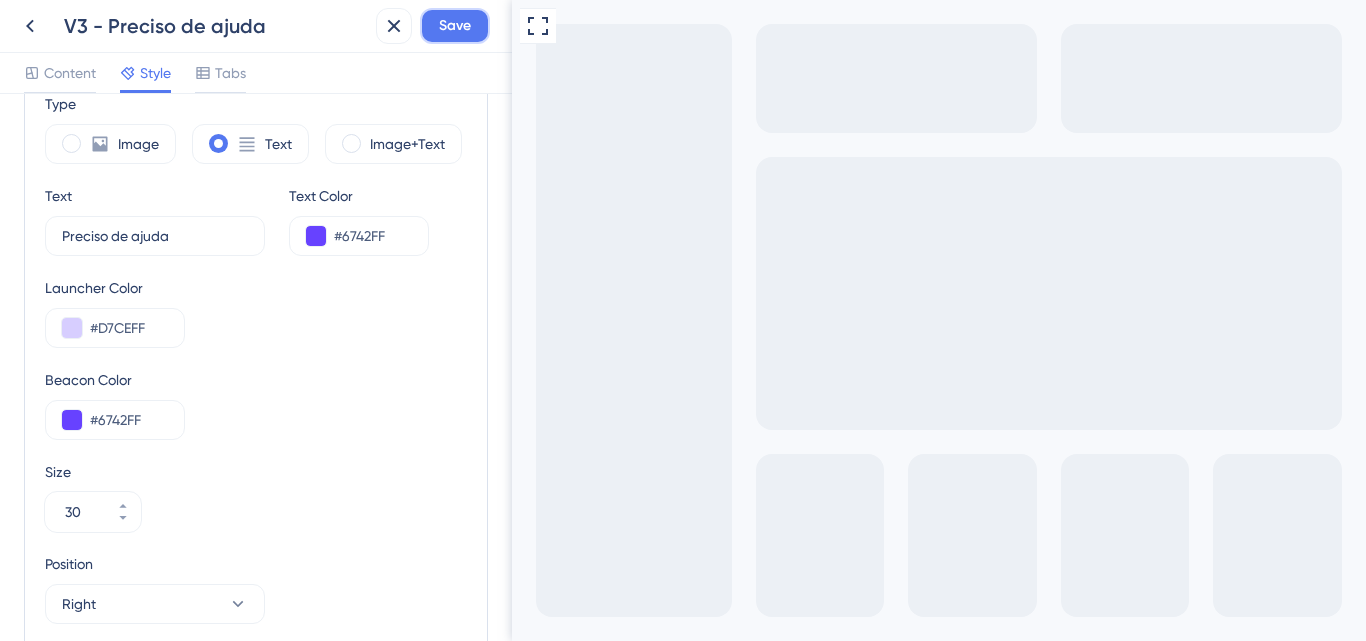 click on "Save" at bounding box center (455, 26) 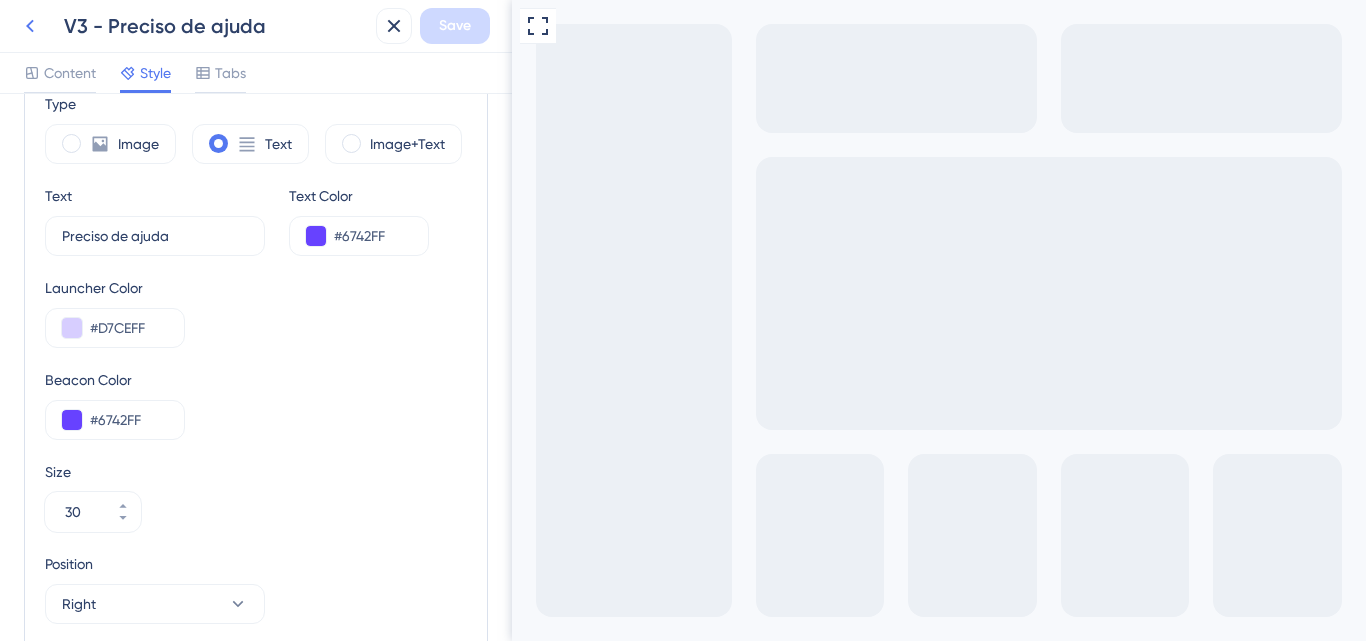 click 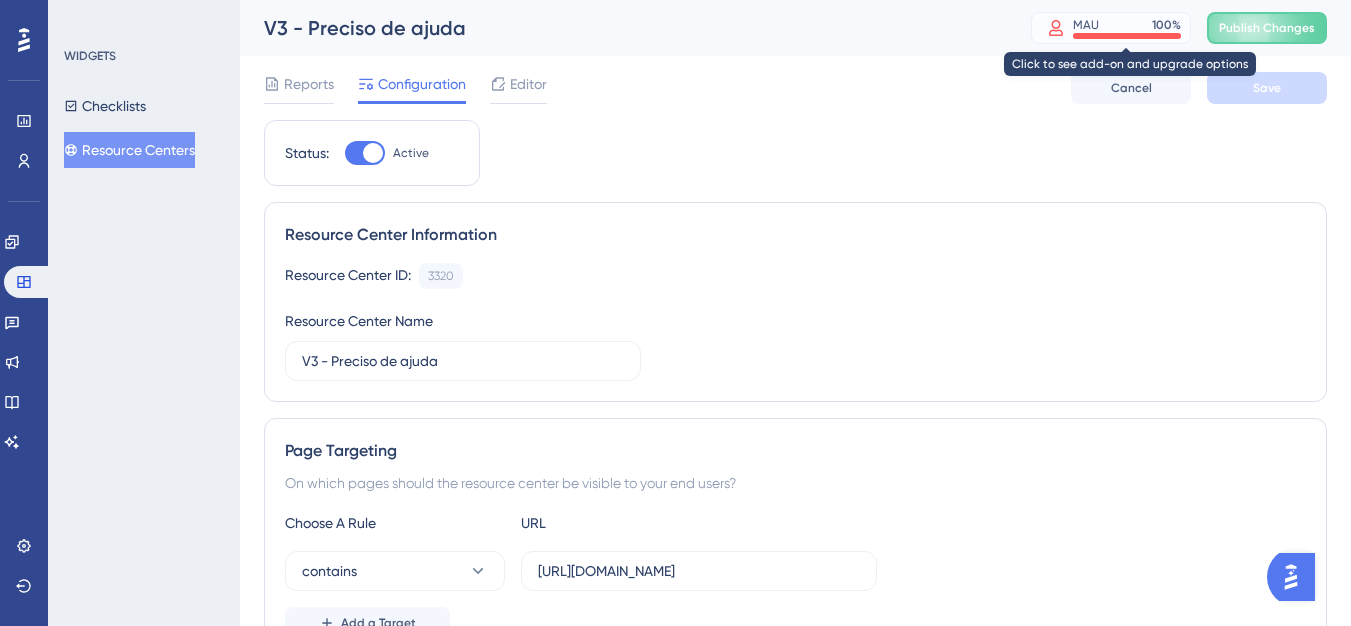 click on "MAU 100 %" at bounding box center (1127, 25) 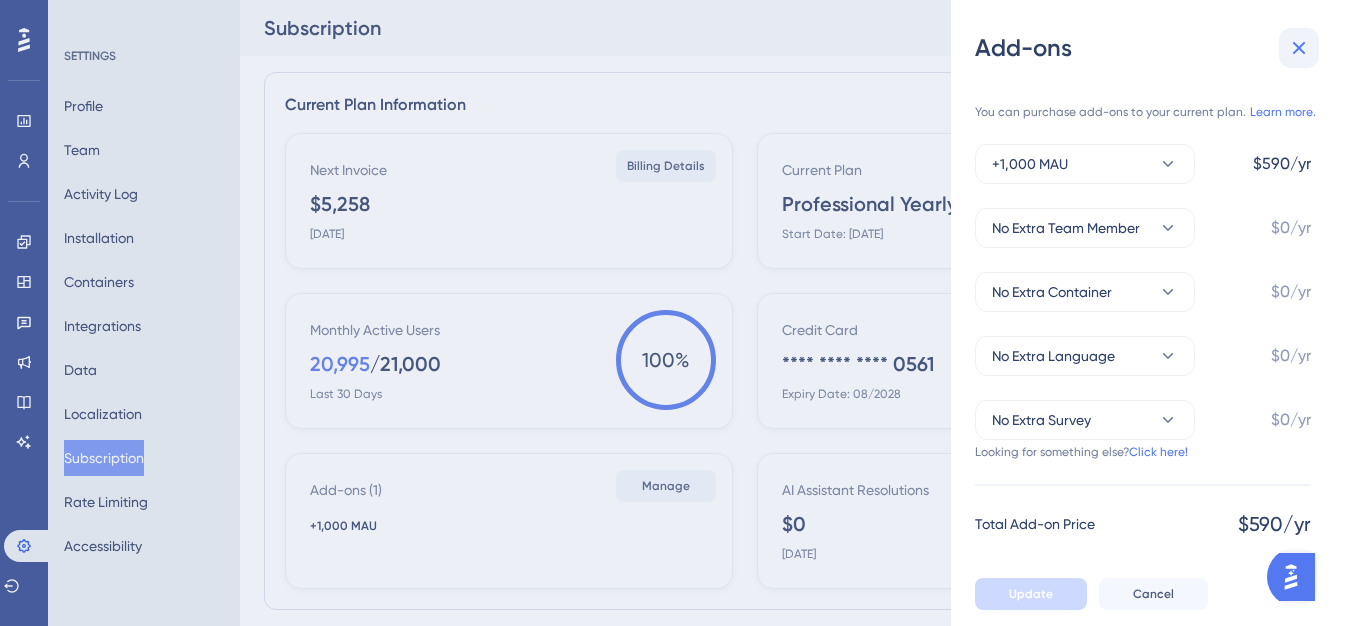 click at bounding box center (1299, 48) 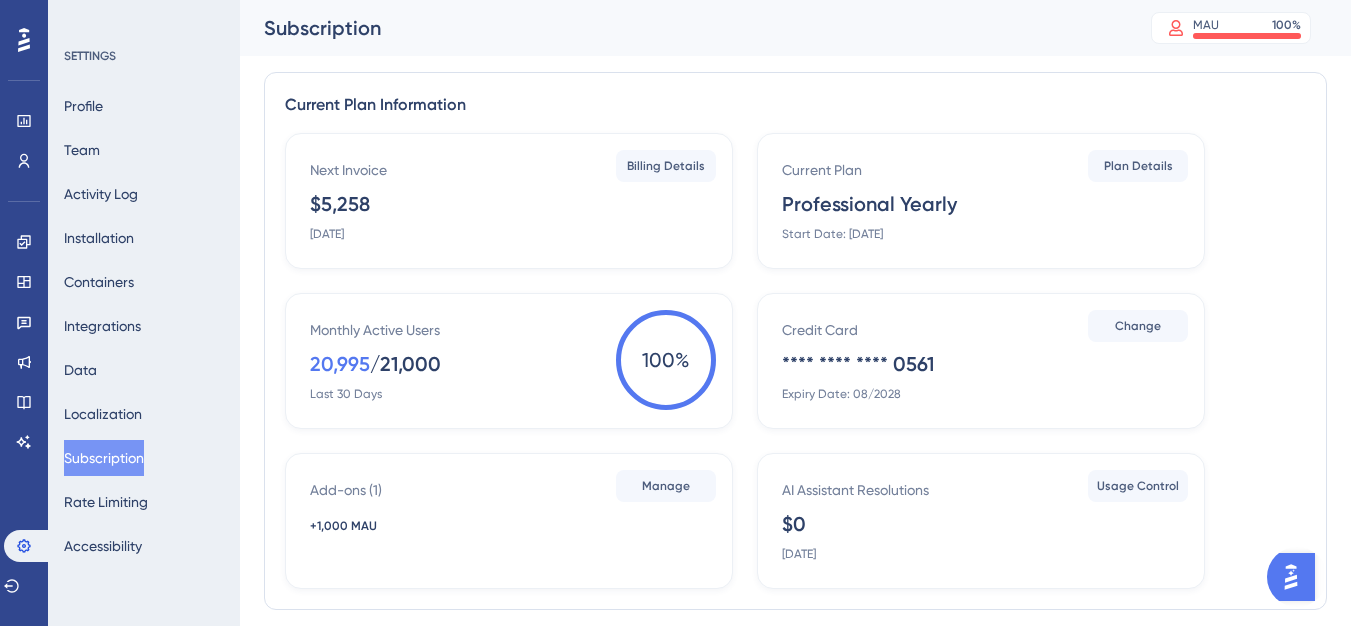 click on "Monthly Active Users 20,995 / 21,000 Last 30 Days" at bounding box center [513, 360] 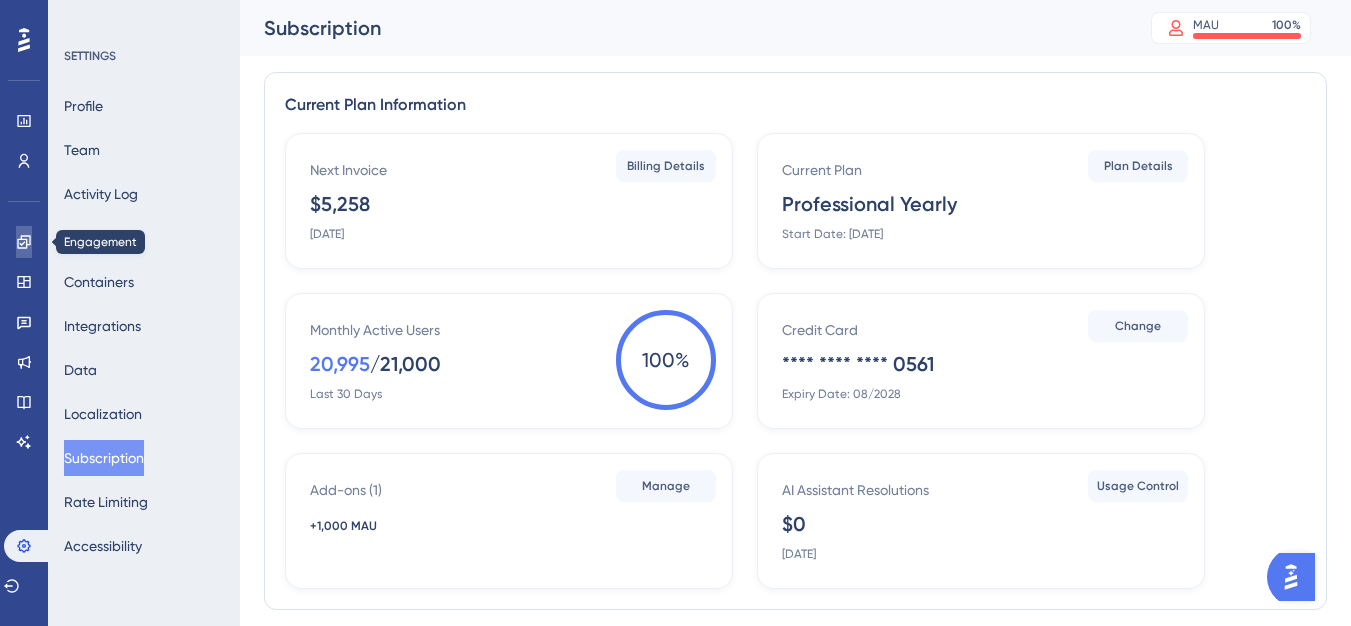 click at bounding box center (24, 242) 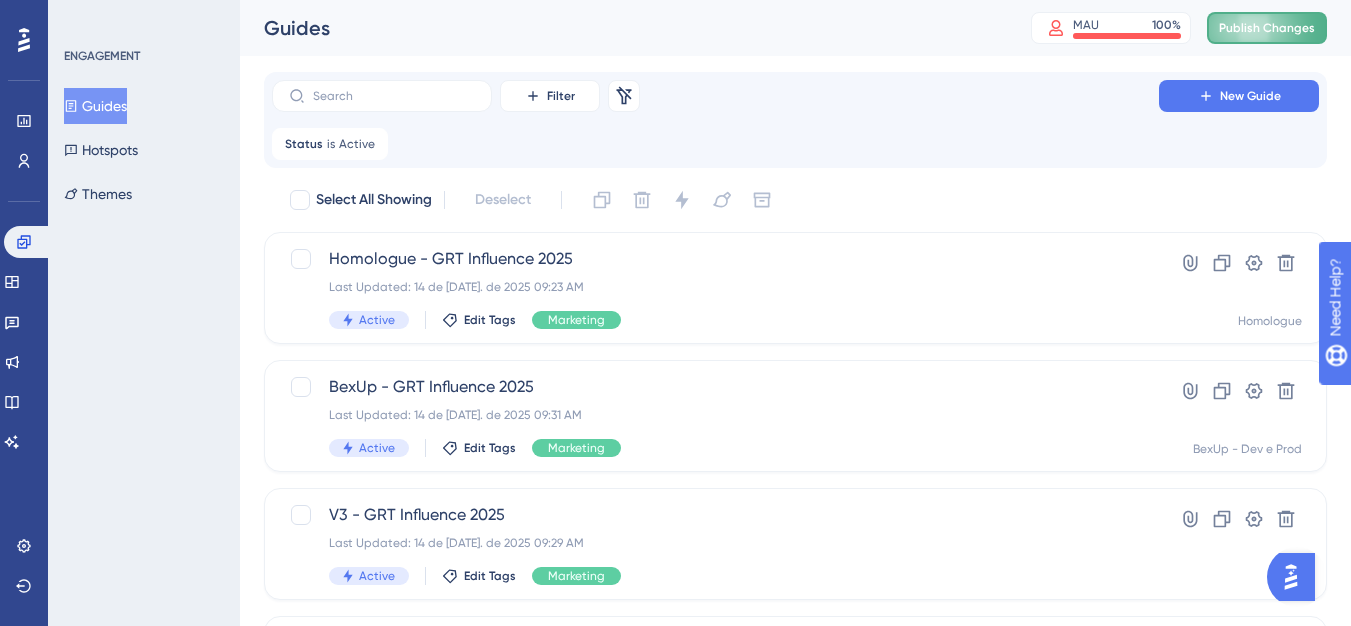 scroll, scrollTop: 0, scrollLeft: 0, axis: both 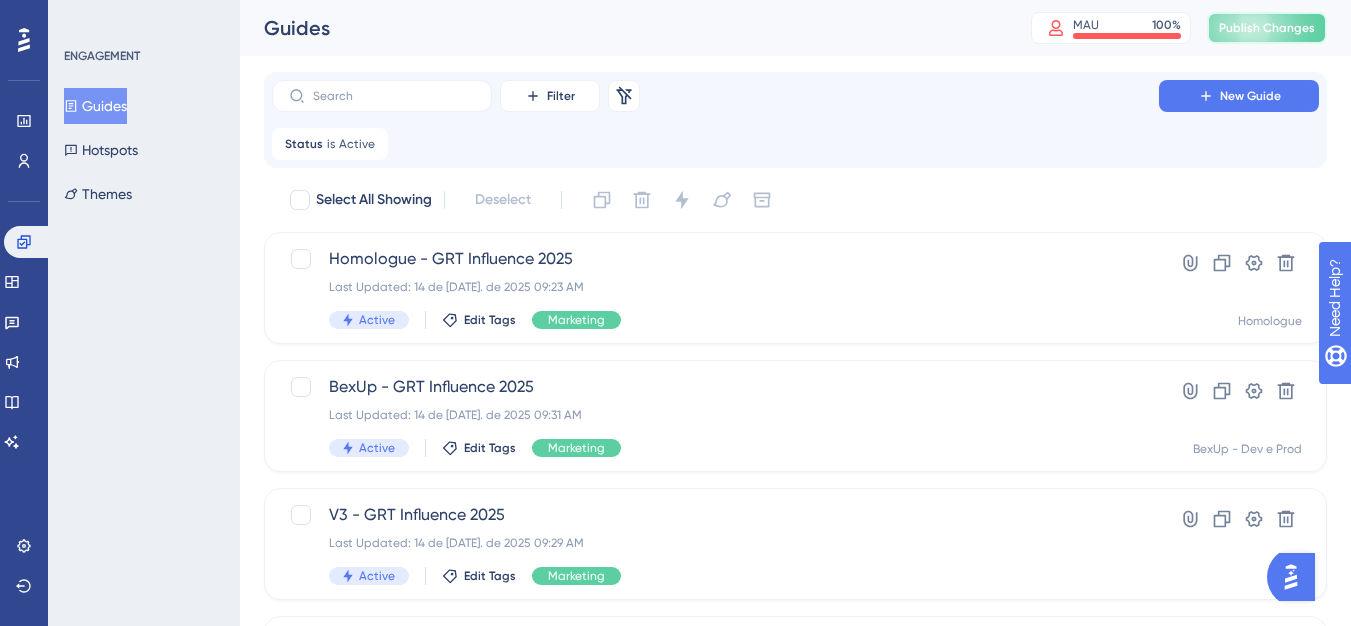 click on "Publish Changes" at bounding box center [1267, 28] 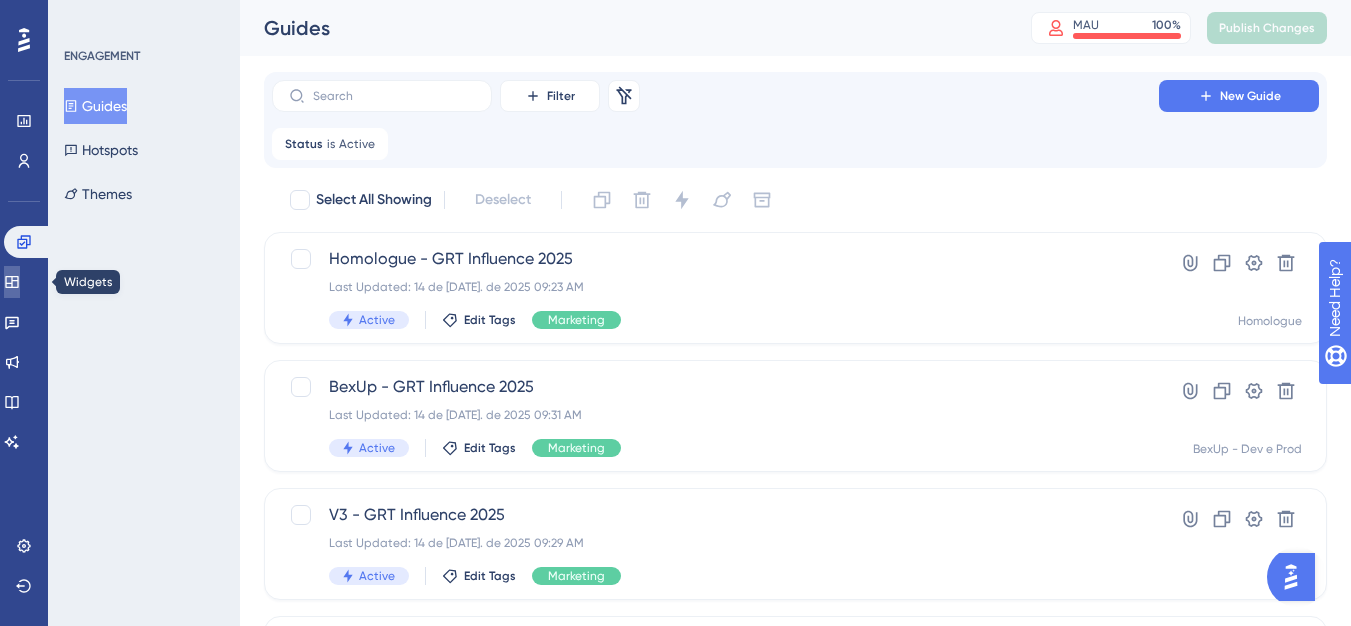 click 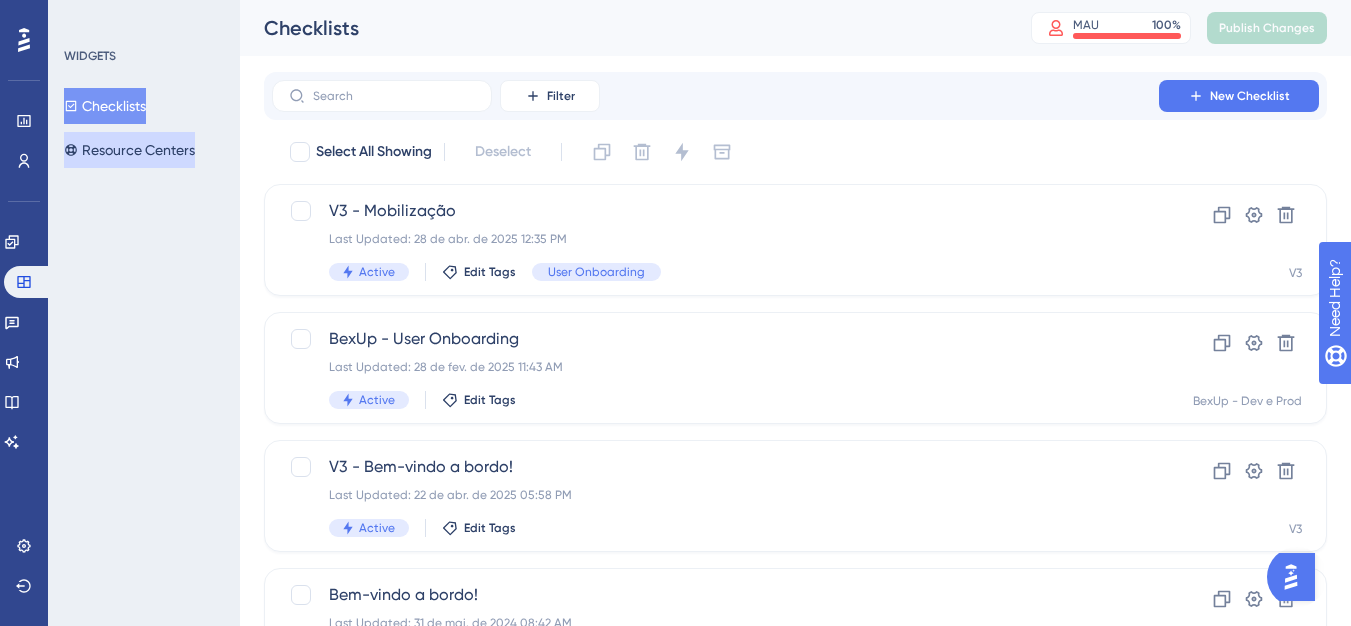 click on "Resource Centers" at bounding box center (129, 150) 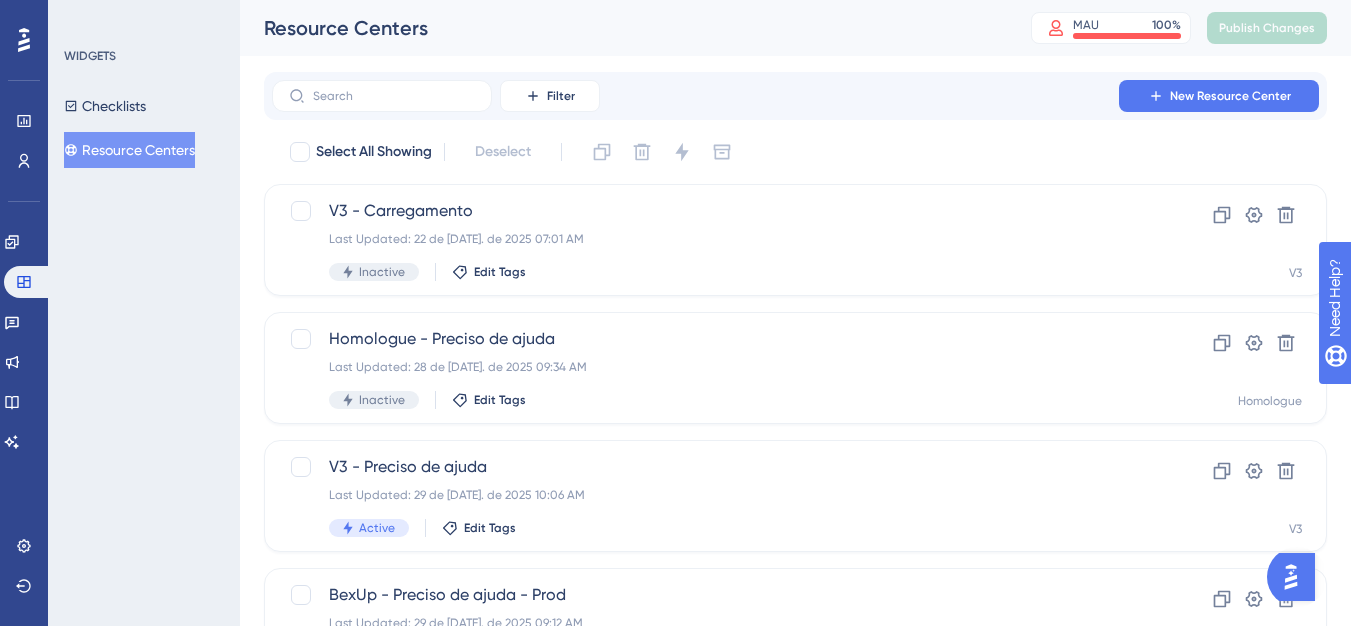 click on "Resource Centers" at bounding box center [129, 150] 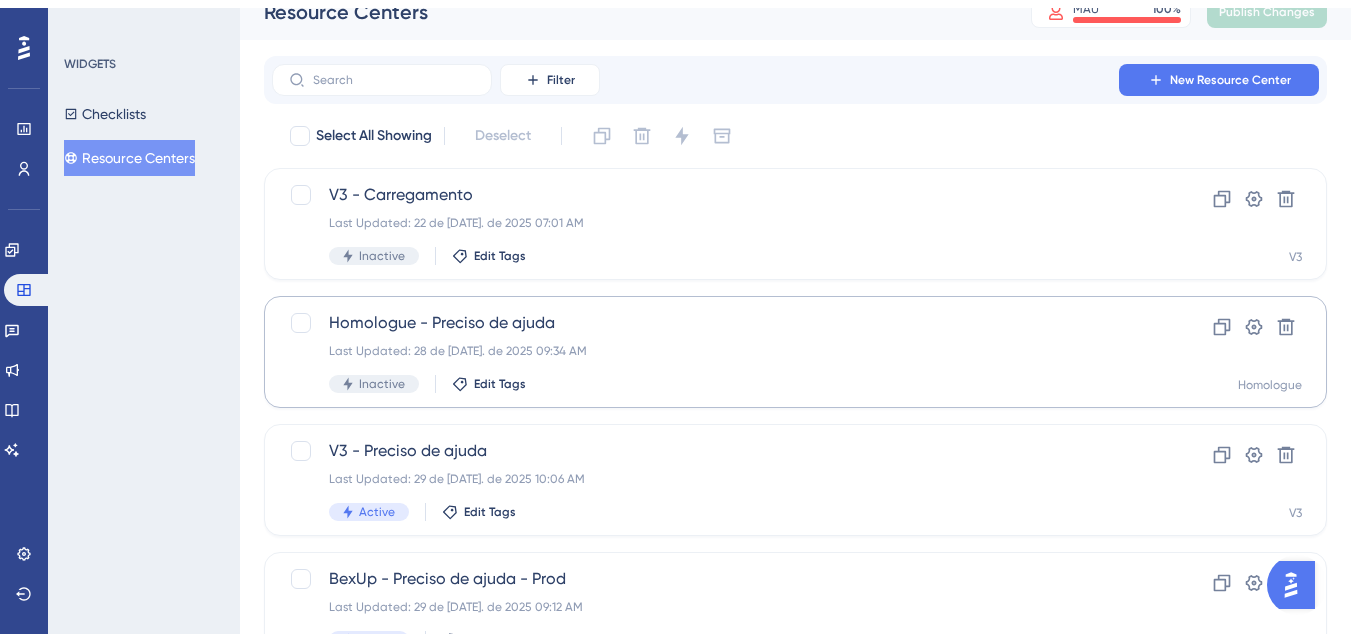 scroll, scrollTop: 200, scrollLeft: 0, axis: vertical 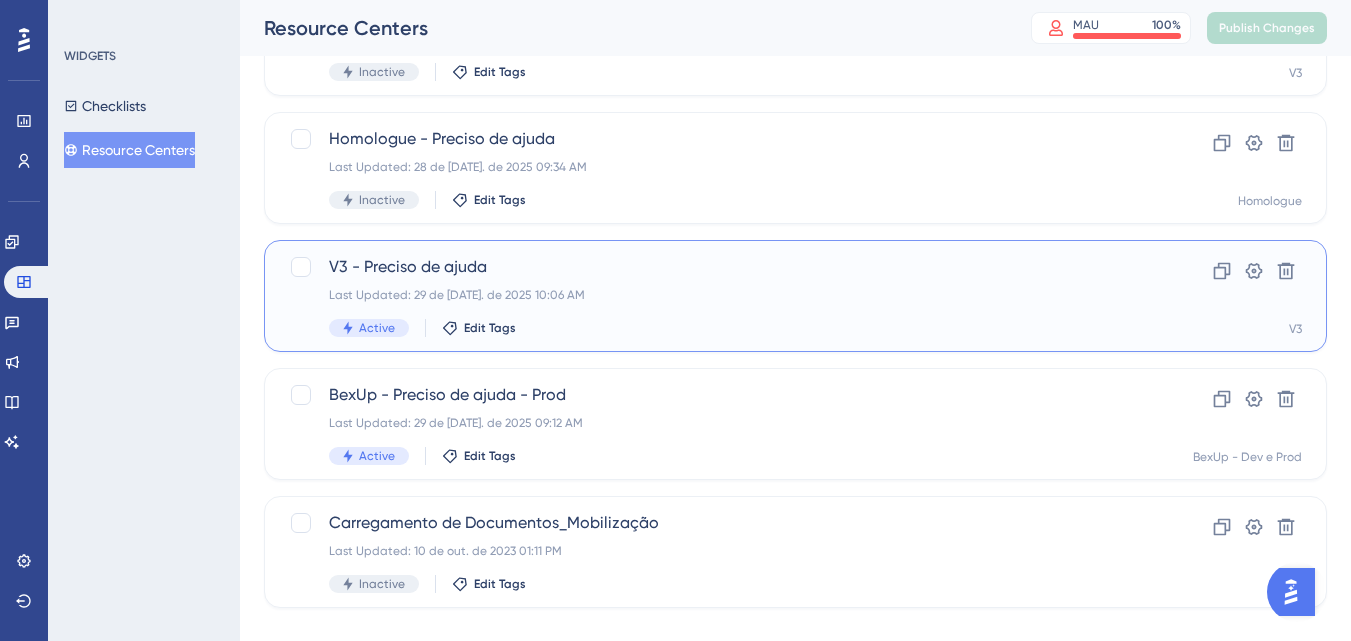 click on "Last Updated: 29 de [DATE]. de 2025 10:06 AM" at bounding box center (715, 295) 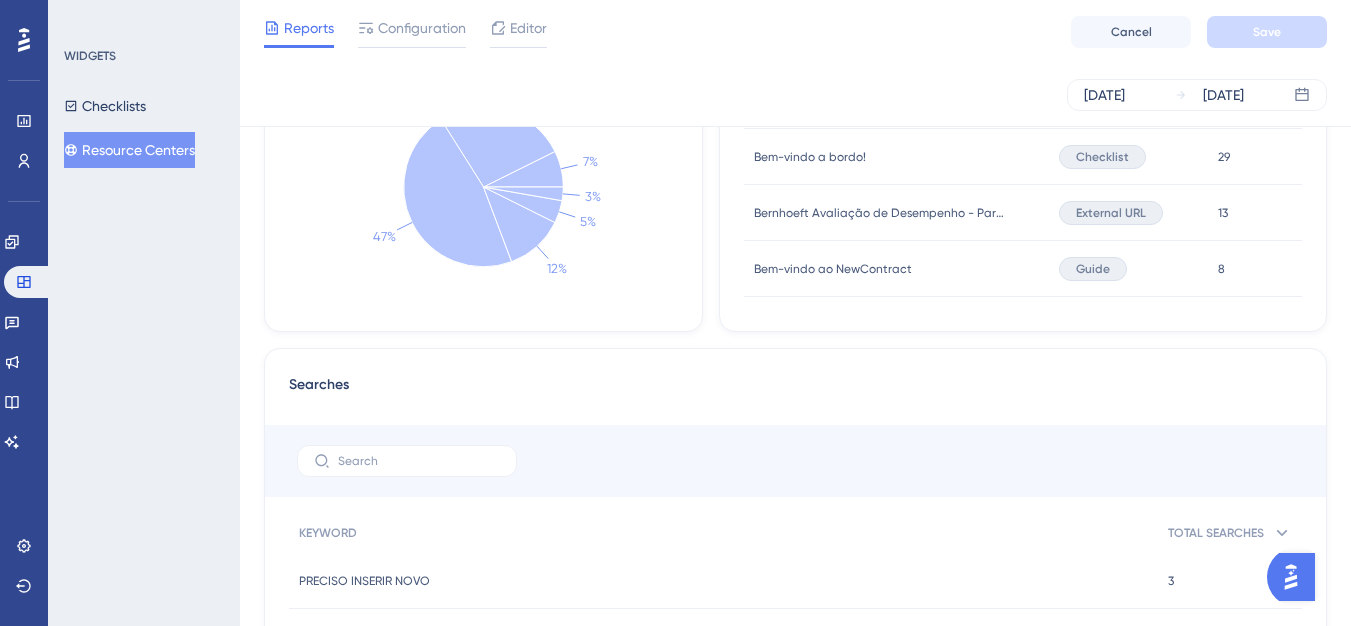 scroll, scrollTop: 900, scrollLeft: 0, axis: vertical 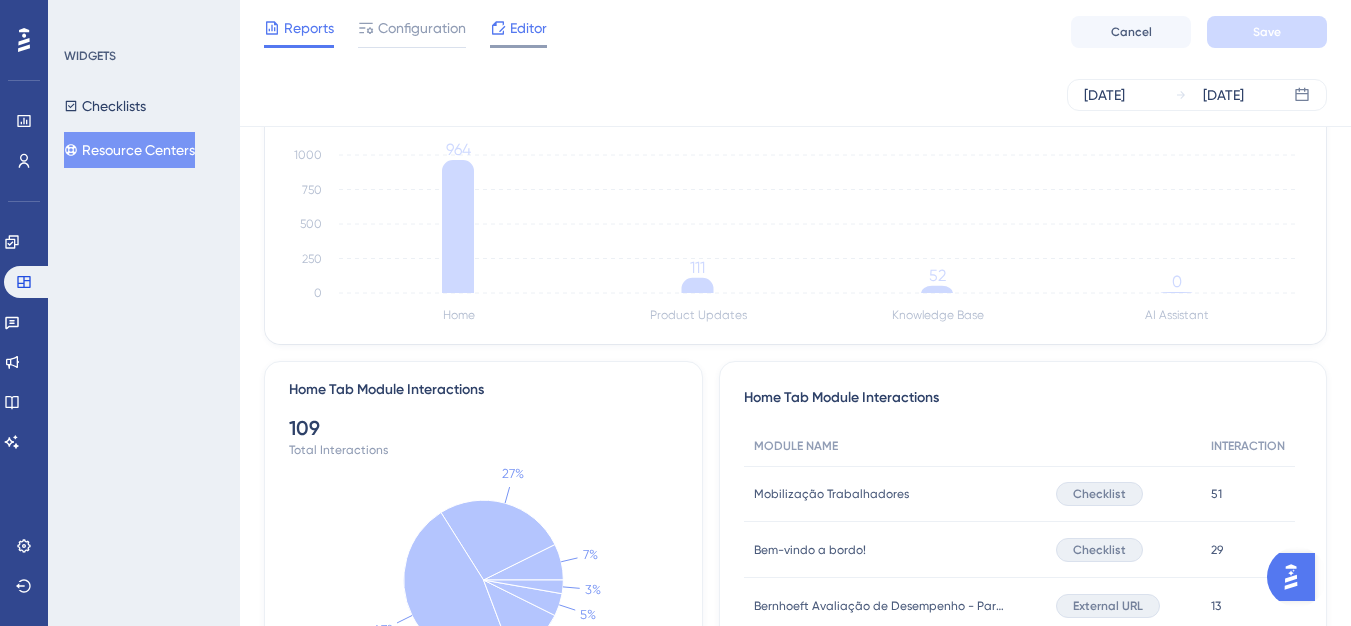 click on "Editor" at bounding box center (528, 28) 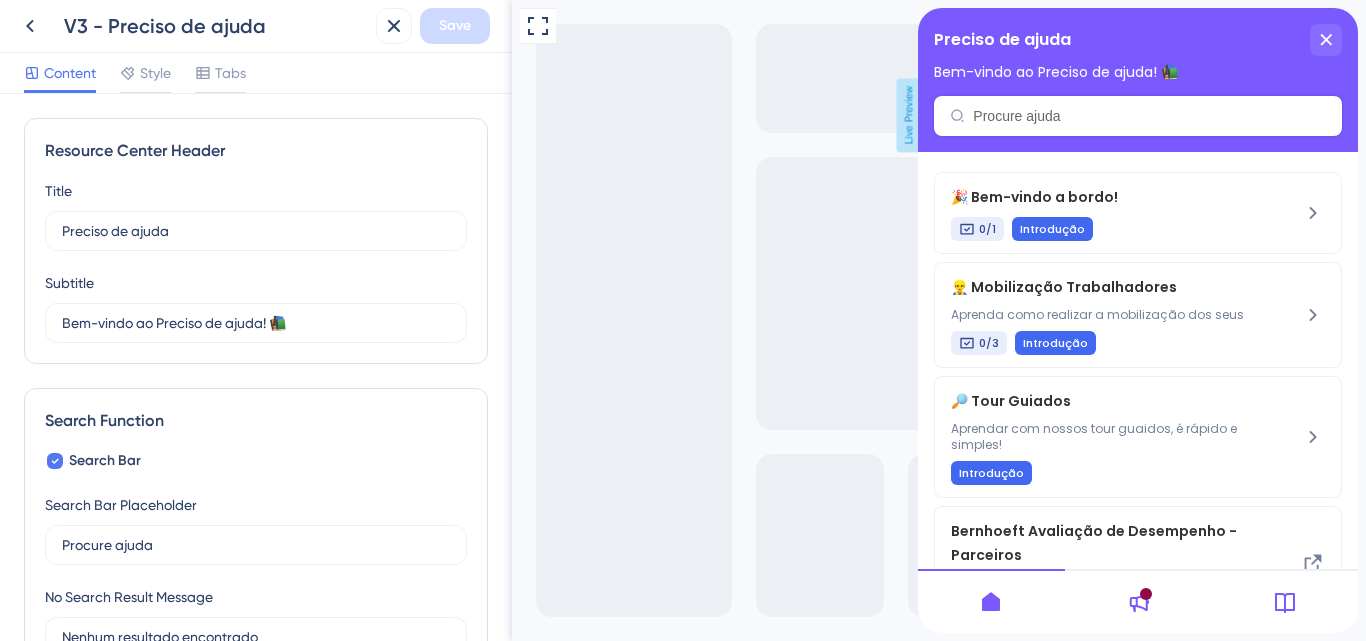 scroll, scrollTop: 0, scrollLeft: 0, axis: both 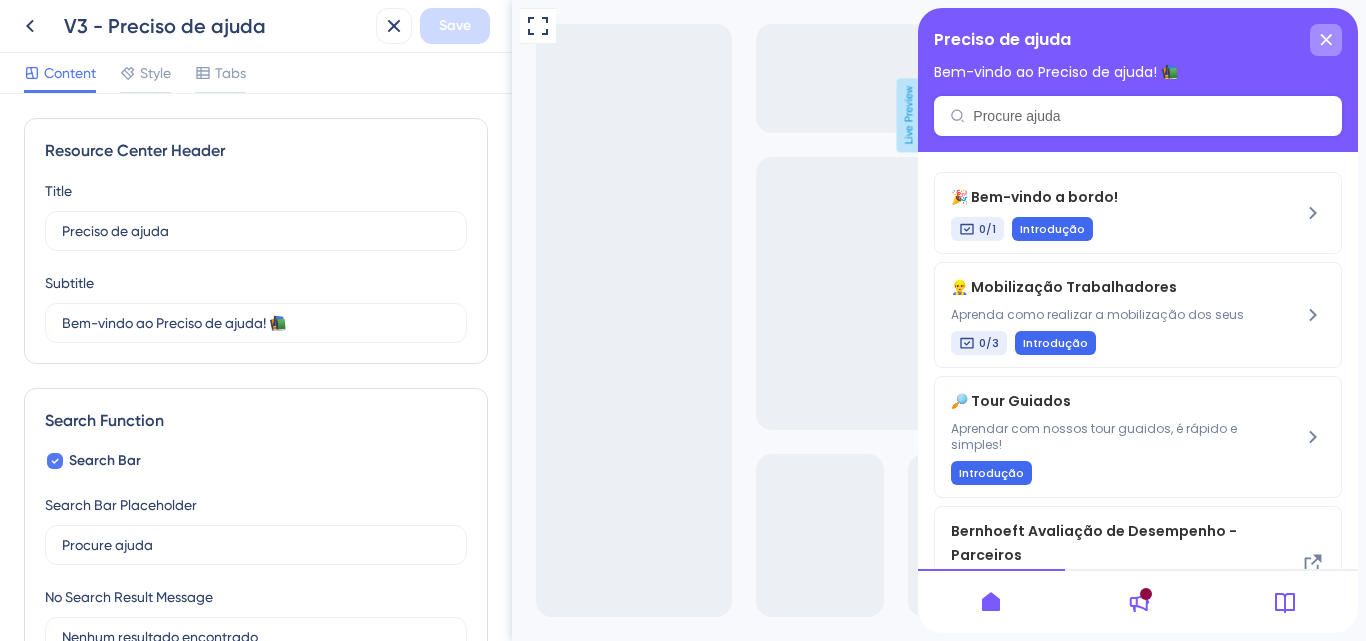 click at bounding box center [1326, 40] 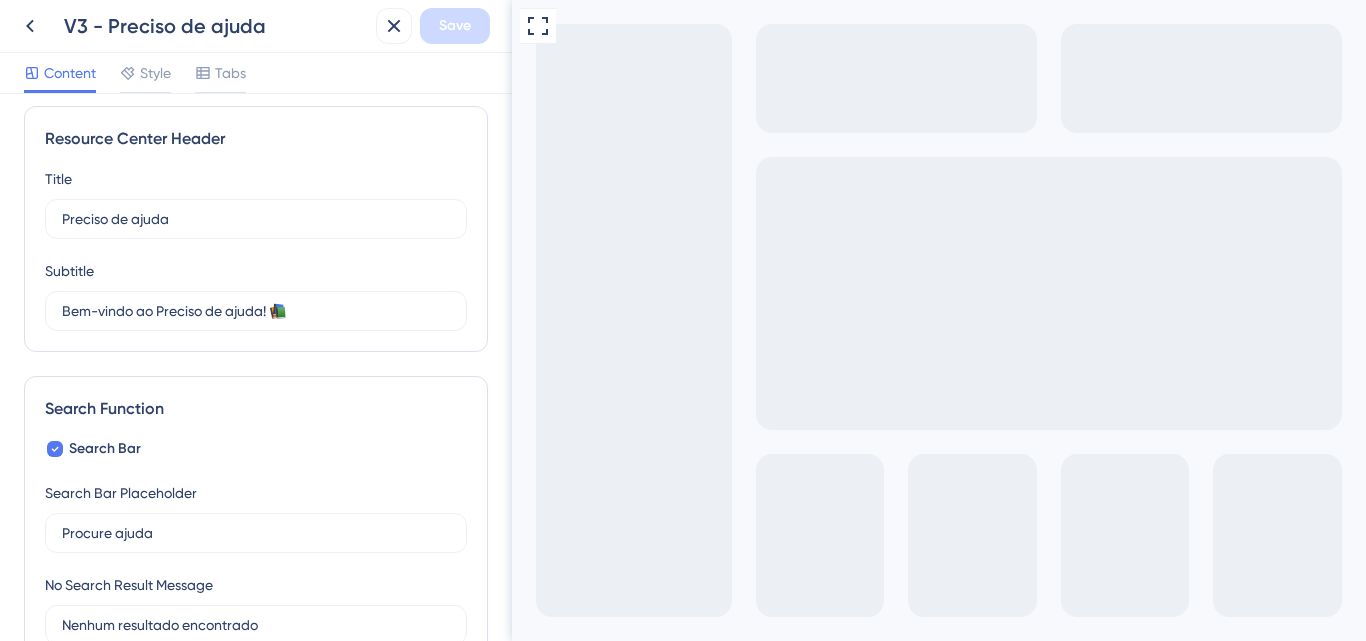 scroll, scrollTop: 0, scrollLeft: 0, axis: both 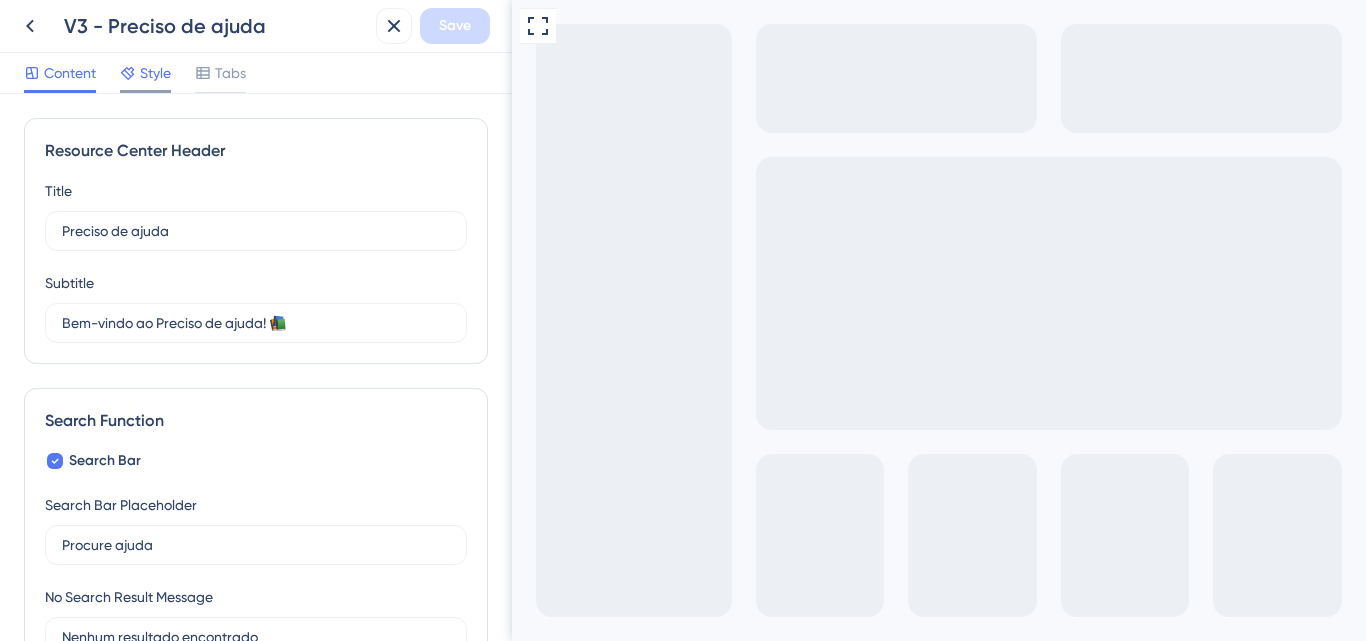 click on "Style" at bounding box center (155, 73) 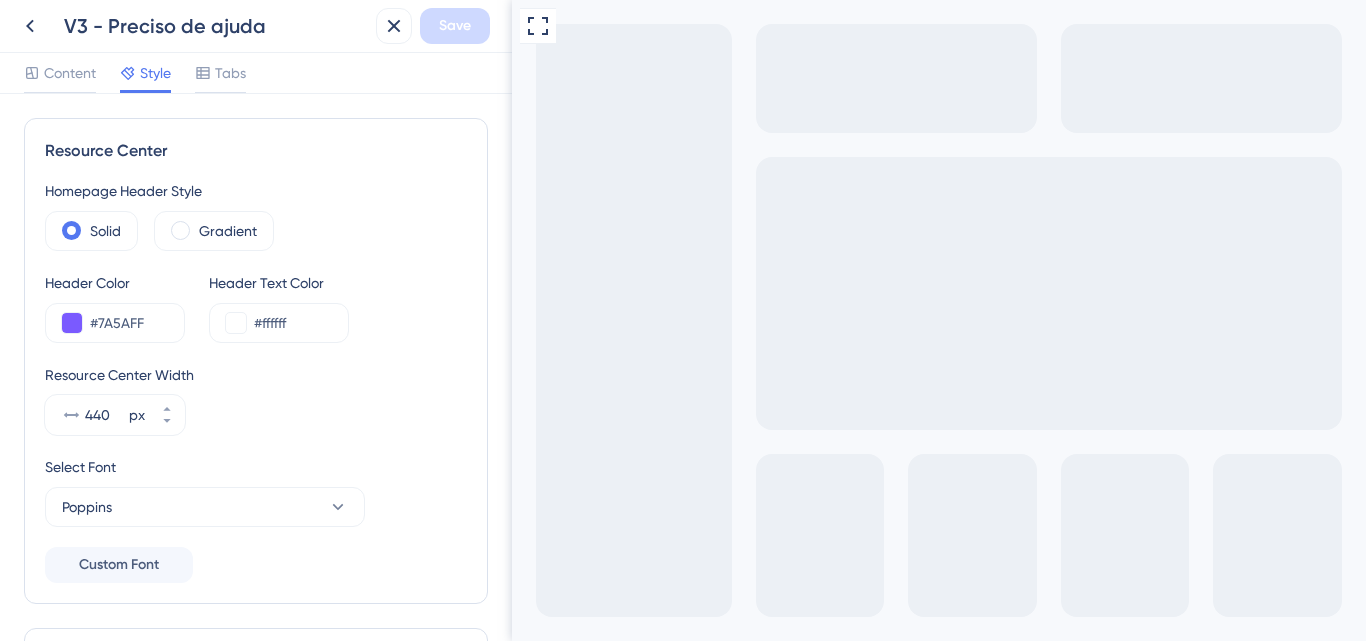 scroll, scrollTop: 0, scrollLeft: 0, axis: both 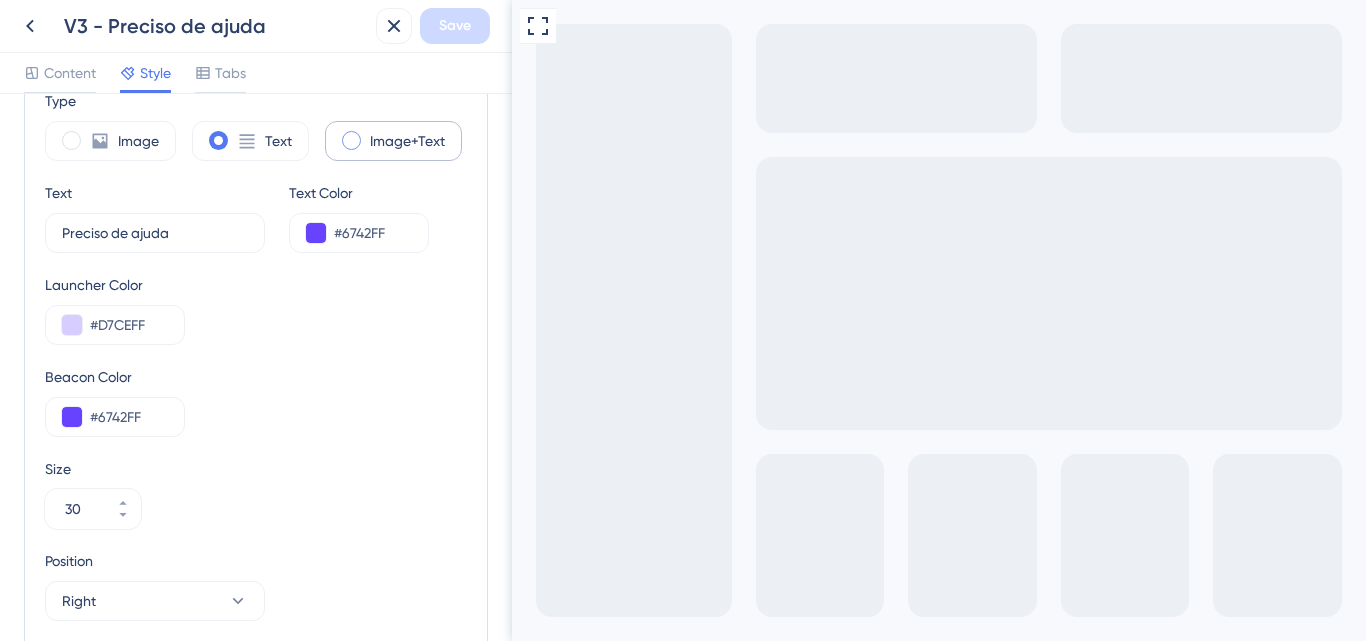 click on "Image+Text" at bounding box center [407, 141] 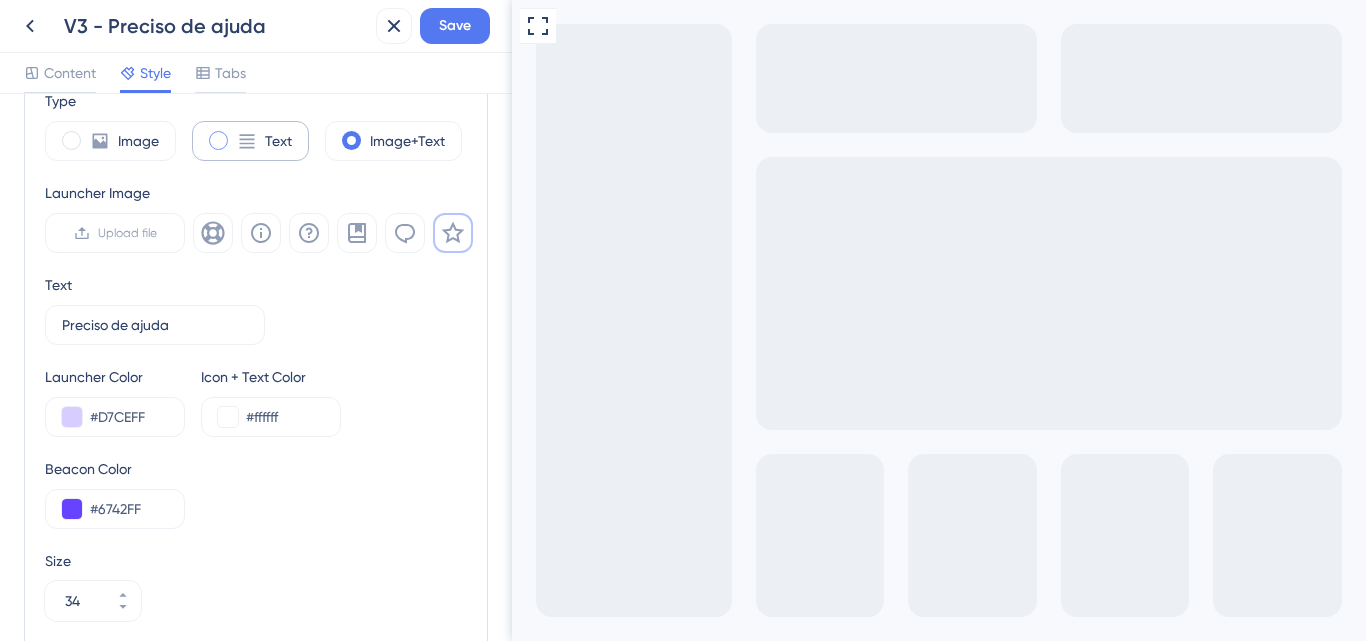 click on "Text" at bounding box center (278, 141) 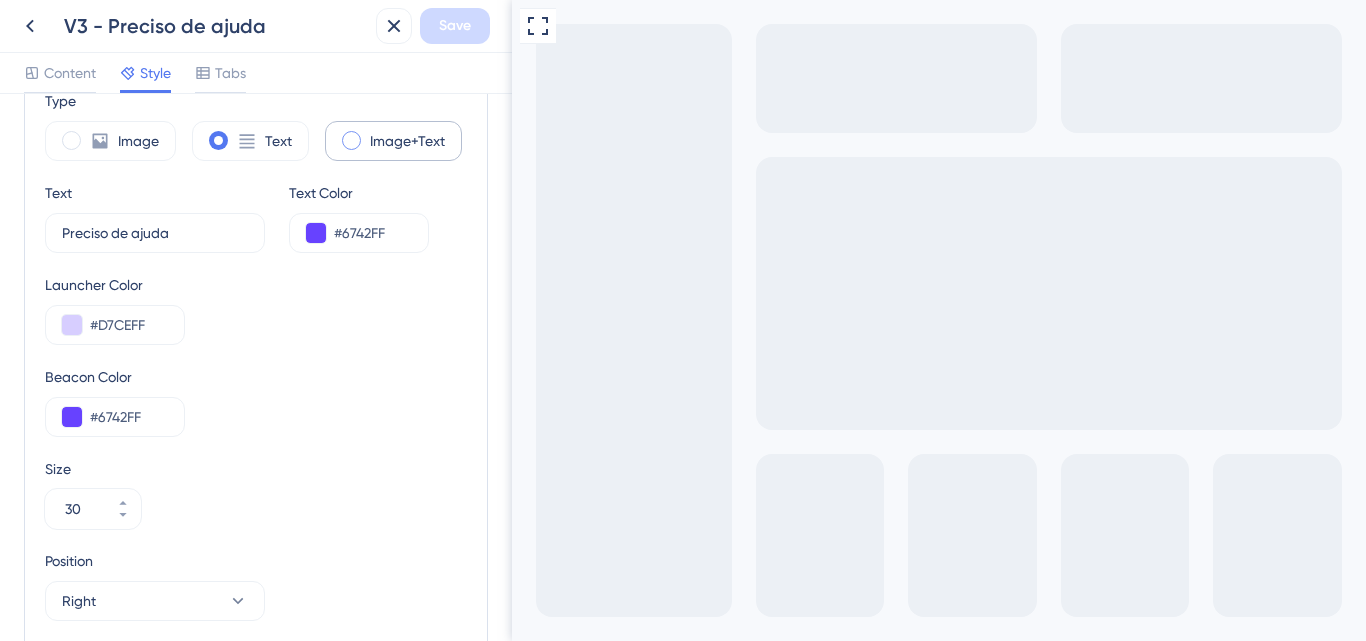 click on "Image+Text" at bounding box center [393, 141] 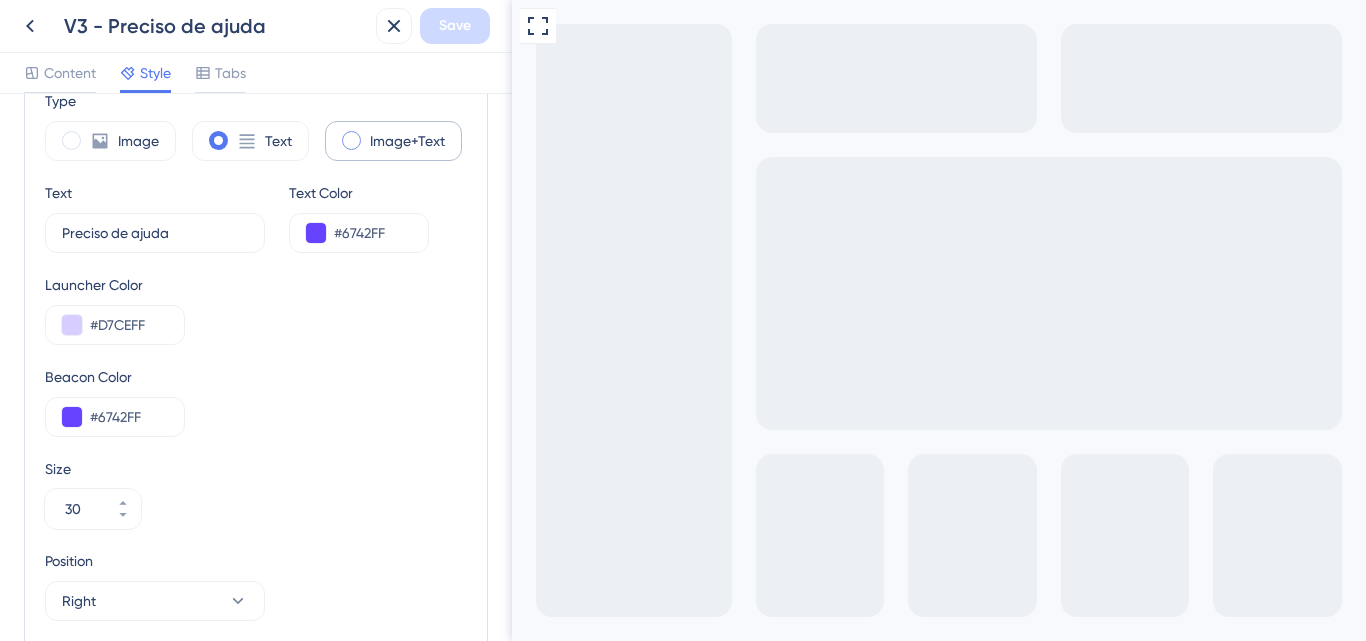 type on "34" 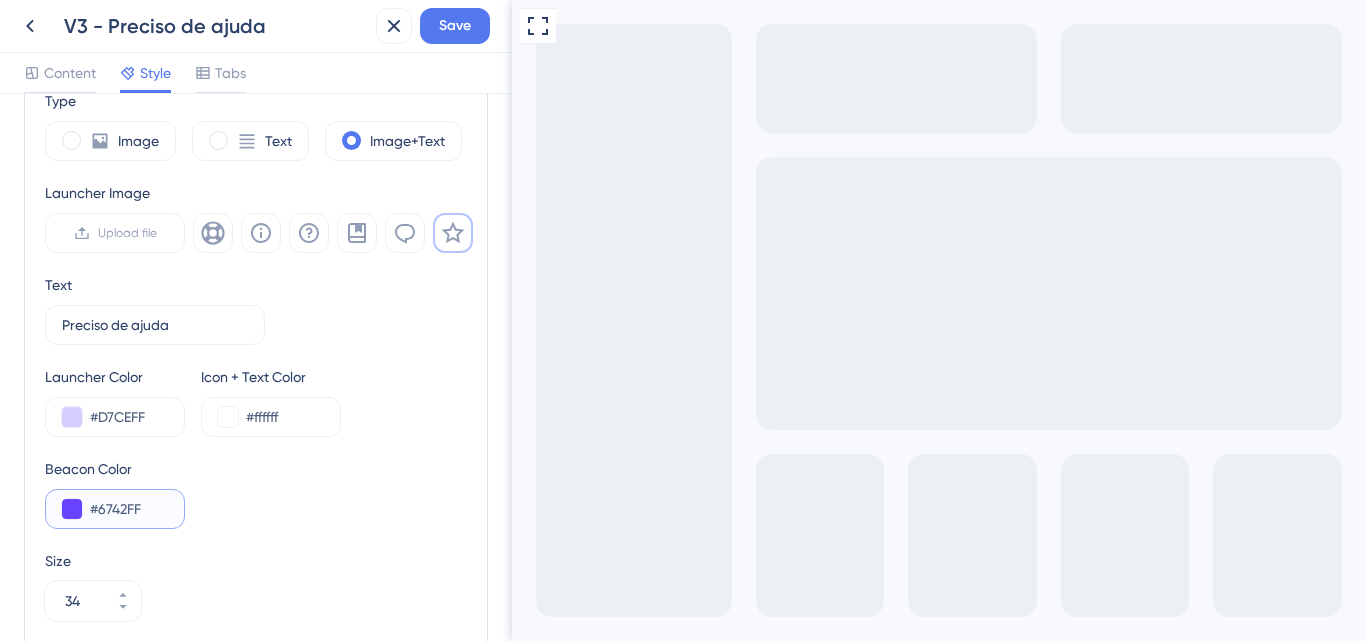 drag, startPoint x: 145, startPoint y: 504, endPoint x: 61, endPoint y: 508, distance: 84.095184 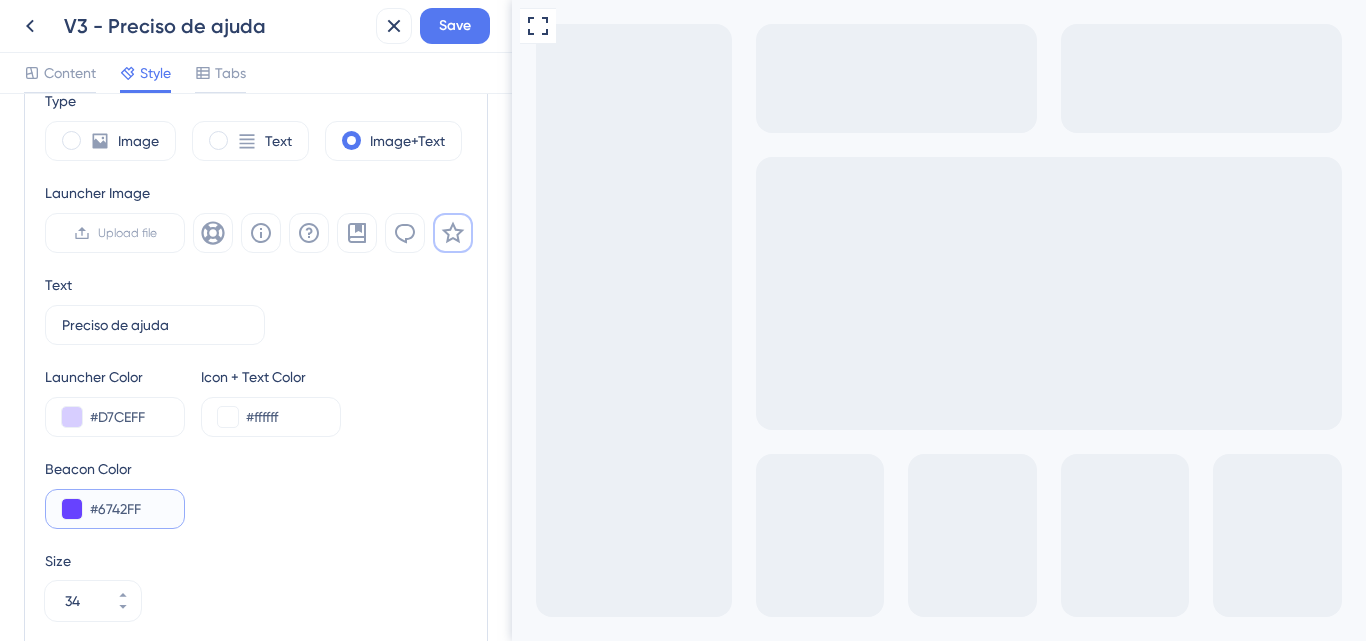 click on "#6742FF" at bounding box center (115, 509) 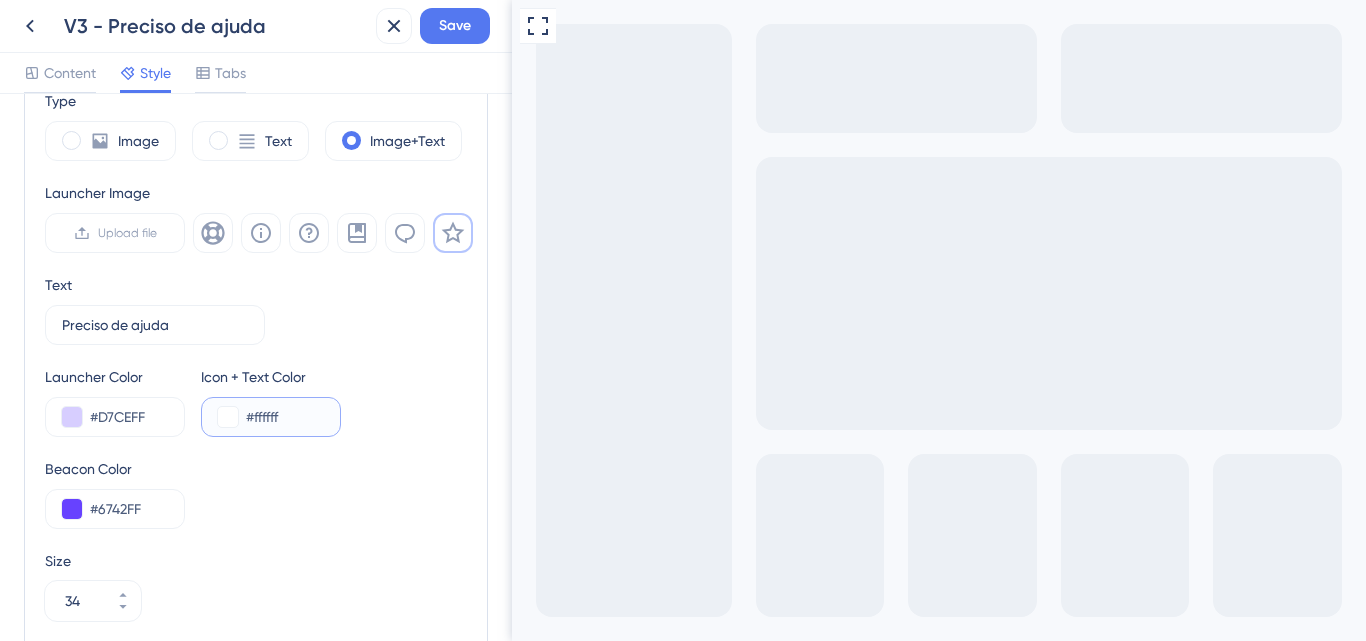 drag, startPoint x: 302, startPoint y: 415, endPoint x: 238, endPoint y: 419, distance: 64.12488 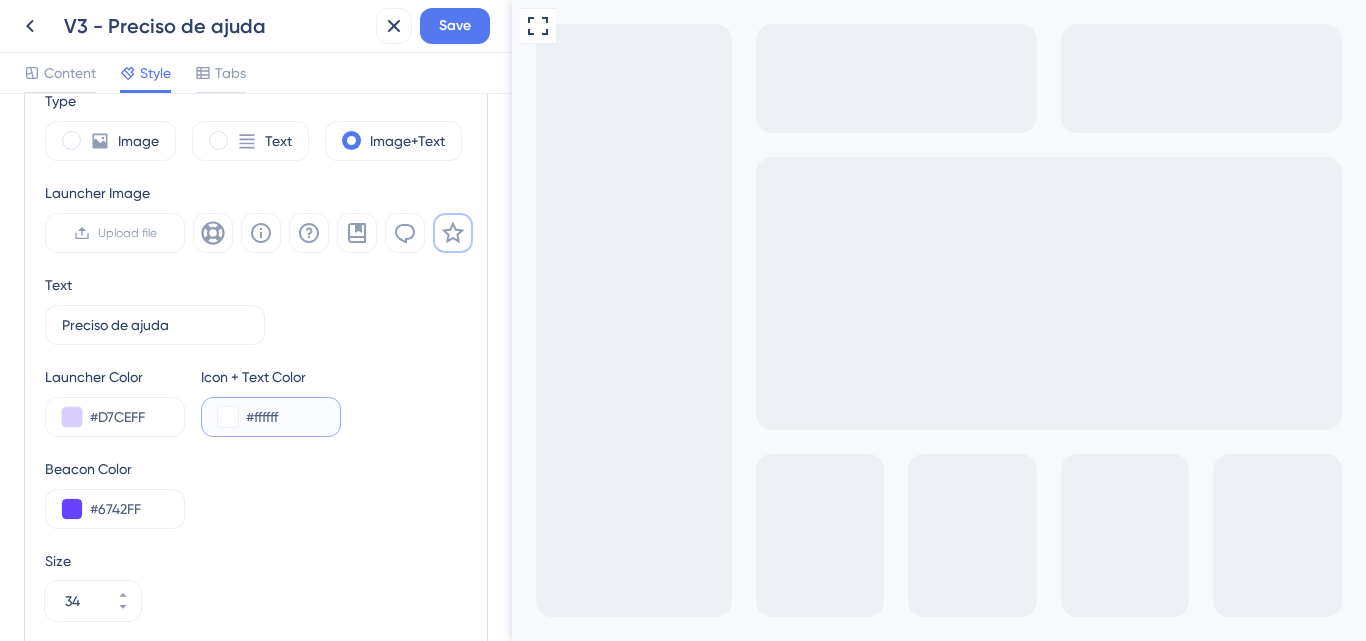 click on "#ffffff" at bounding box center (271, 417) 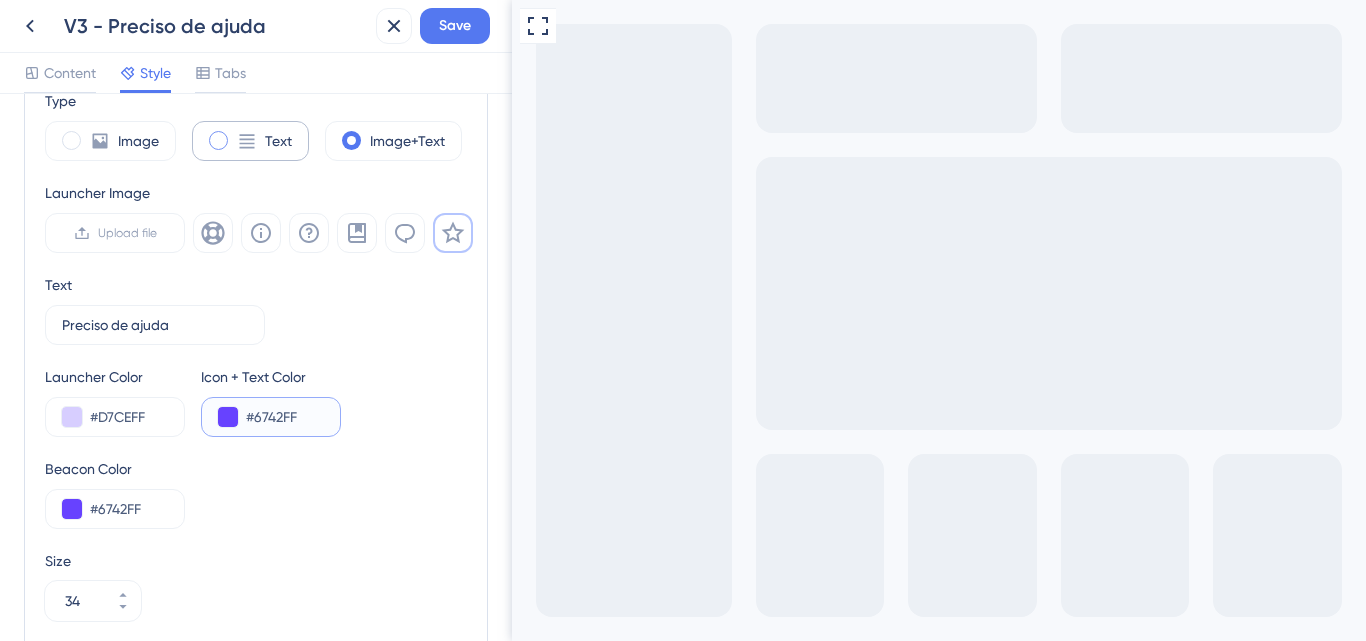 type on "#6742FF" 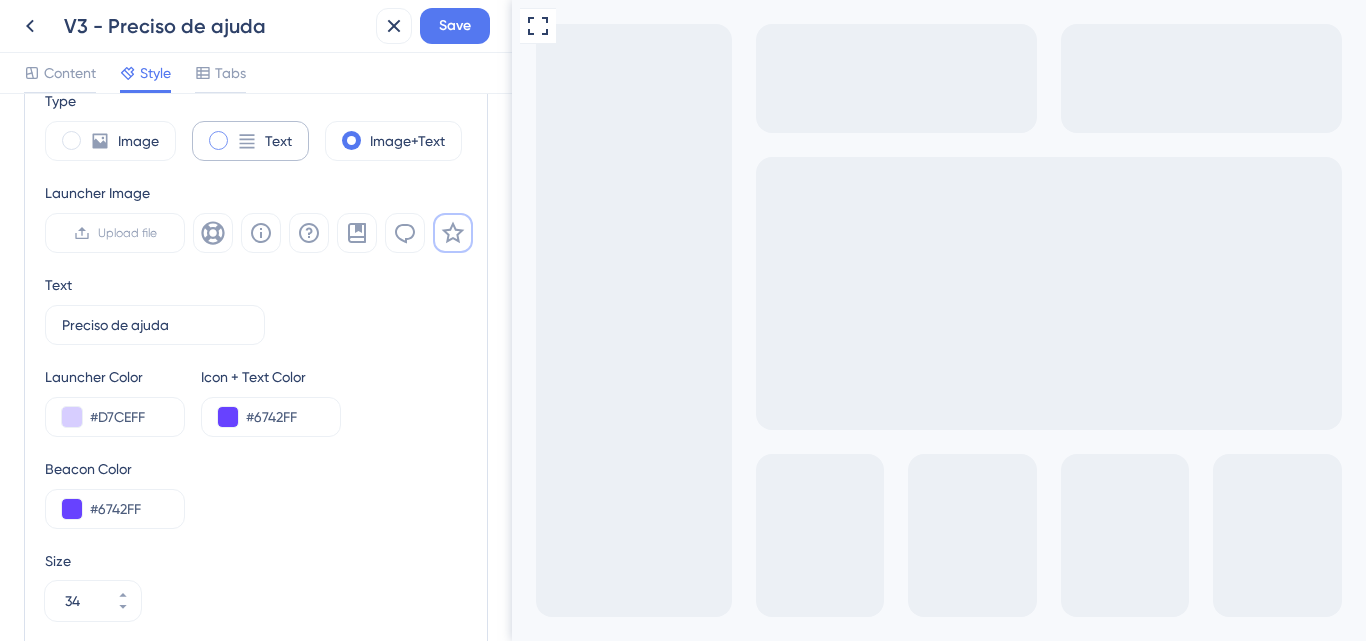 click on "Text" at bounding box center [278, 141] 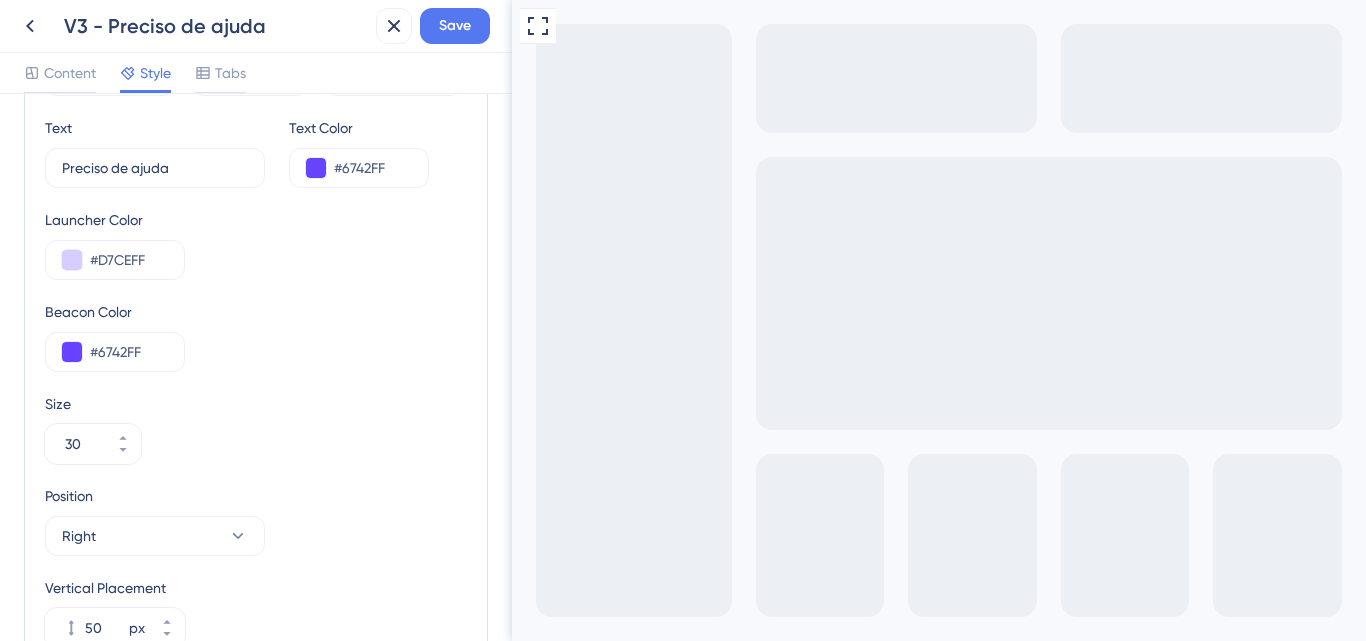scroll, scrollTop: 797, scrollLeft: 0, axis: vertical 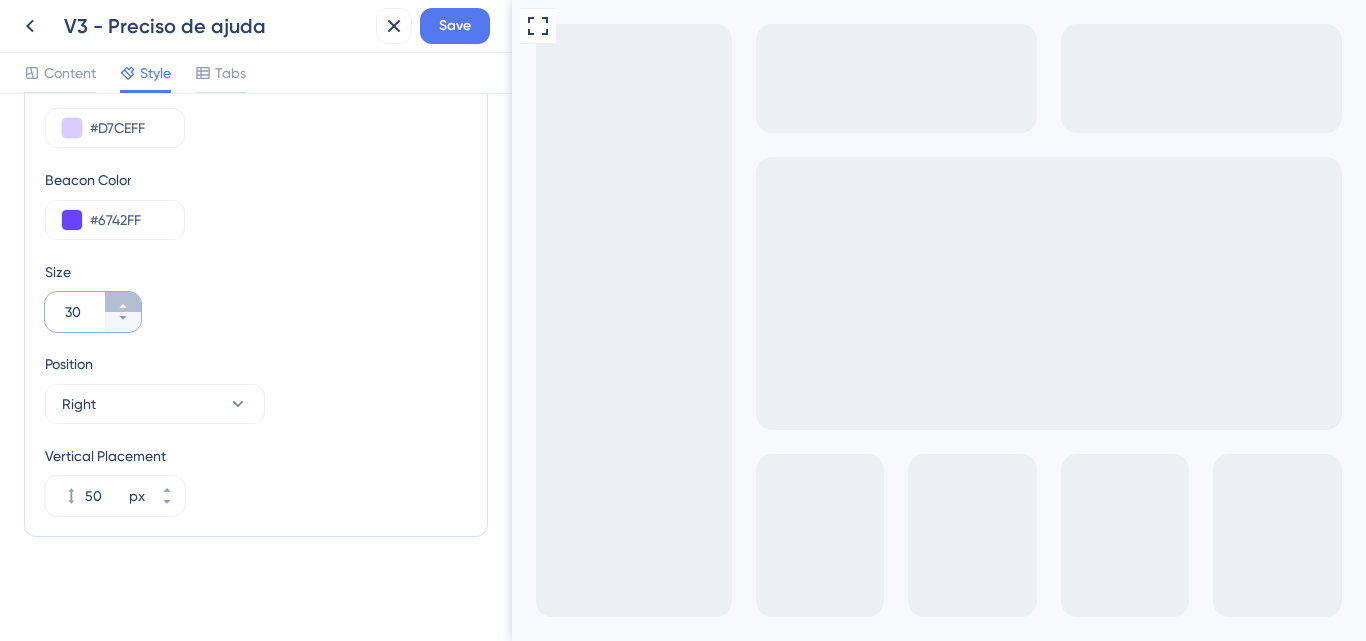 click on "30" at bounding box center [123, 302] 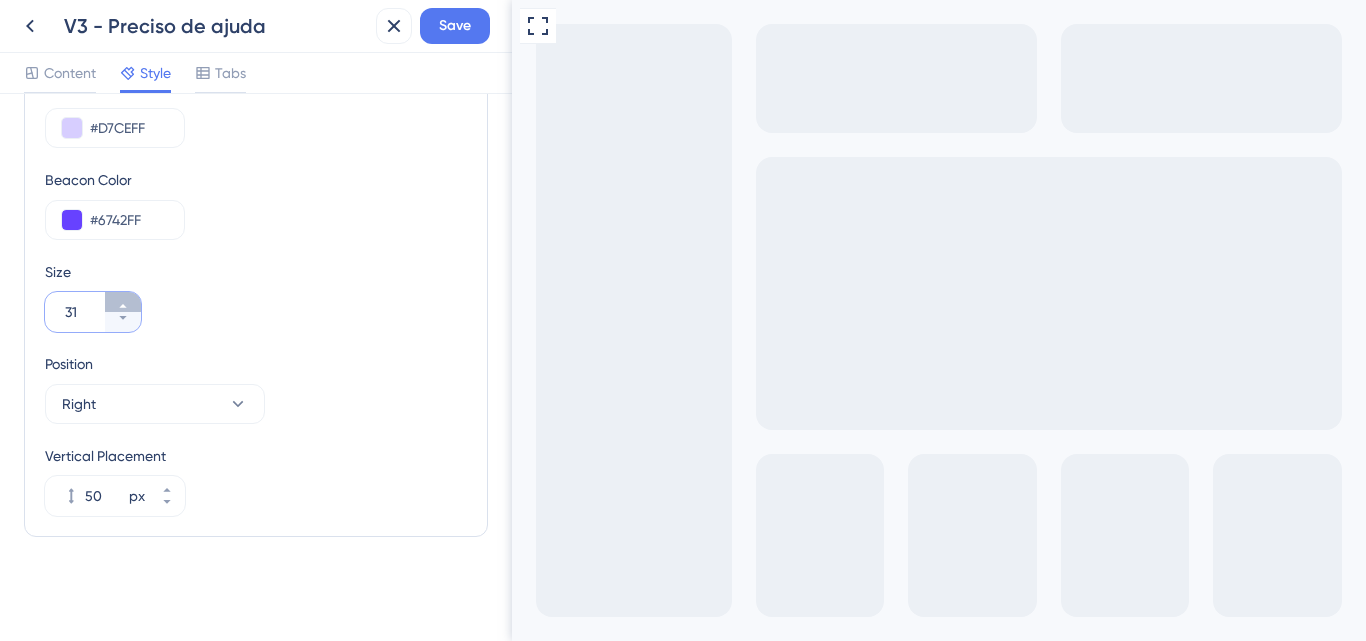 click on "31" at bounding box center (123, 302) 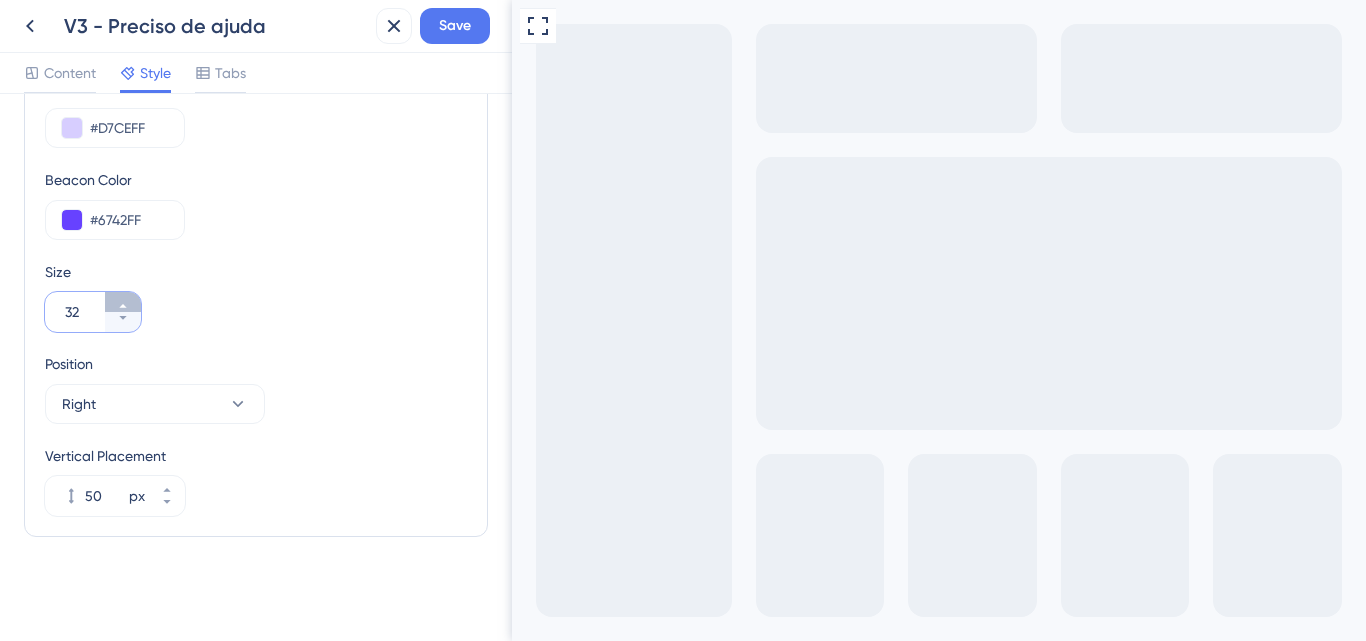 click on "32" at bounding box center (123, 302) 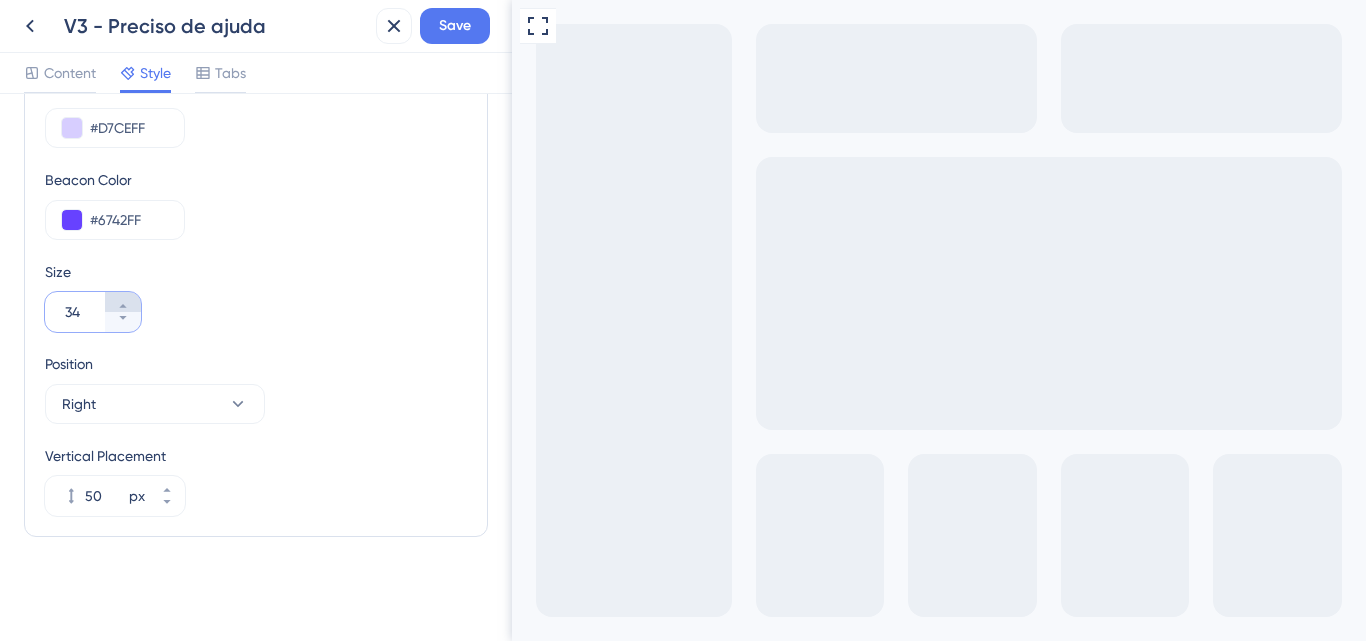 click on "34" at bounding box center (123, 302) 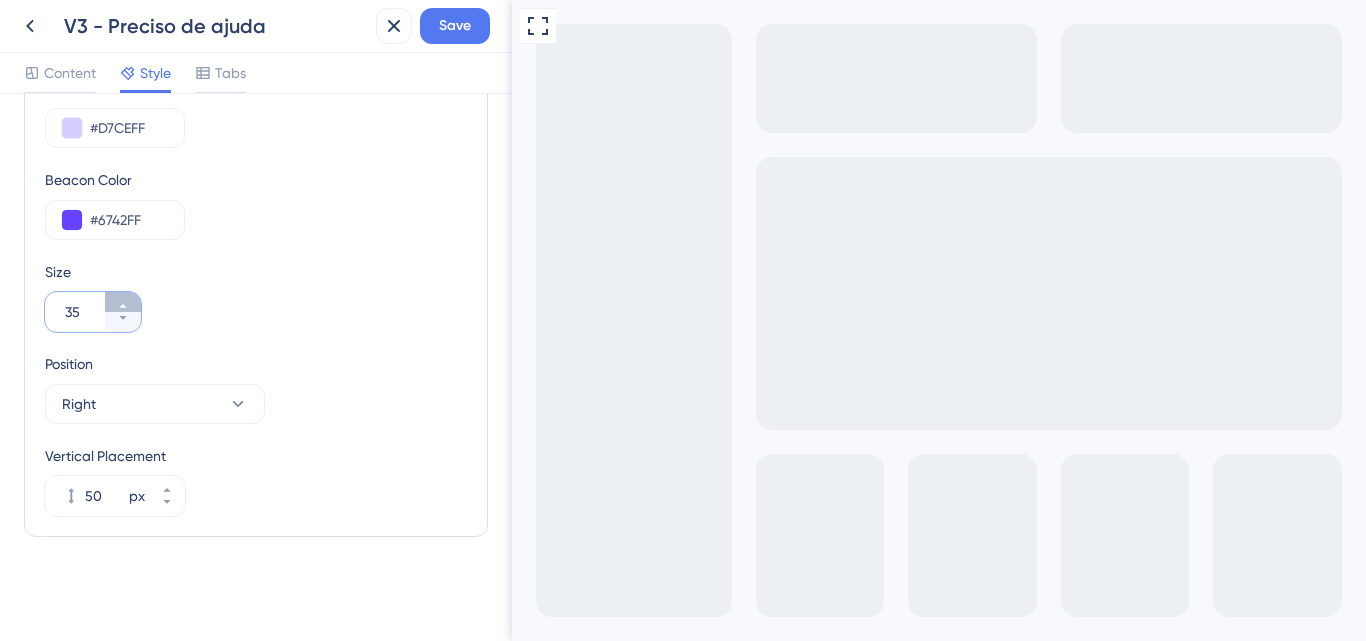 click on "35" at bounding box center (123, 302) 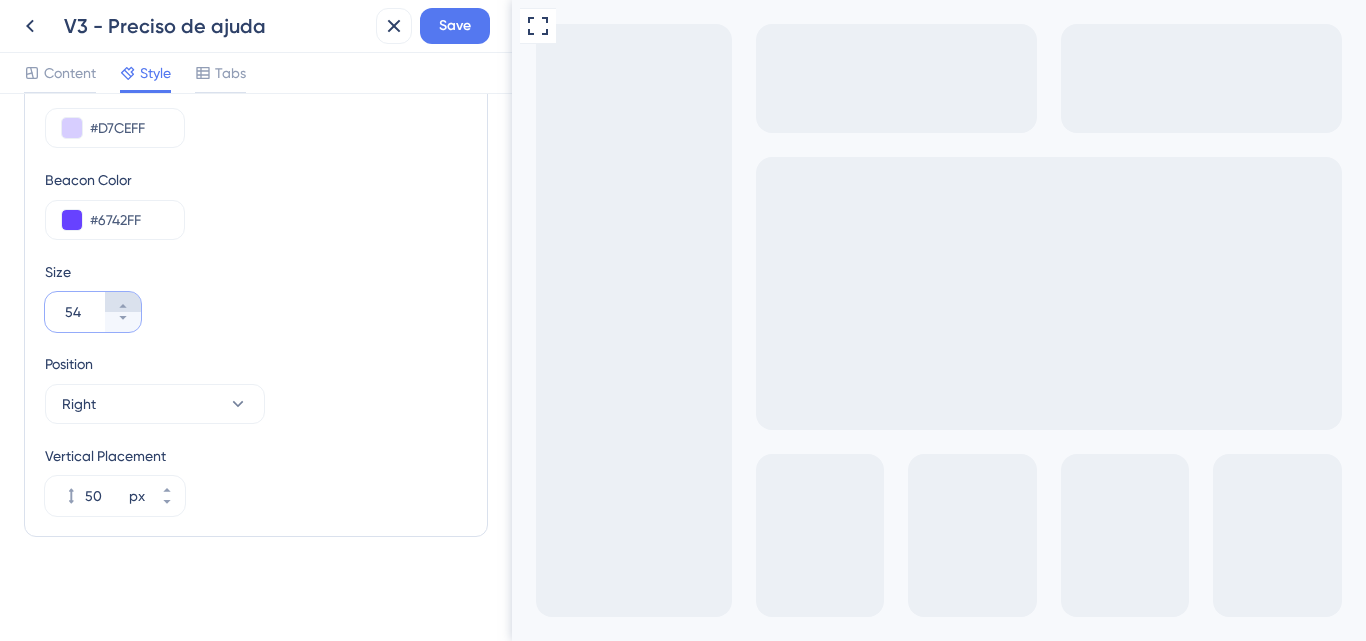 click on "54" at bounding box center (123, 302) 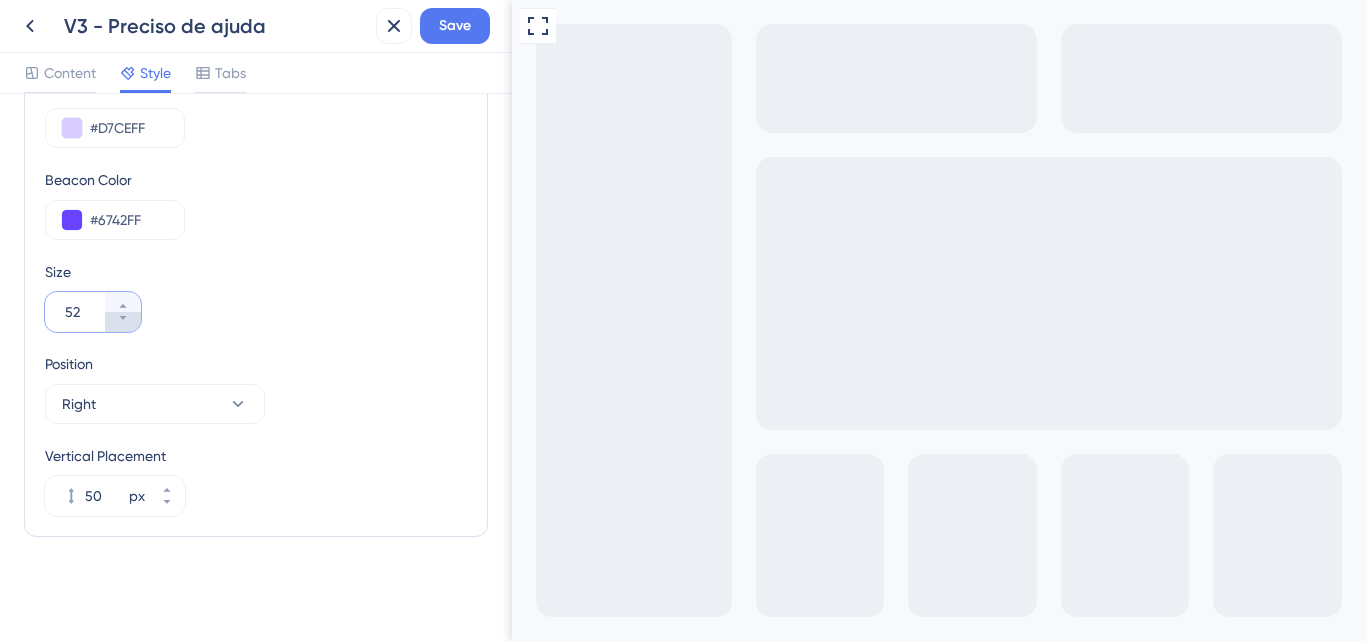 click 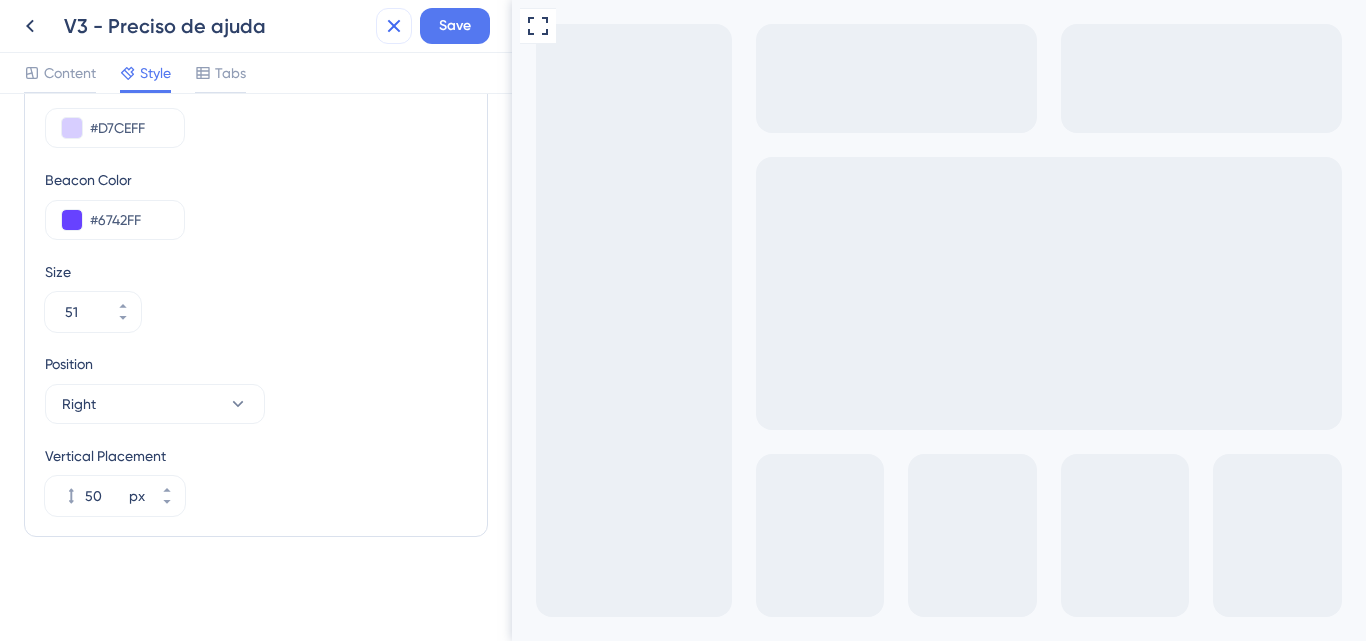 click 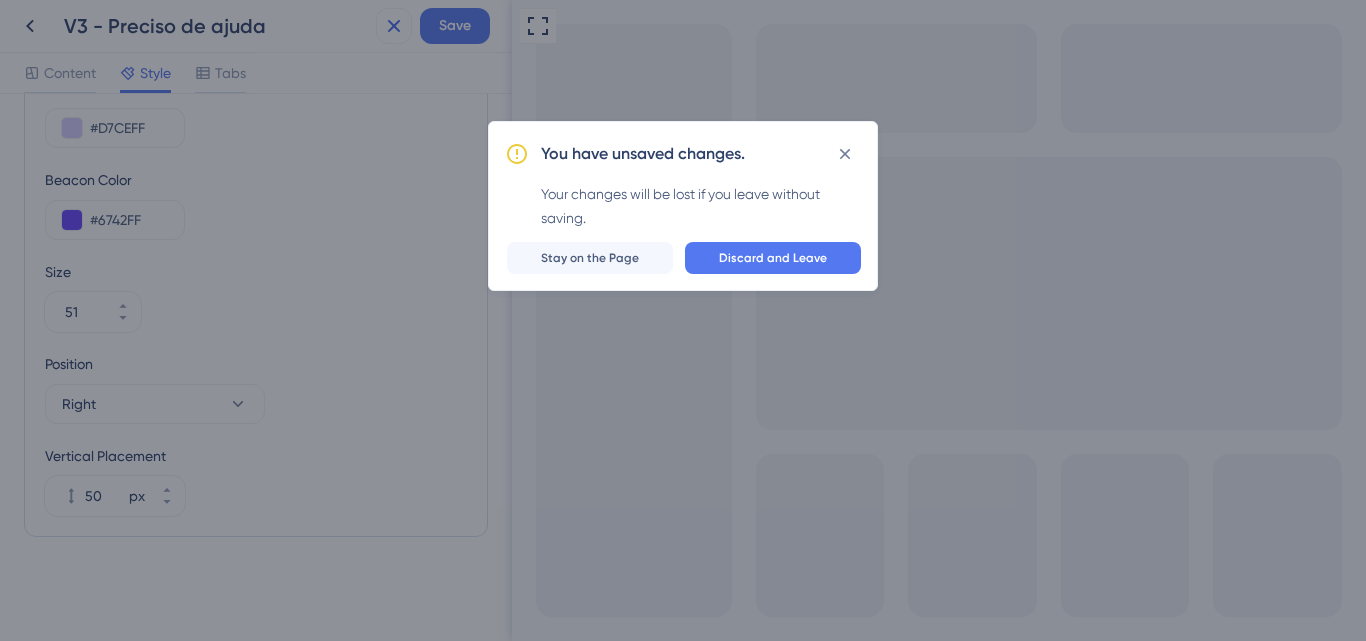 click on "You have unsaved changes. Your changes will be lost if you leave without saving. Discard and Leave Stay on the Page" at bounding box center [683, 320] 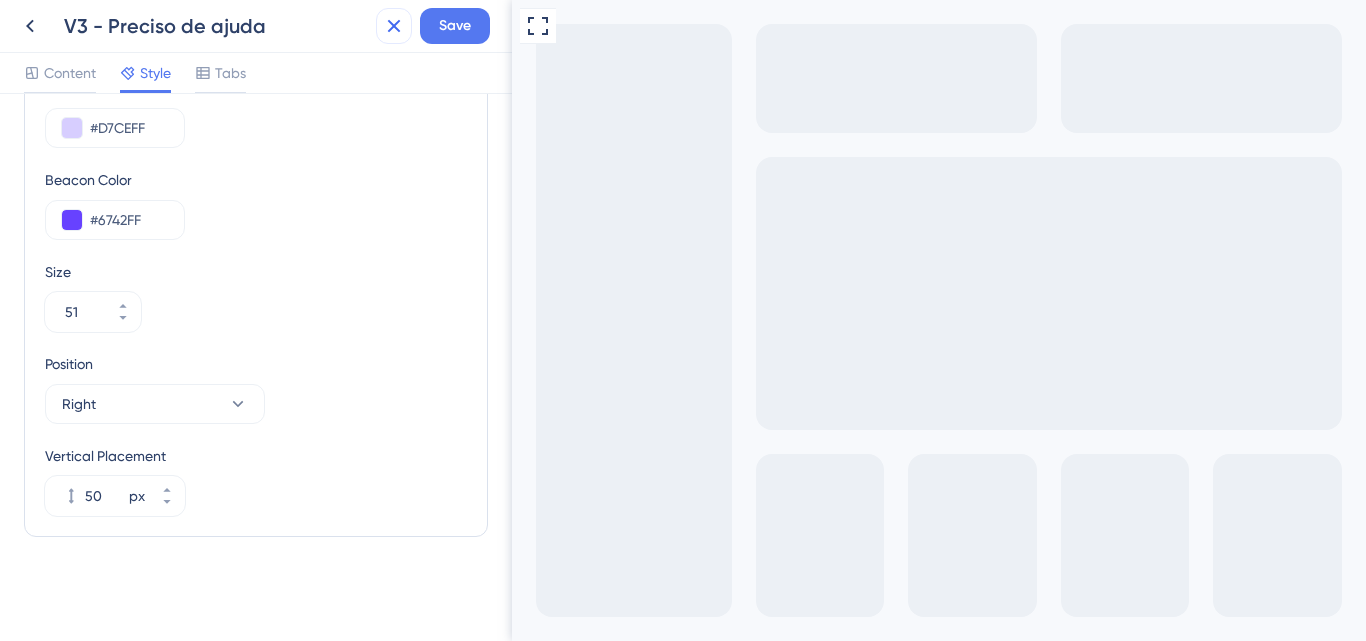 click 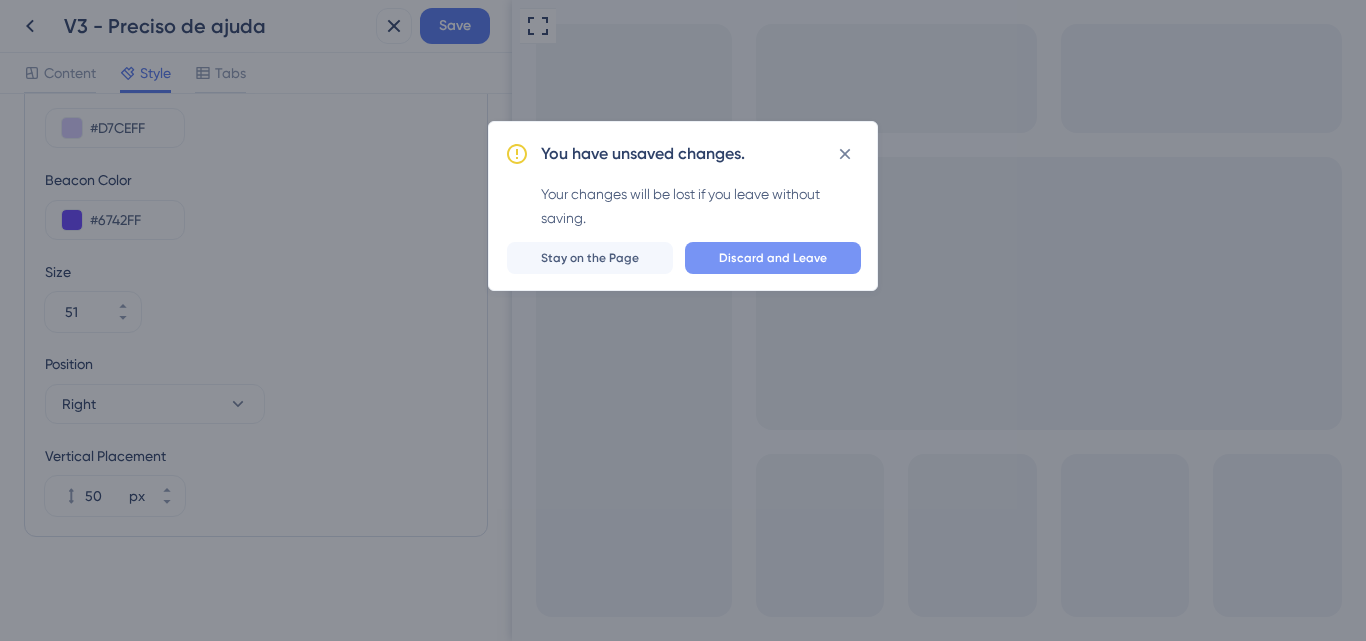 click on "Discard and Leave" at bounding box center [773, 258] 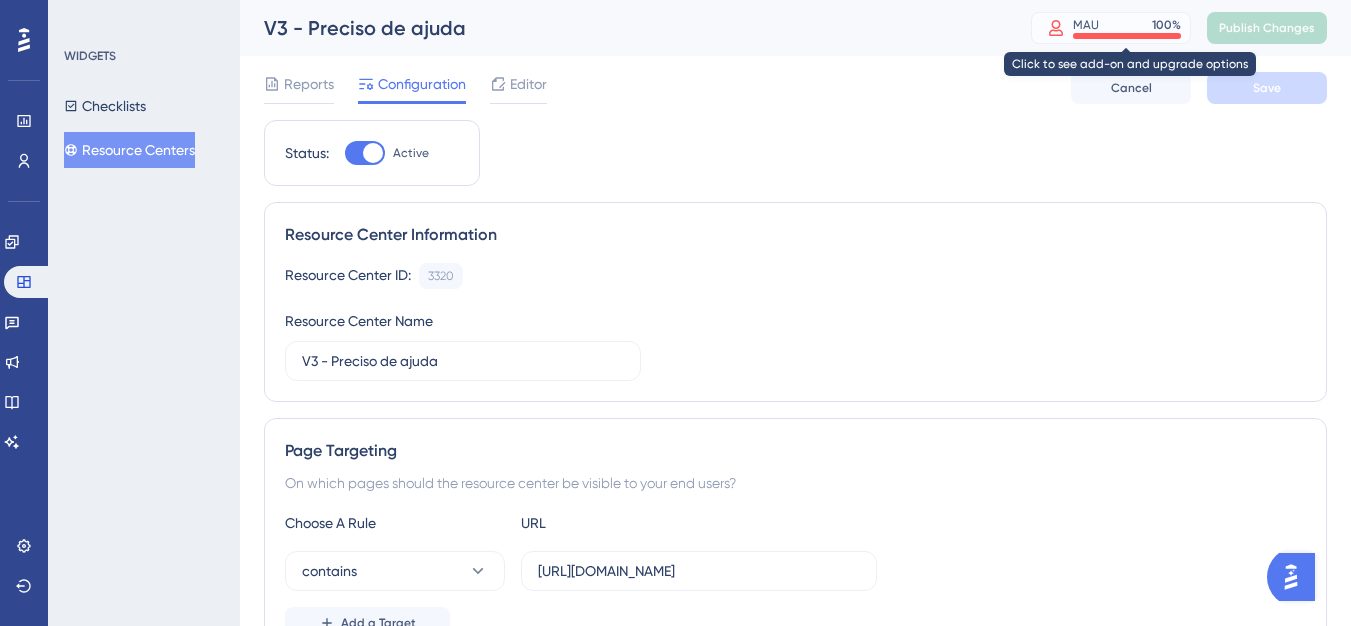 click on "MAU" at bounding box center (1086, 25) 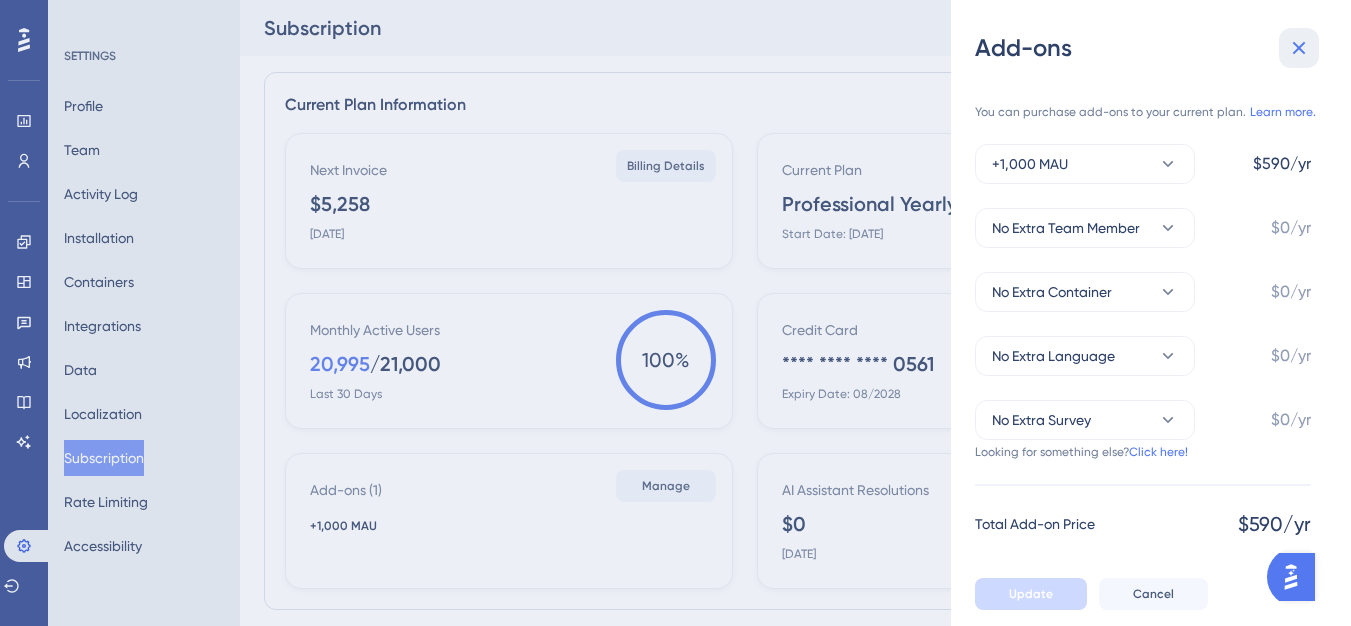 click 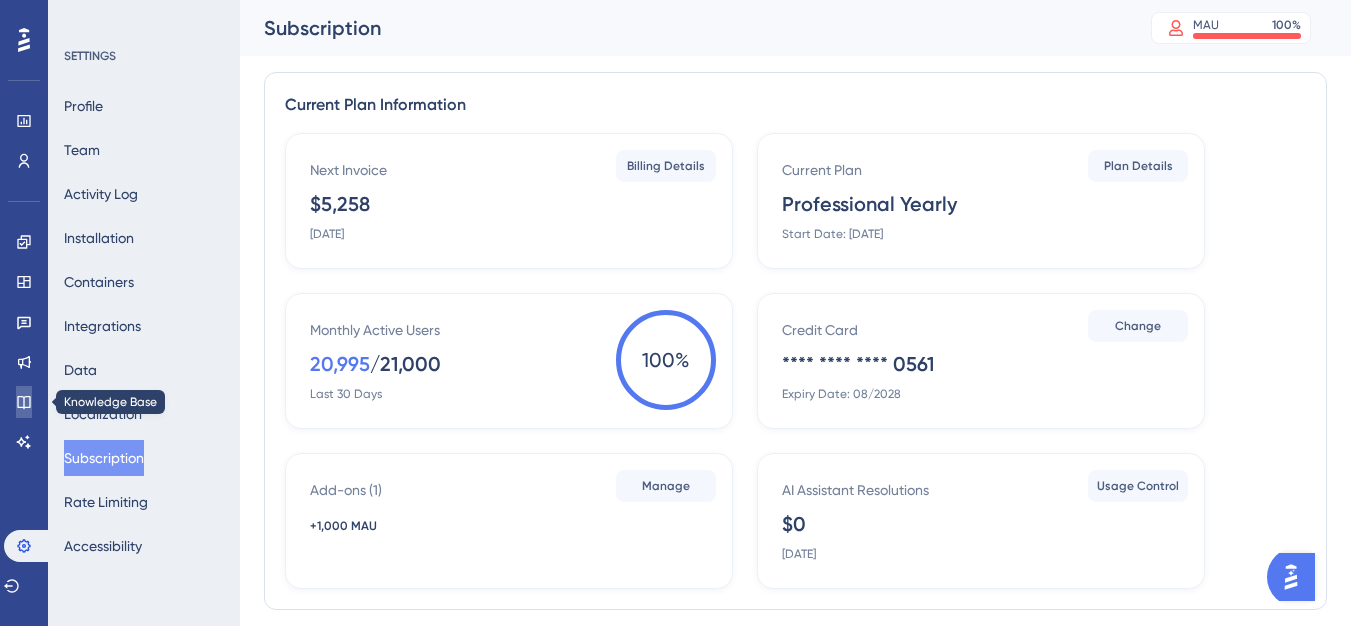 click at bounding box center (24, 402) 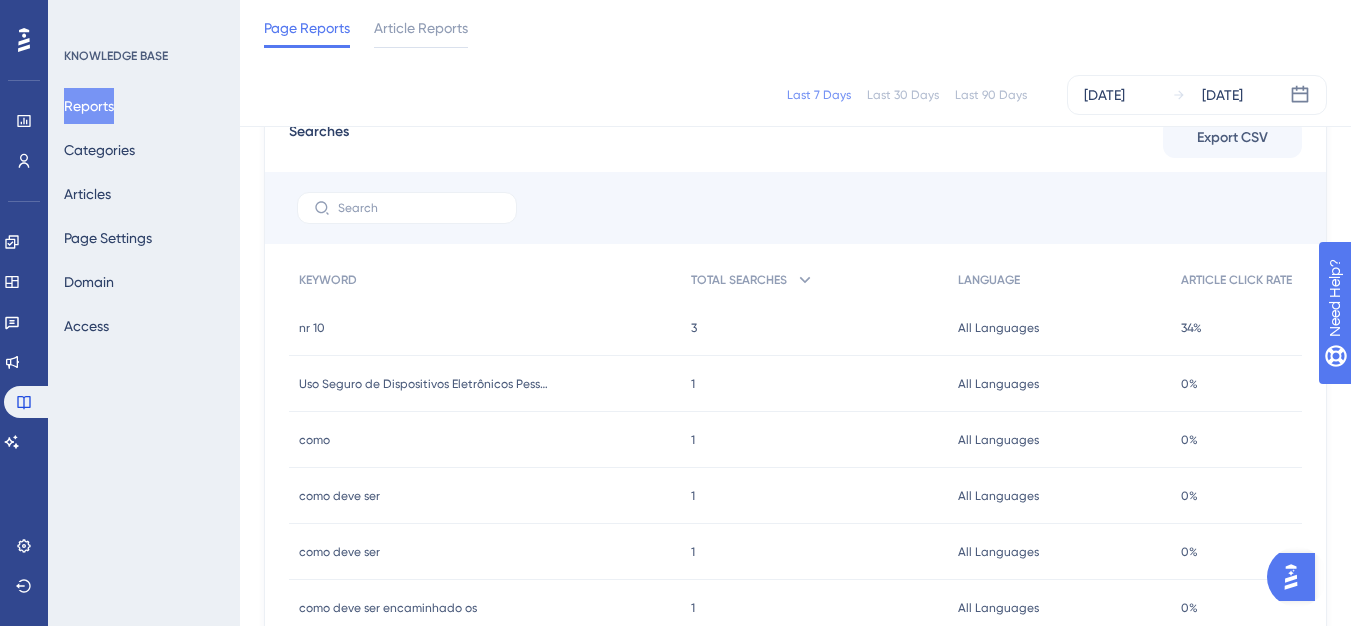 scroll, scrollTop: 867, scrollLeft: 0, axis: vertical 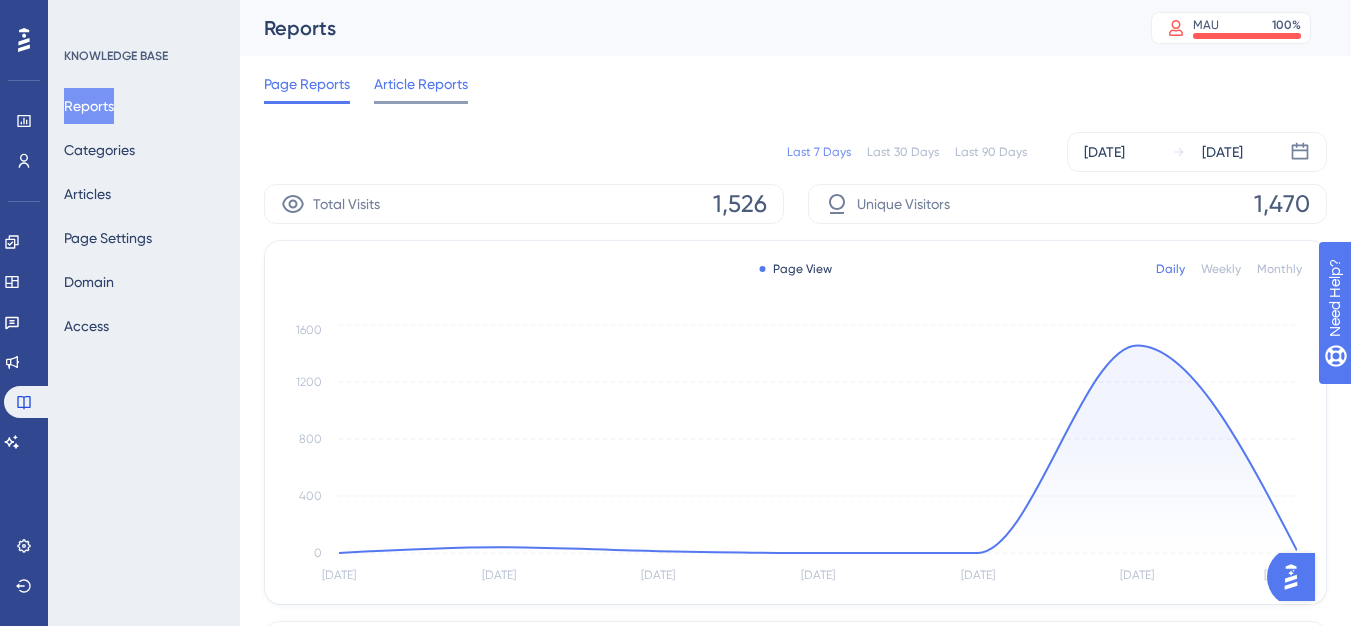 click on "Article Reports" at bounding box center (421, 84) 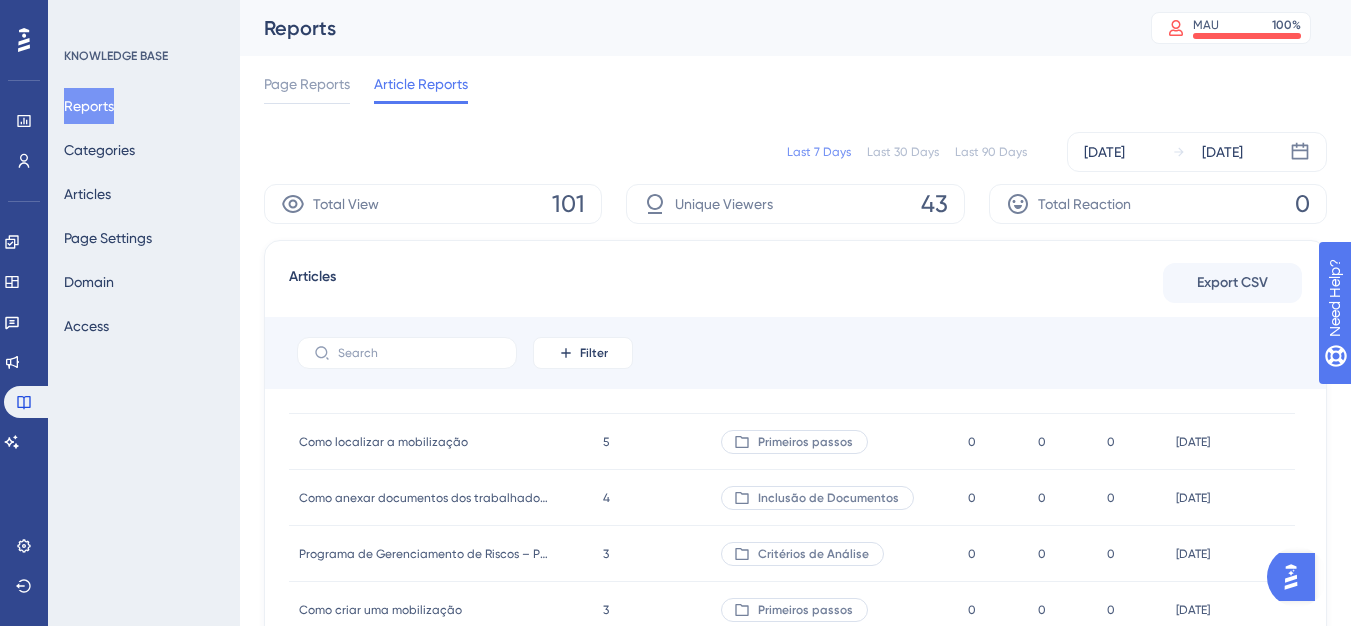 scroll, scrollTop: 0, scrollLeft: 0, axis: both 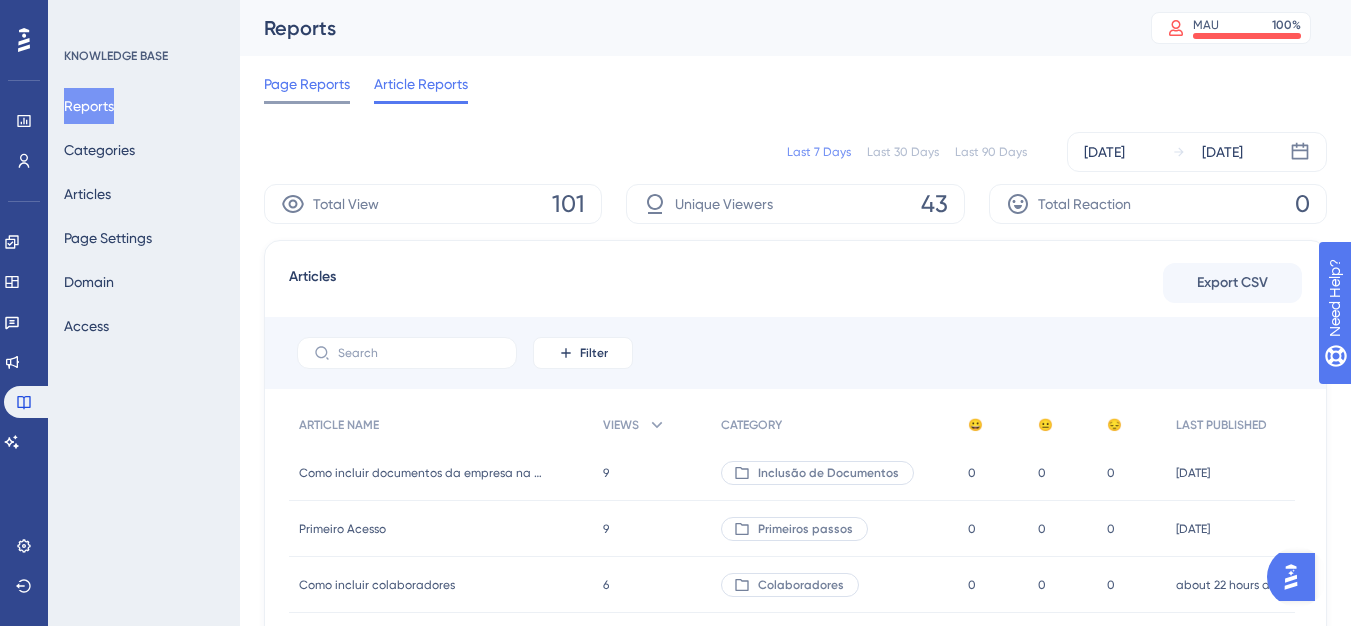 click on "Page Reports" at bounding box center [307, 88] 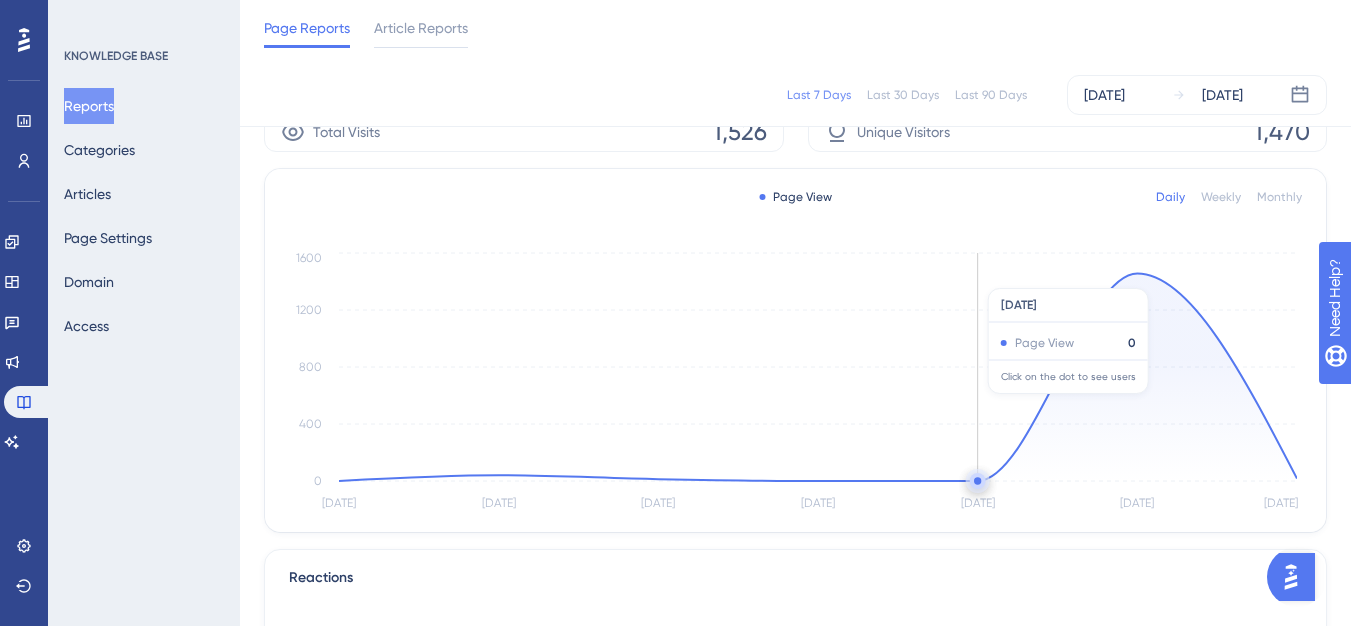 scroll, scrollTop: 100, scrollLeft: 0, axis: vertical 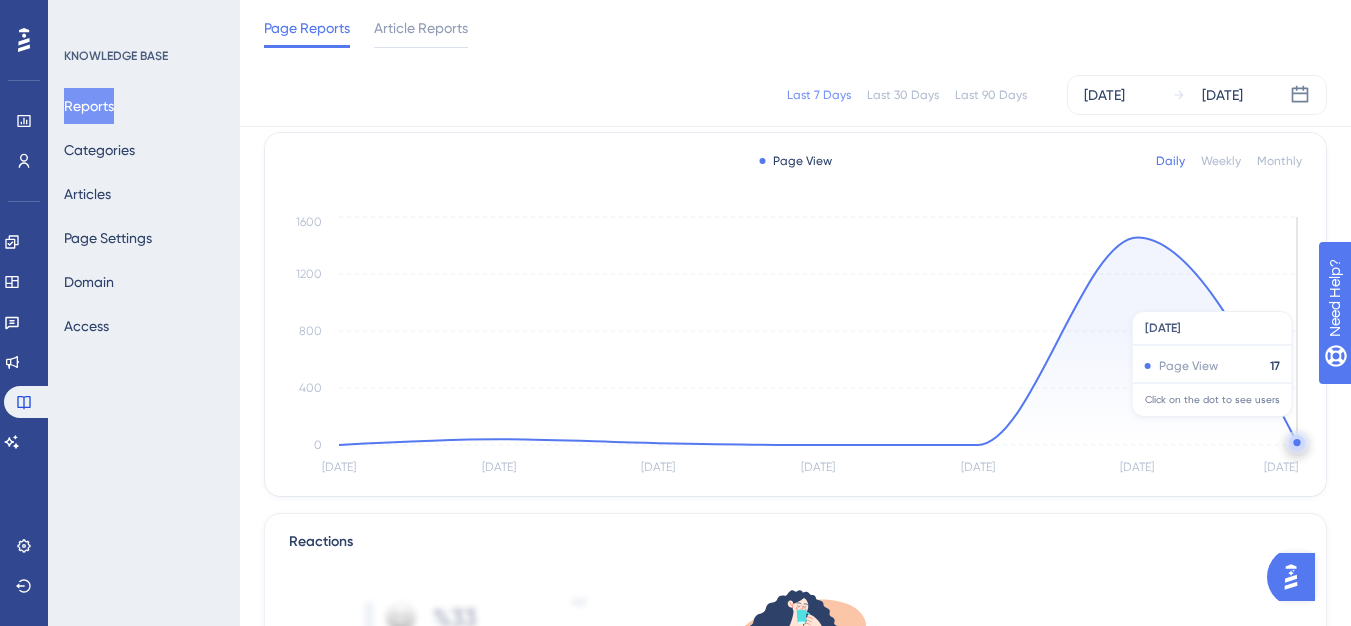 click 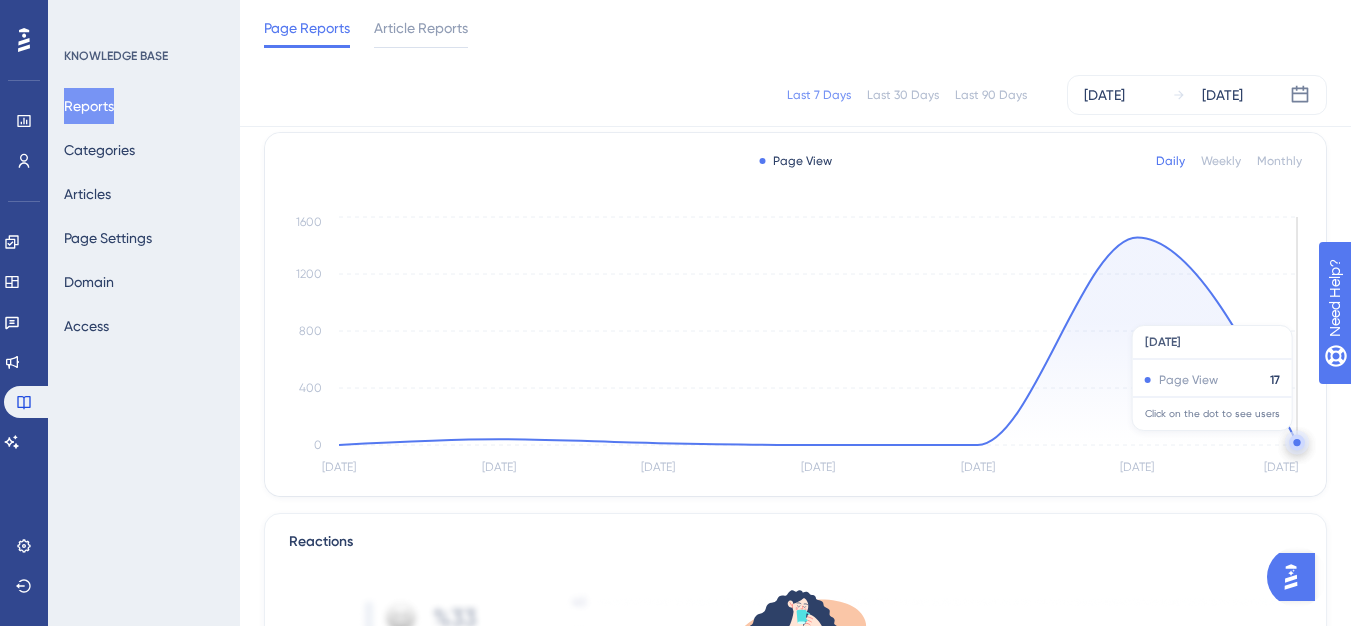 click 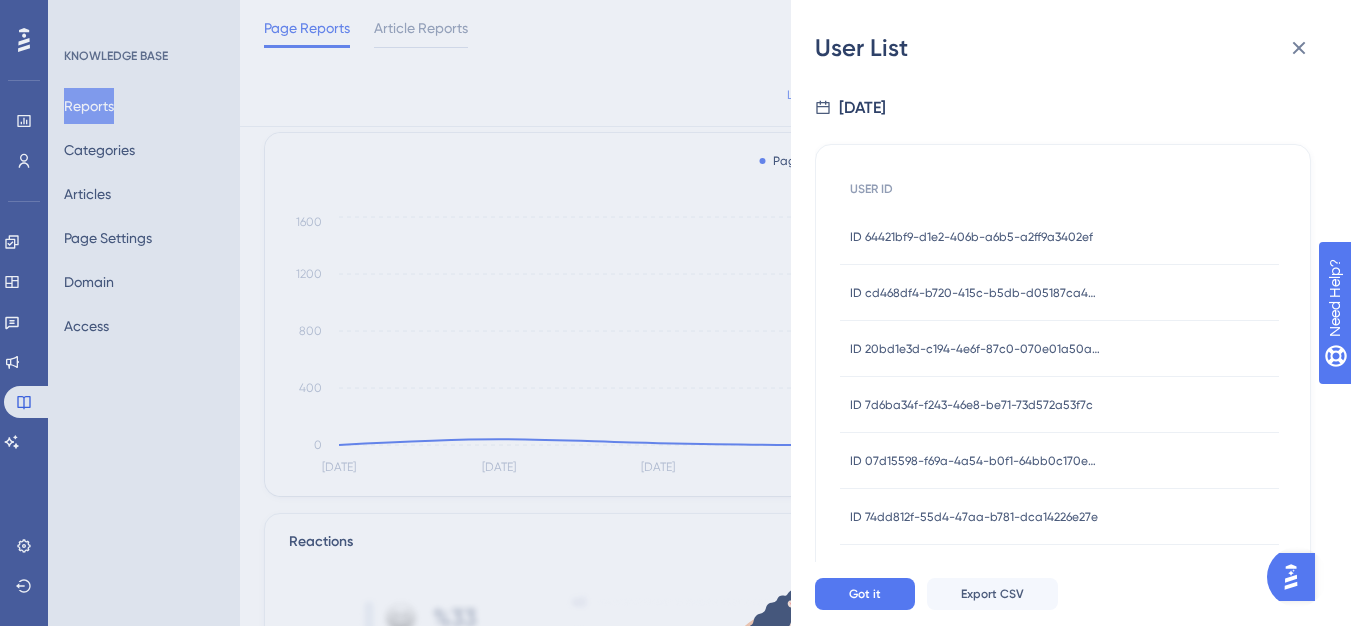 click on "ID 64421bf9-d1e2-406b-a6b5-a2ff9a3402ef ID 64421bf9-d1e2-406b-a6b5-a2ff9a3402ef" at bounding box center (971, 237) 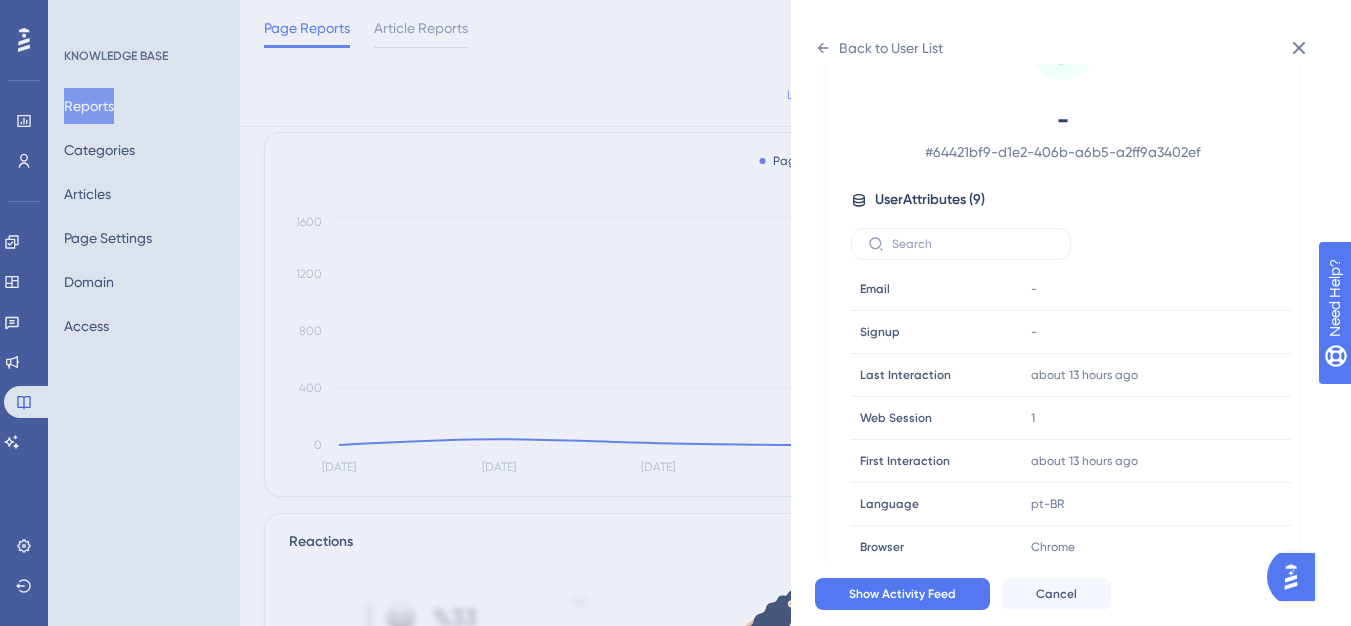 scroll, scrollTop: 113, scrollLeft: 0, axis: vertical 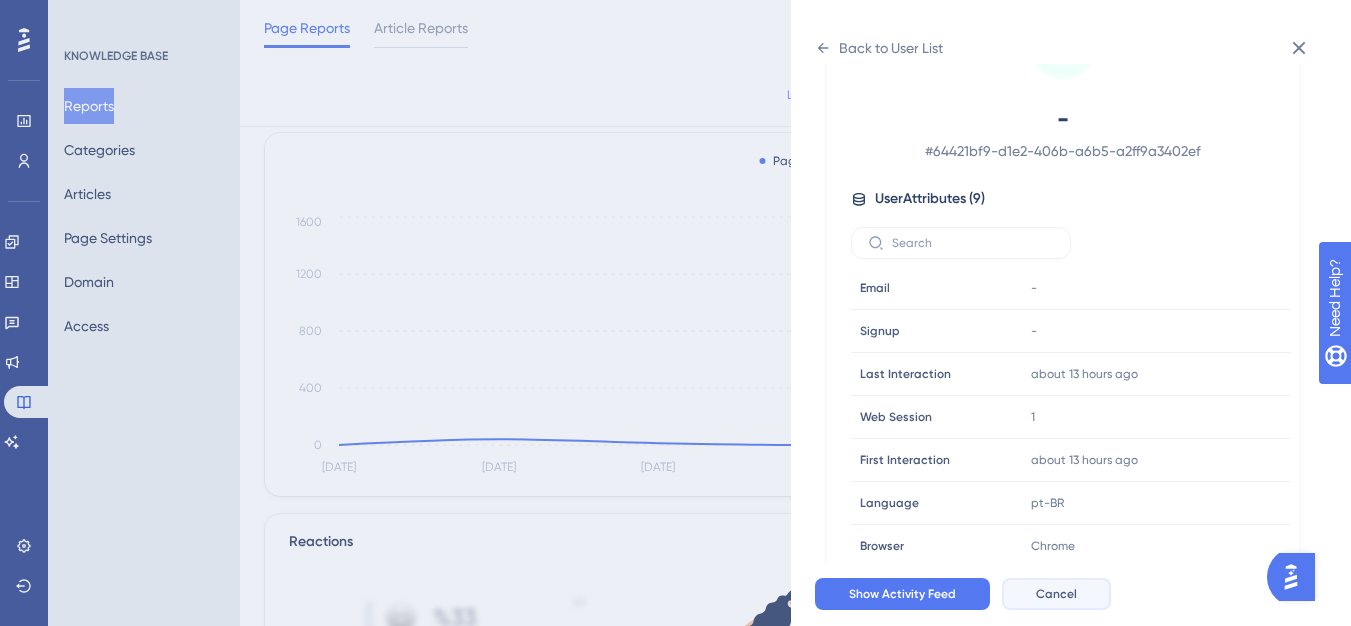 click on "Cancel" at bounding box center (1056, 594) 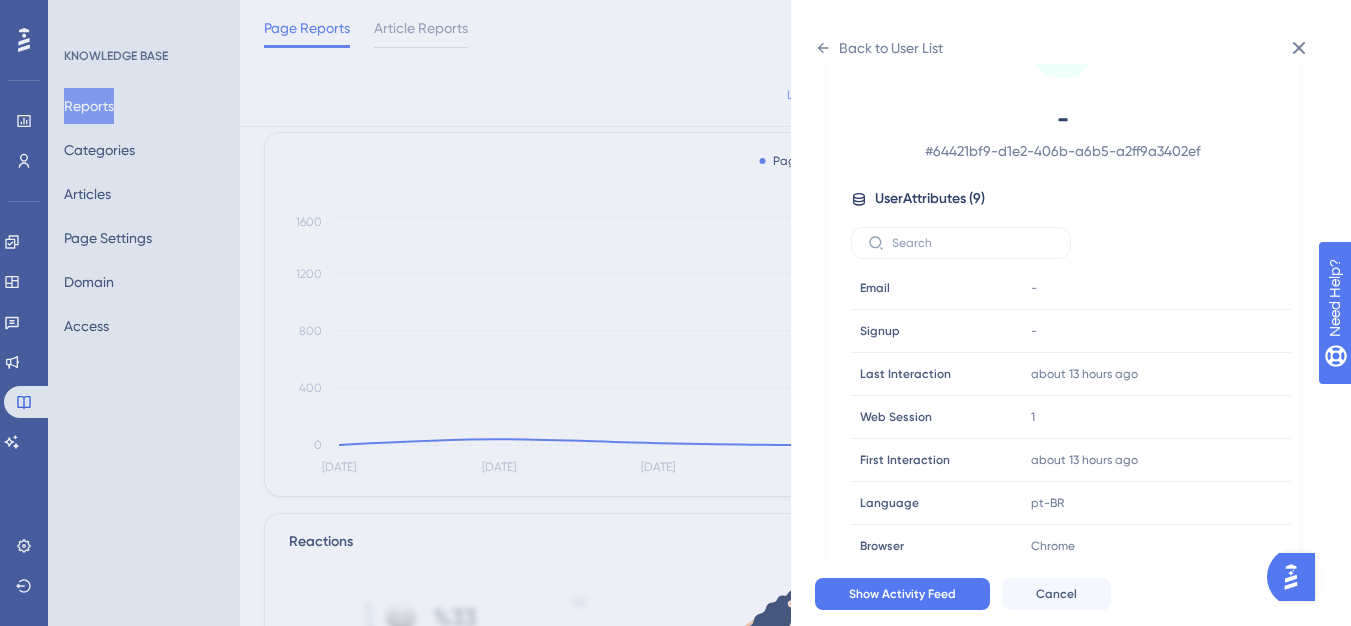 scroll, scrollTop: 0, scrollLeft: 0, axis: both 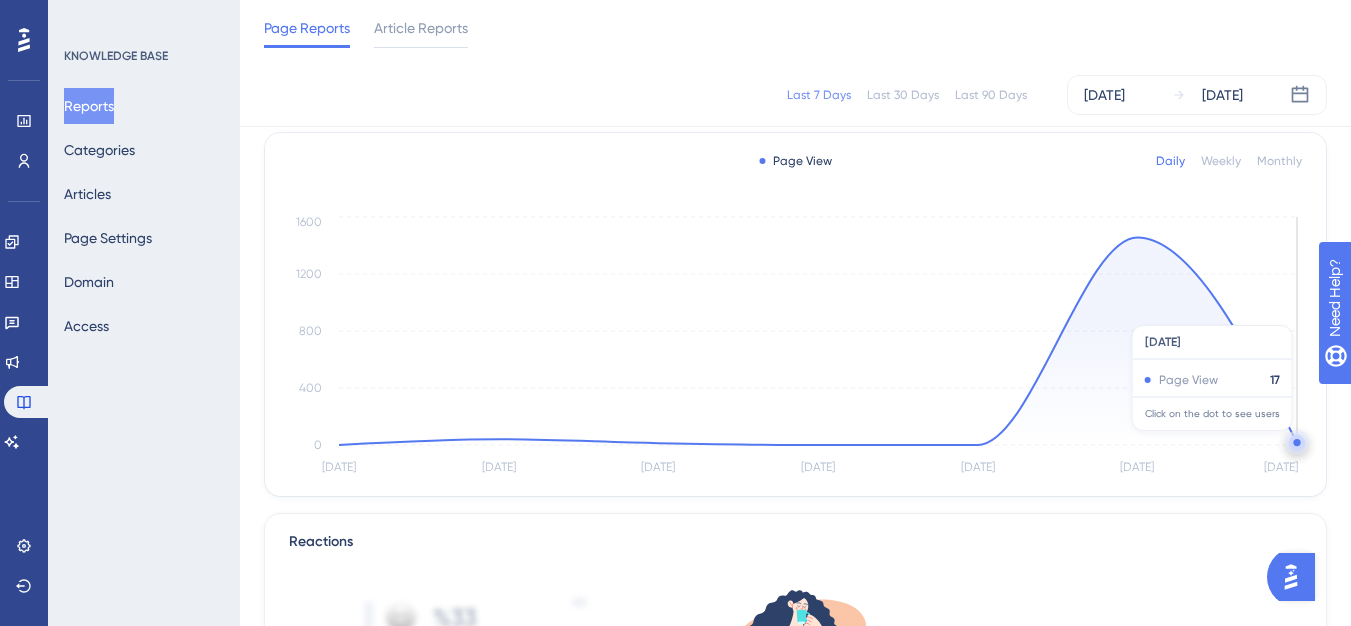 click 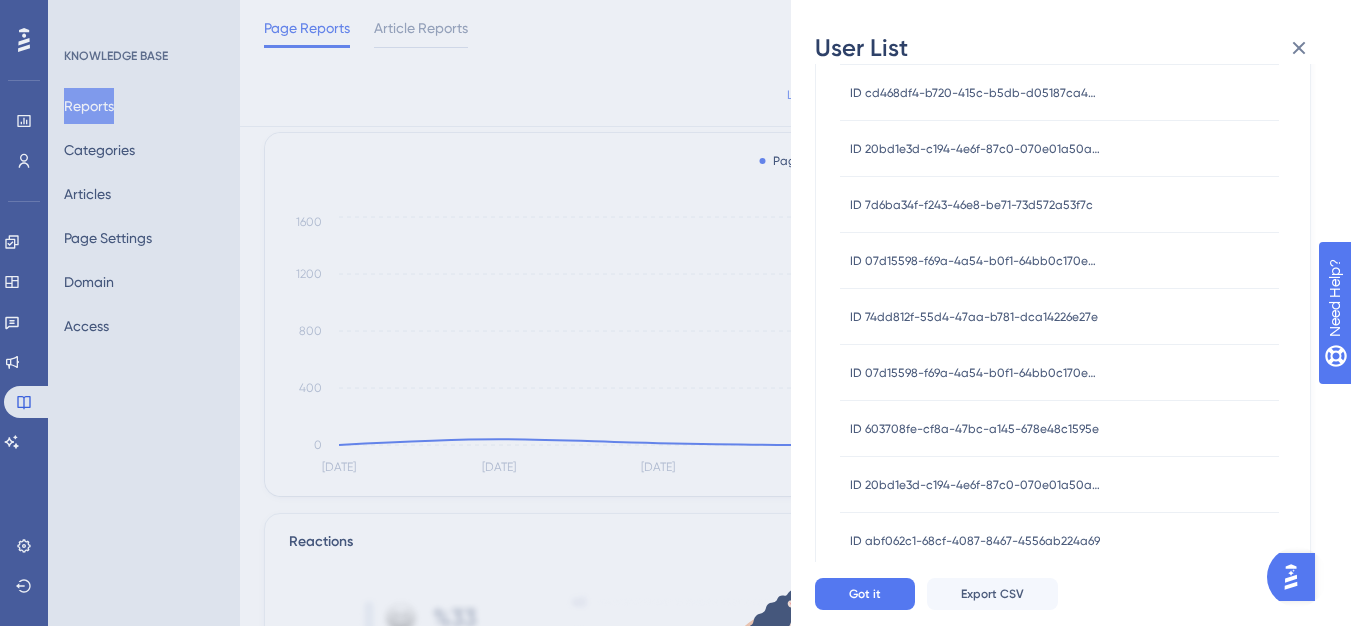 click on "ID 603708fe-cf8a-47bc-a145-678e48c1595e ID 603708fe-cf8a-47bc-a145-678e48c1595e" at bounding box center (974, 429) 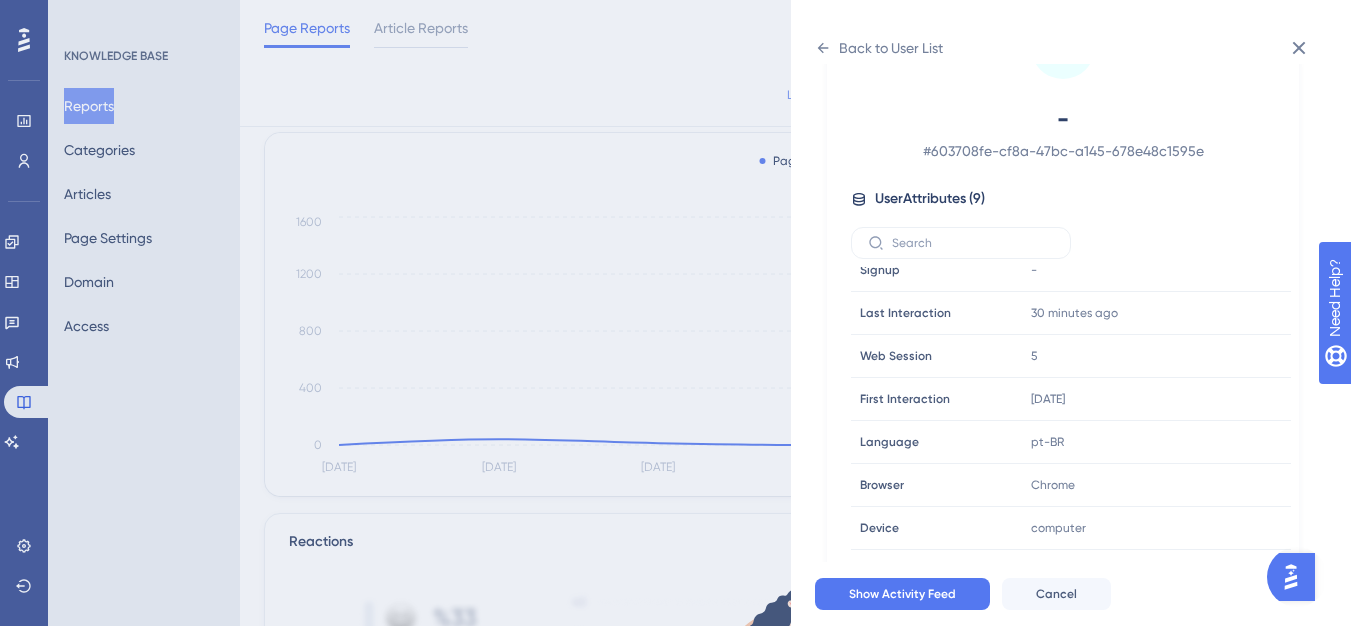 scroll, scrollTop: 93, scrollLeft: 0, axis: vertical 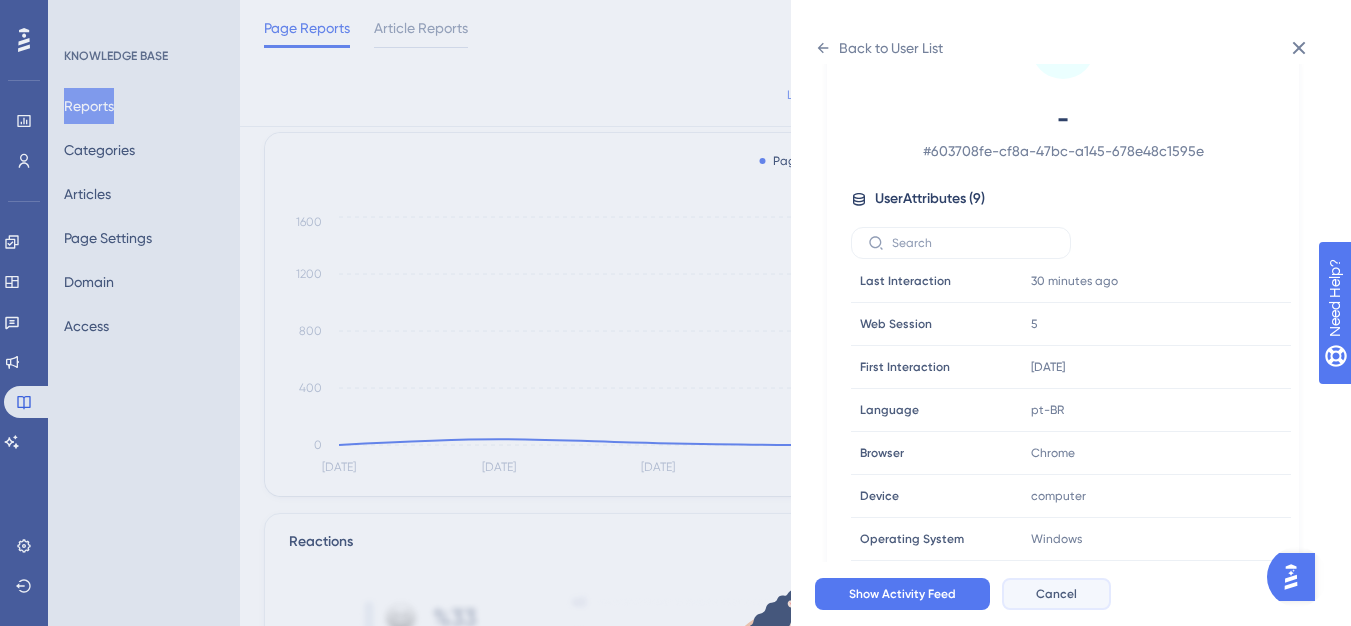 click on "Cancel" at bounding box center [1056, 594] 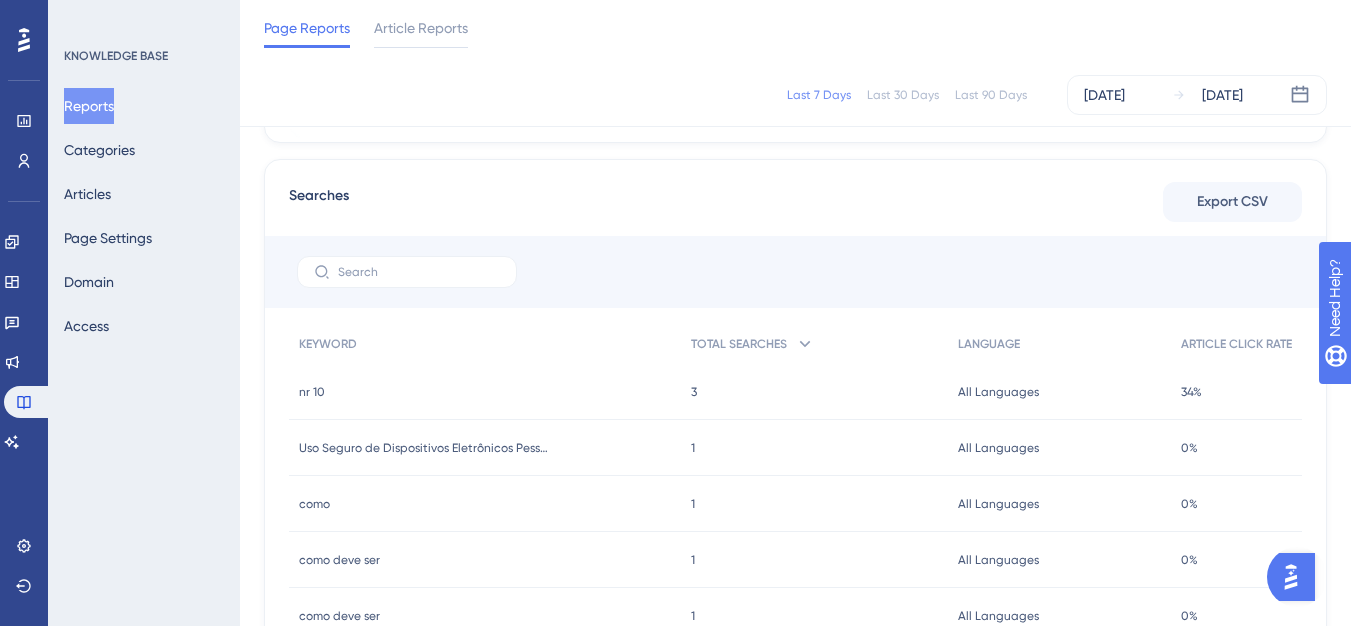 scroll, scrollTop: 800, scrollLeft: 0, axis: vertical 